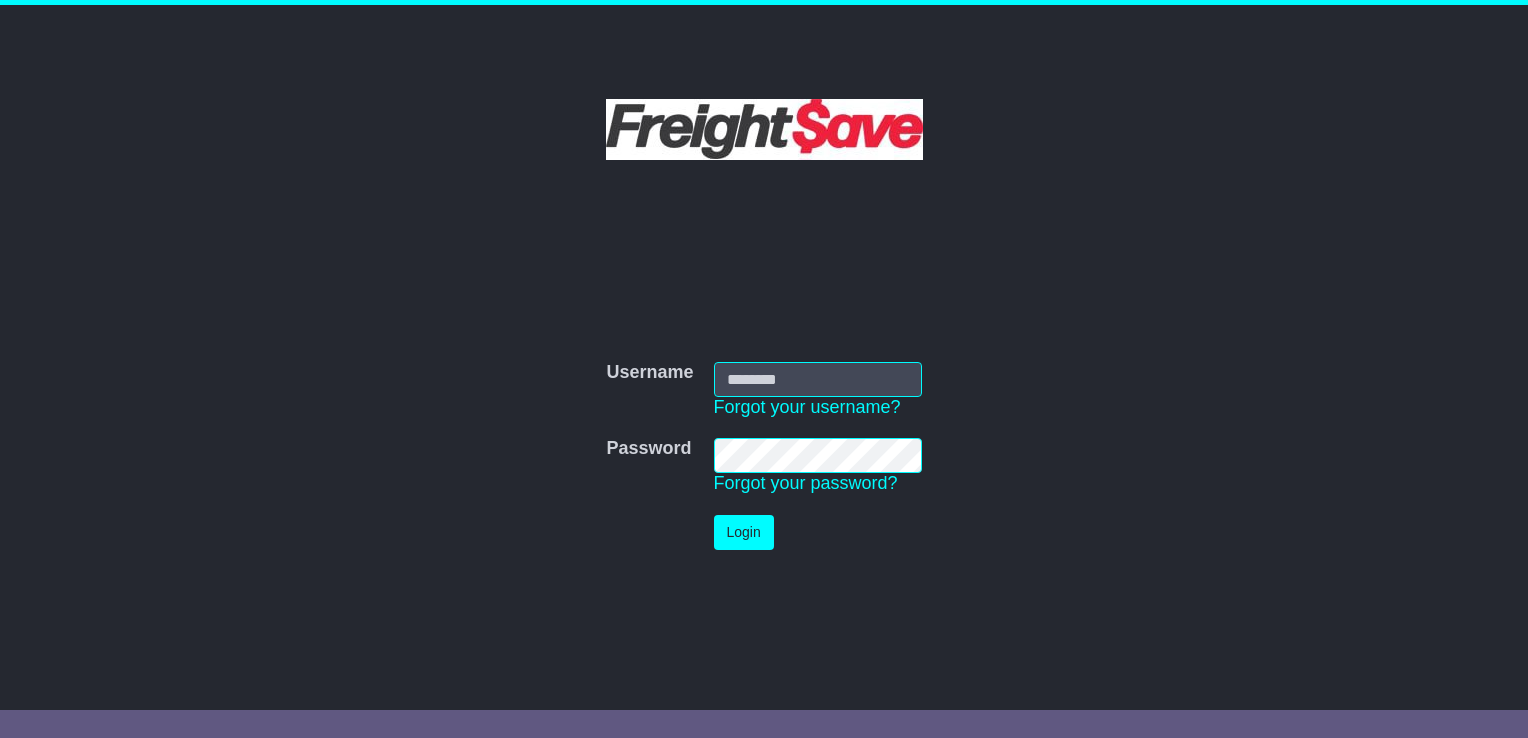 scroll, scrollTop: 0, scrollLeft: 0, axis: both 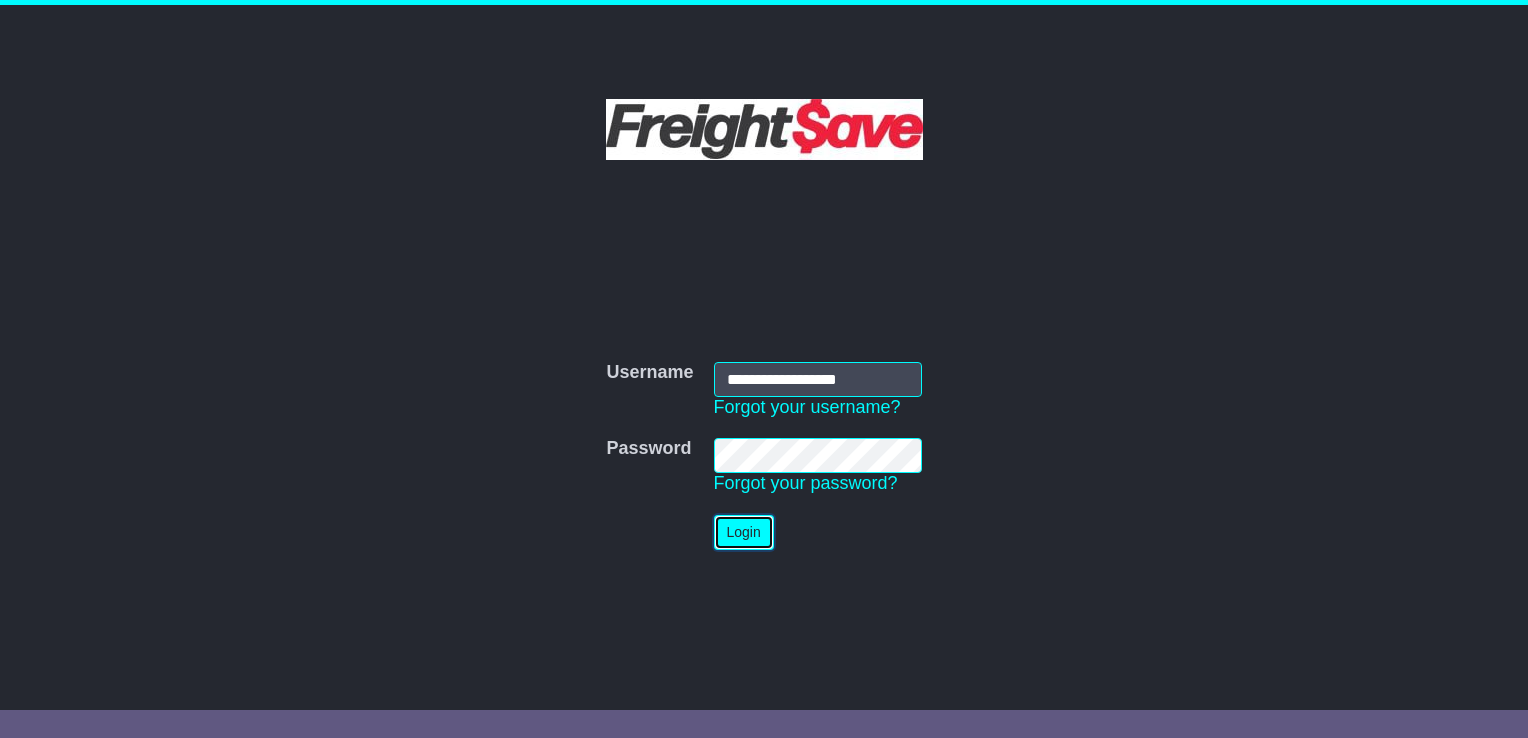 click on "Login" at bounding box center [744, 532] 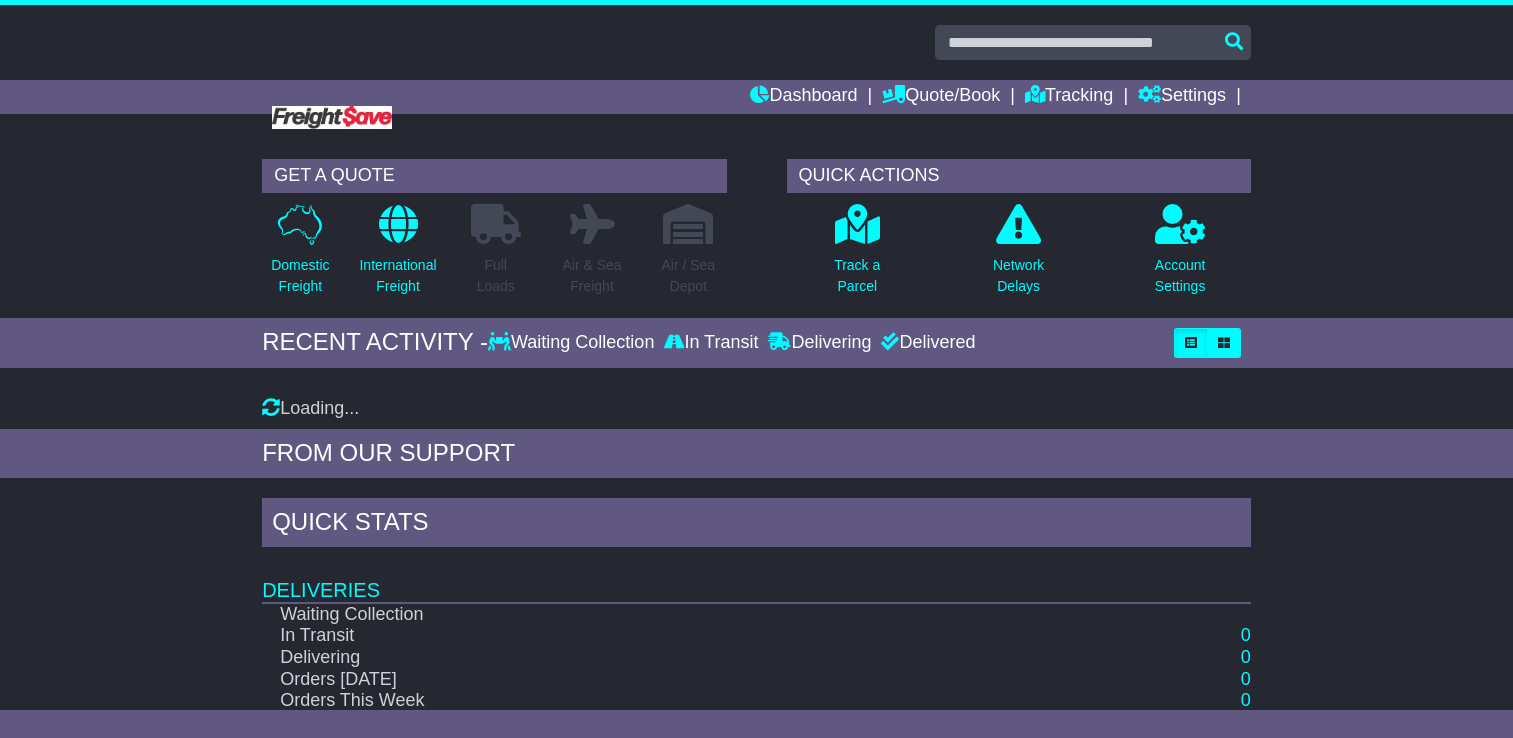 scroll, scrollTop: 0, scrollLeft: 0, axis: both 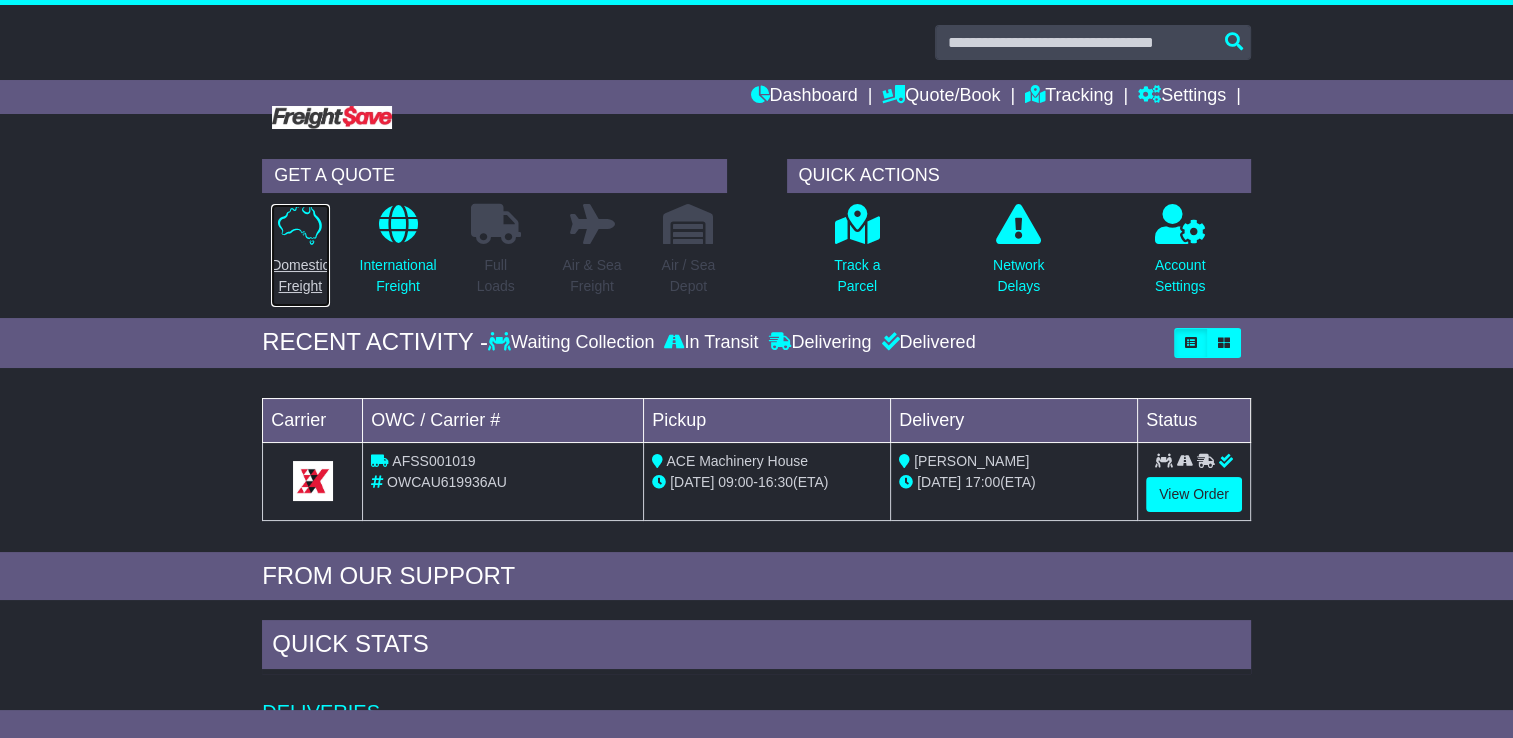 click on "Domestic Freight" at bounding box center [300, 276] 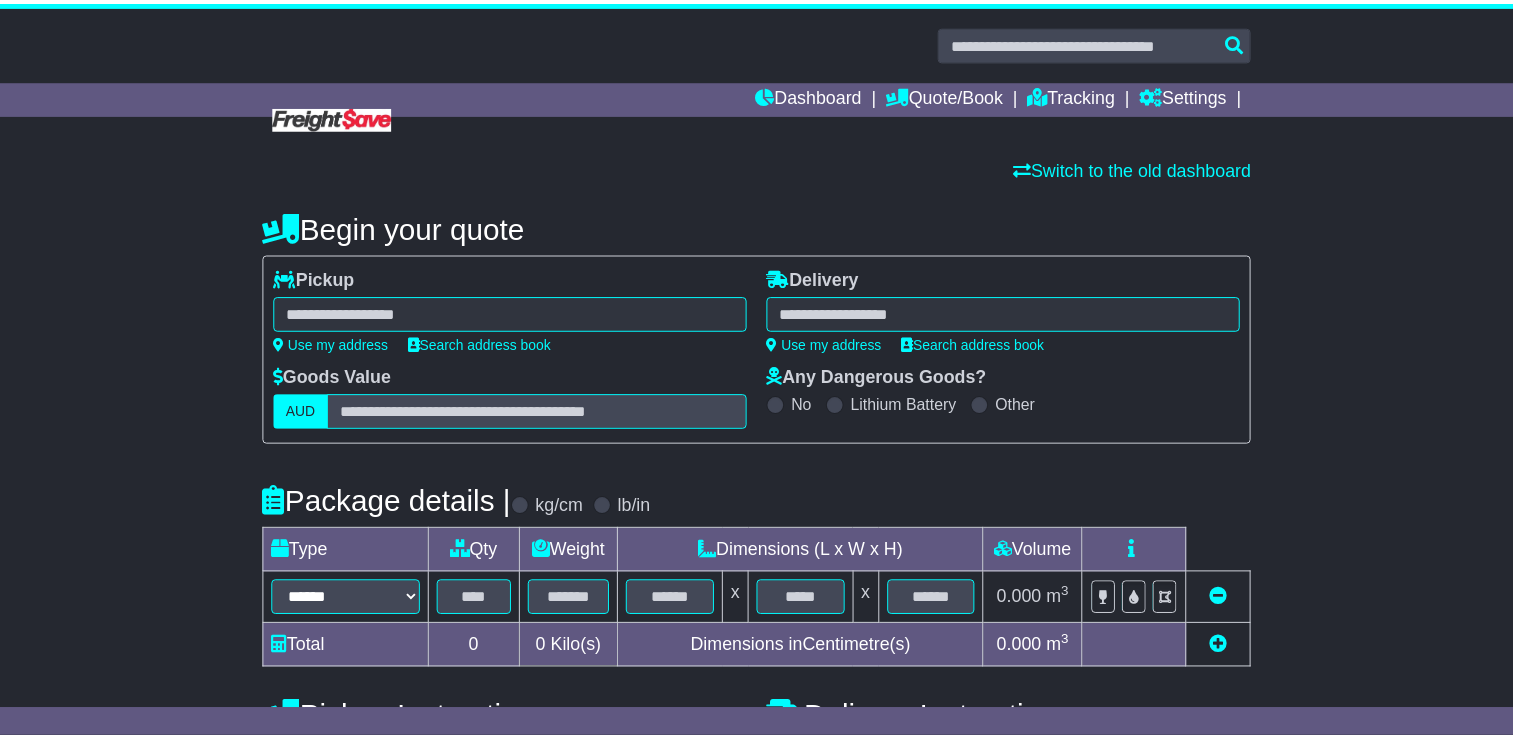 scroll, scrollTop: 0, scrollLeft: 0, axis: both 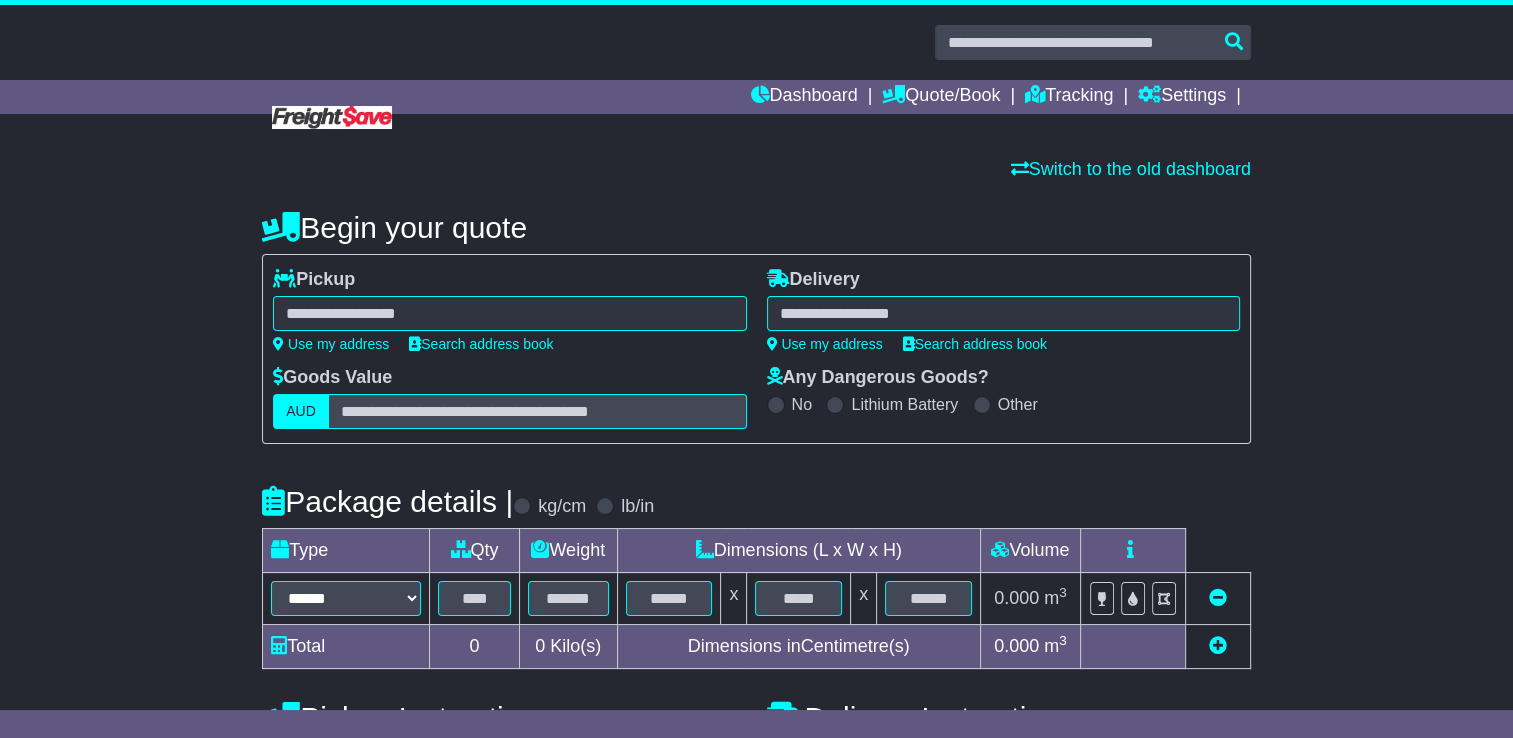 click at bounding box center [509, 313] 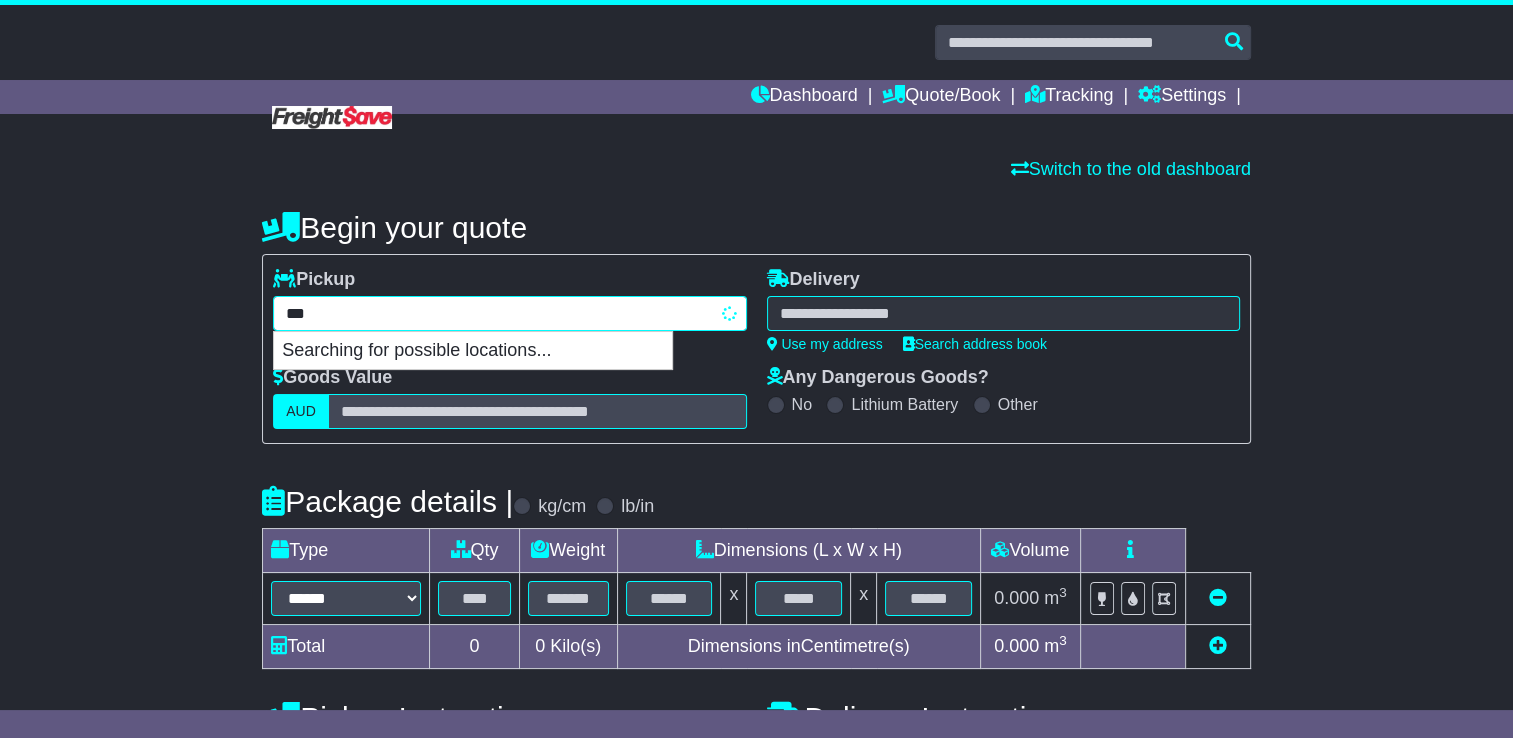 type on "****" 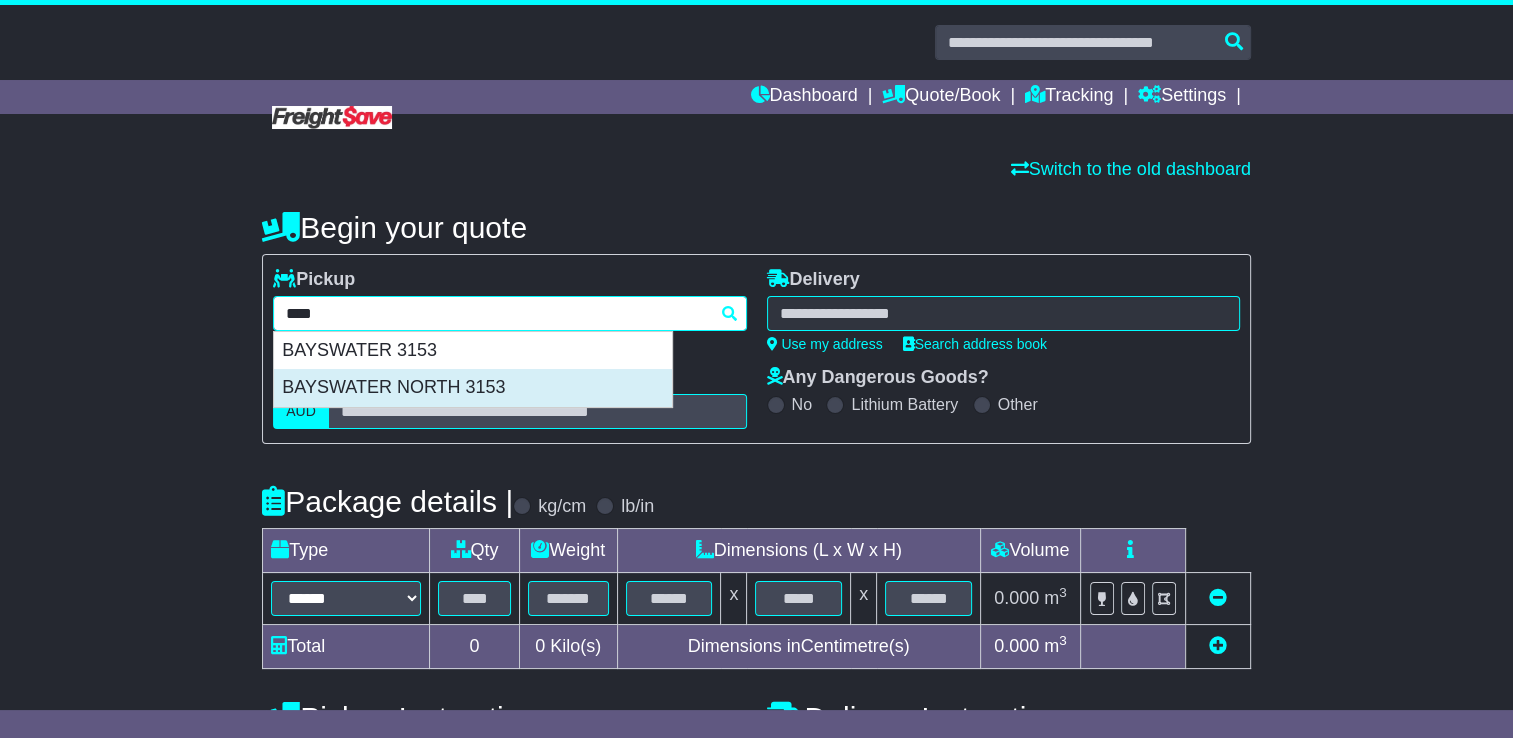 click on "BAYSWATER NORTH 3153" at bounding box center [473, 388] 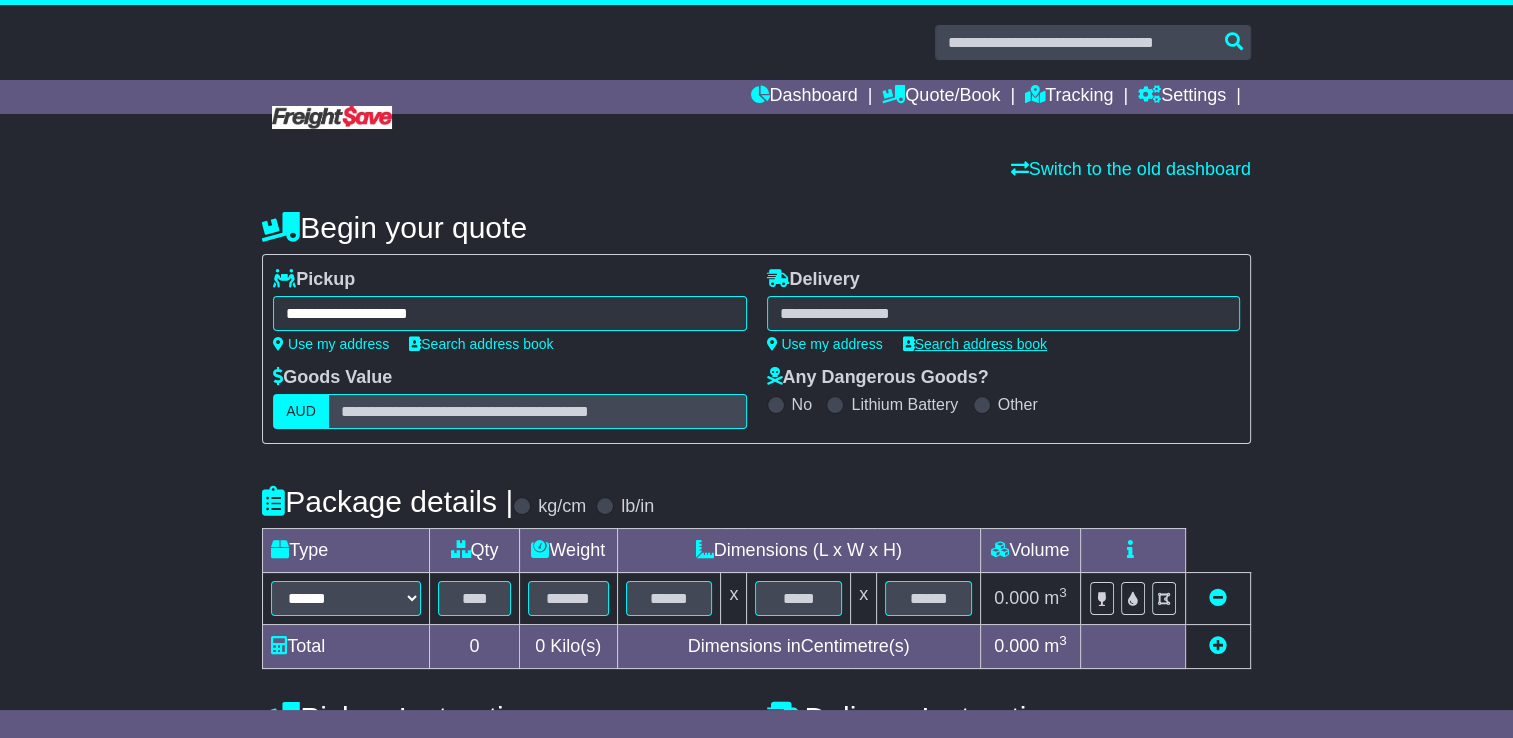 type on "**********" 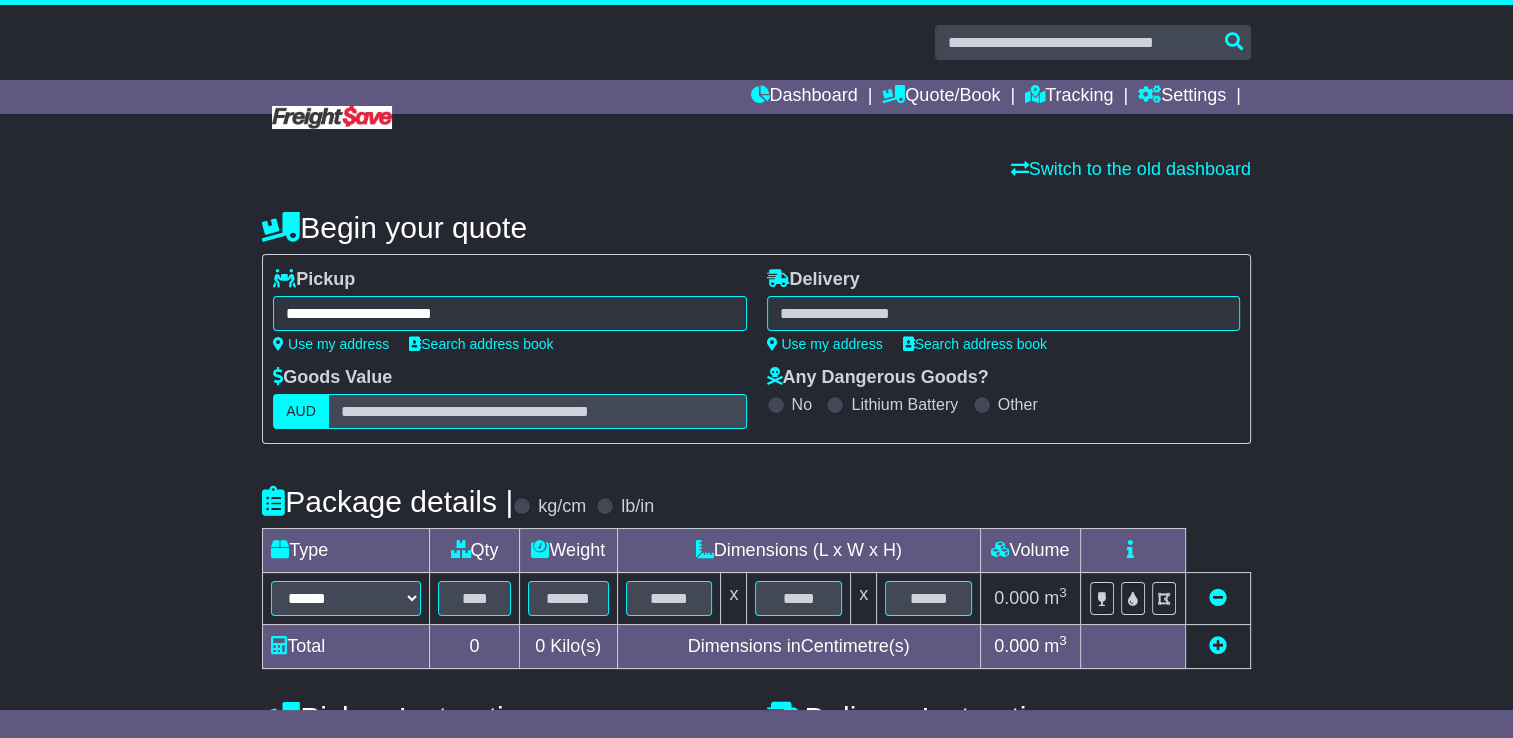 click at bounding box center [1003, 313] 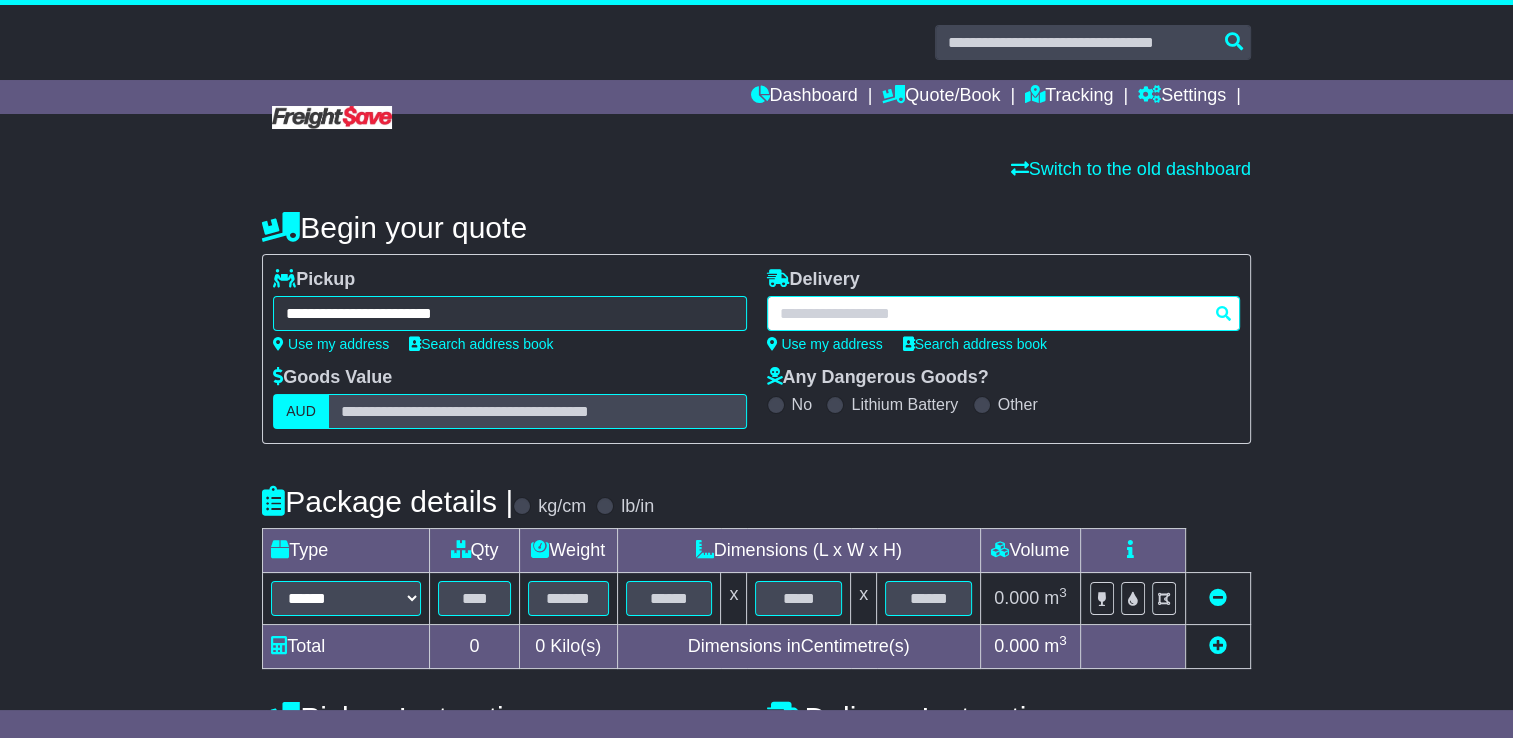 click at bounding box center (1003, 313) 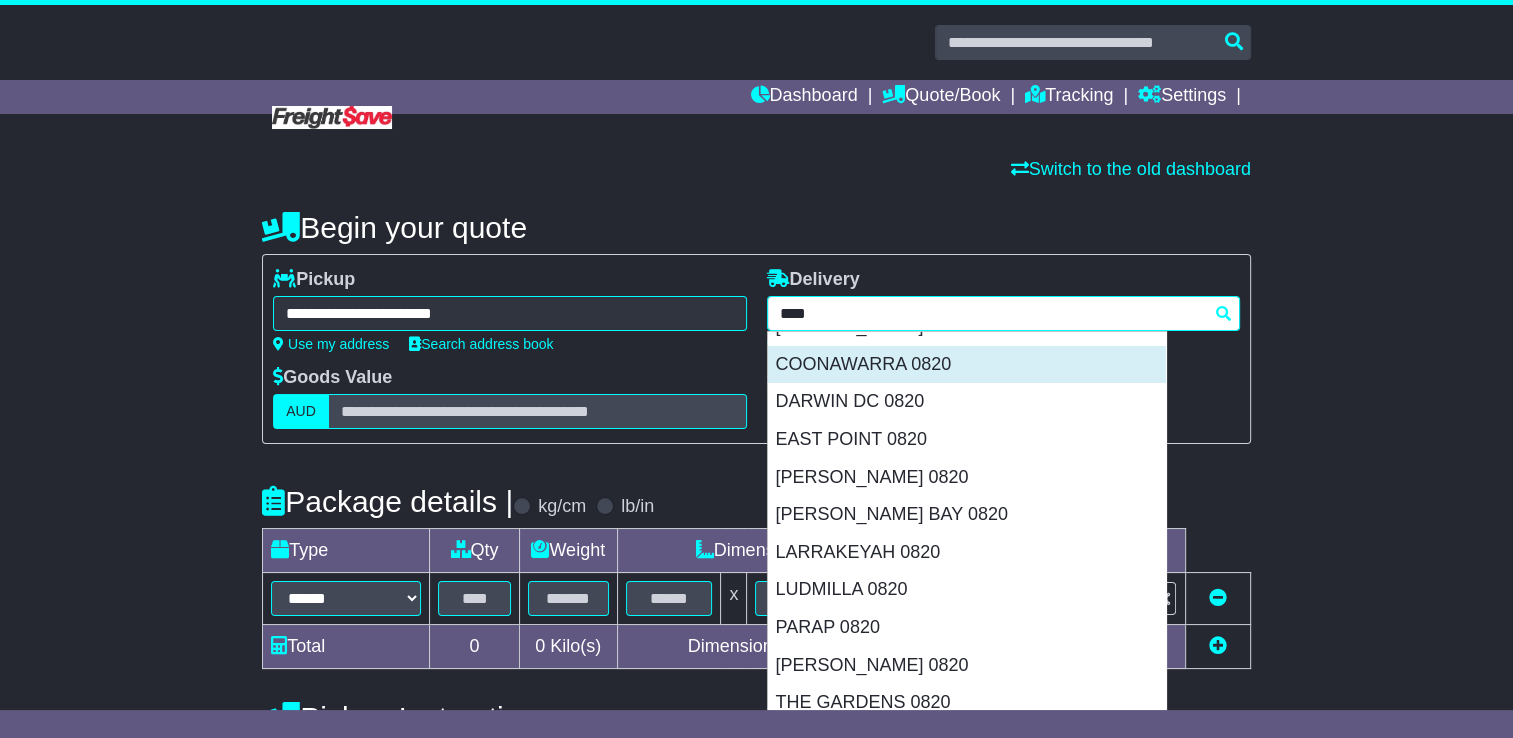scroll, scrollTop: 65, scrollLeft: 0, axis: vertical 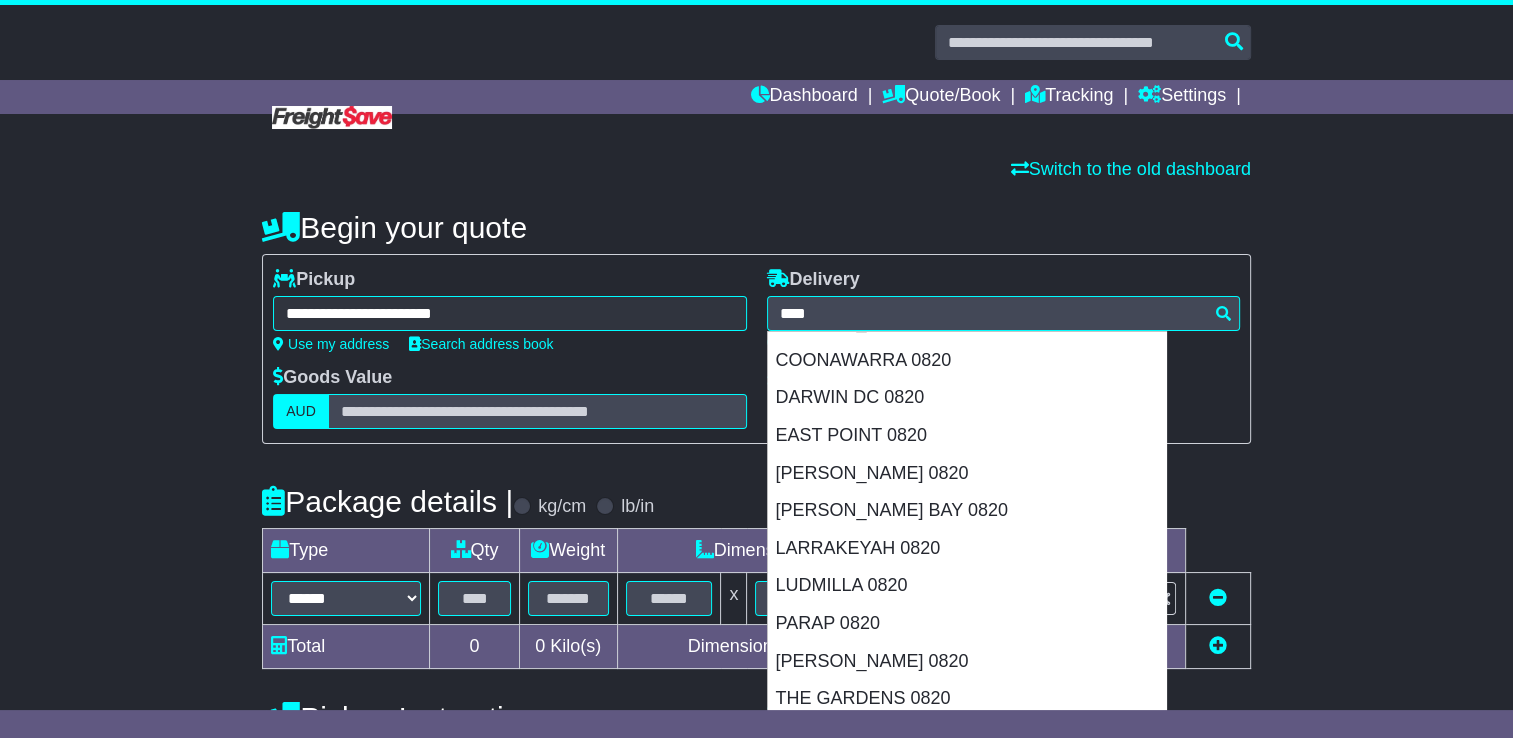 click on "**********" at bounding box center [756, 604] 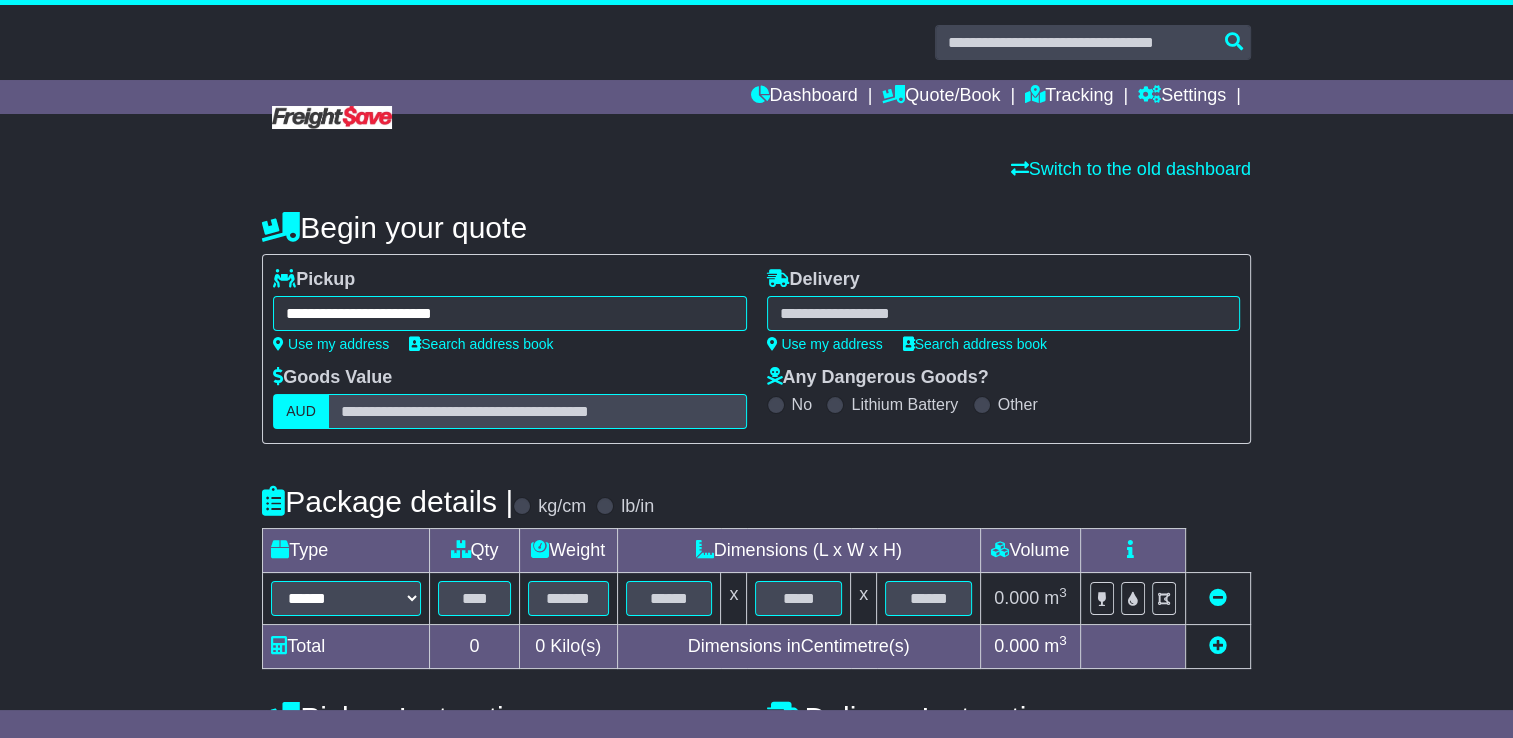 click on "**********" at bounding box center [1003, 310] 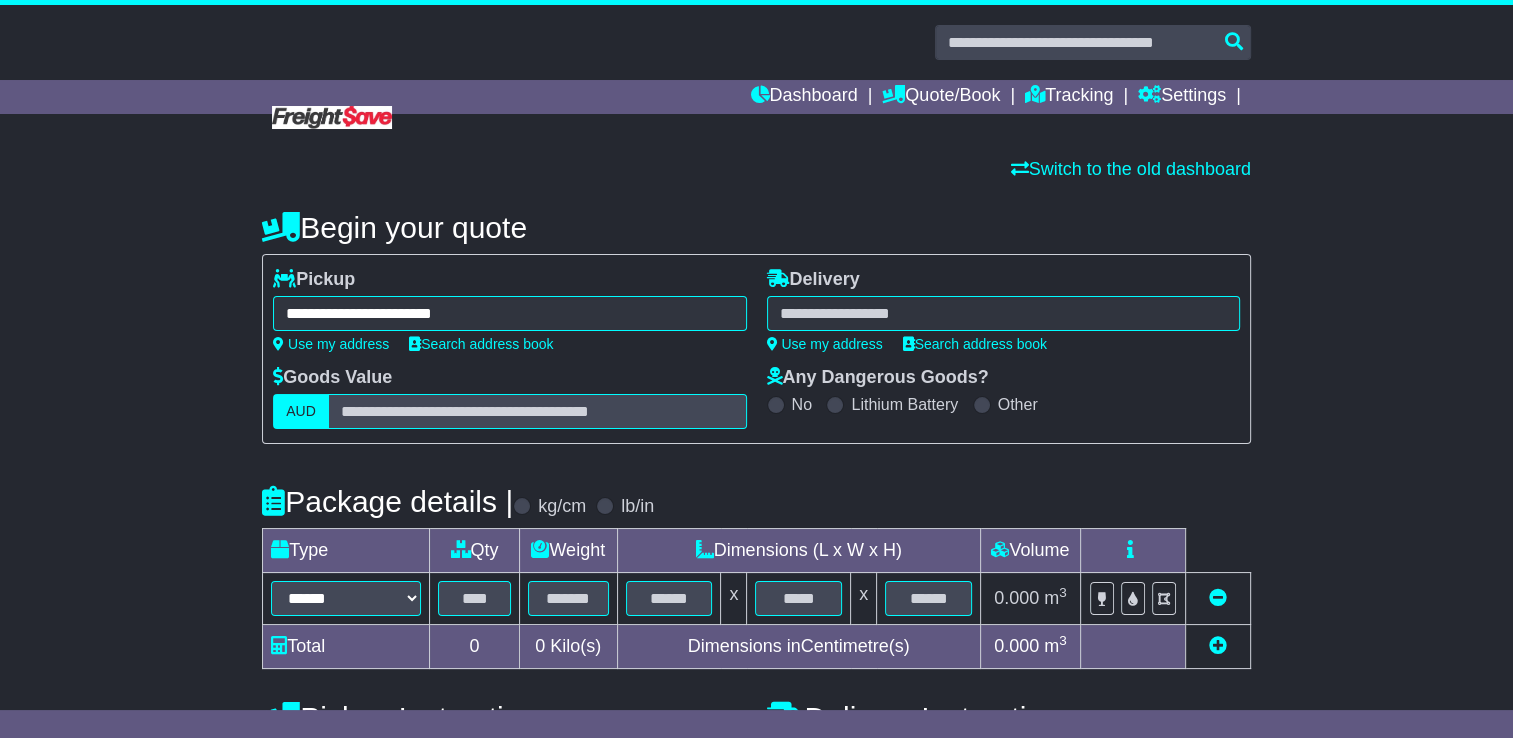 click on "**** 0820 BAYVIEW 0820 CHARLES DARWIN 0820 COONAWARRA 0820 DARWIN DC 0820 EAST POINT 0820 EATON 0820 FANNIE BAY 0820 LARRAKEYAH 0820 LUDMILLA 0820 PARAP 0820 STUART PARK 0820 THE GARDENS 0820 THE NARROWS 0820 WINNELLIE 0820 WOOLNER 0820" at bounding box center (1003, 313) 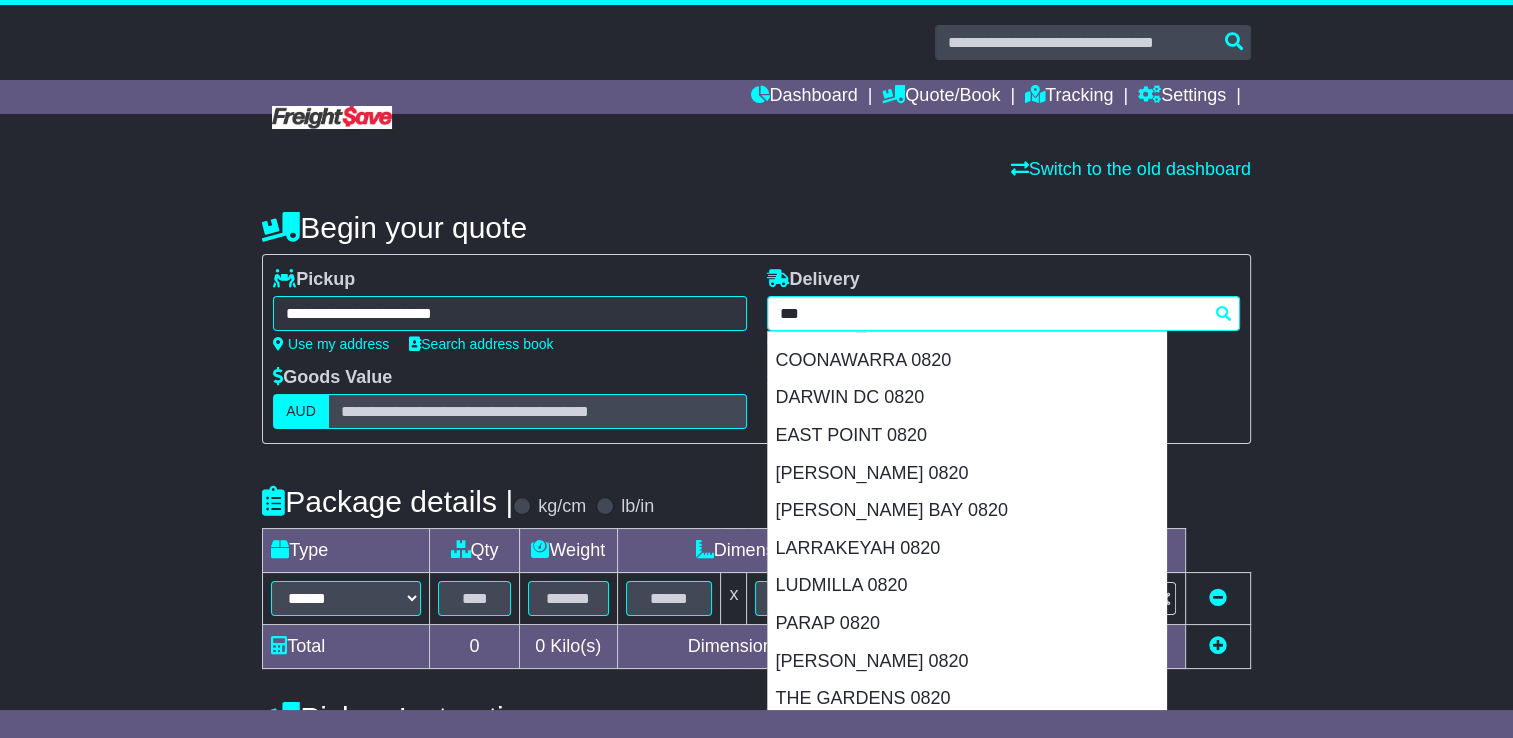 scroll, scrollTop: 0, scrollLeft: 0, axis: both 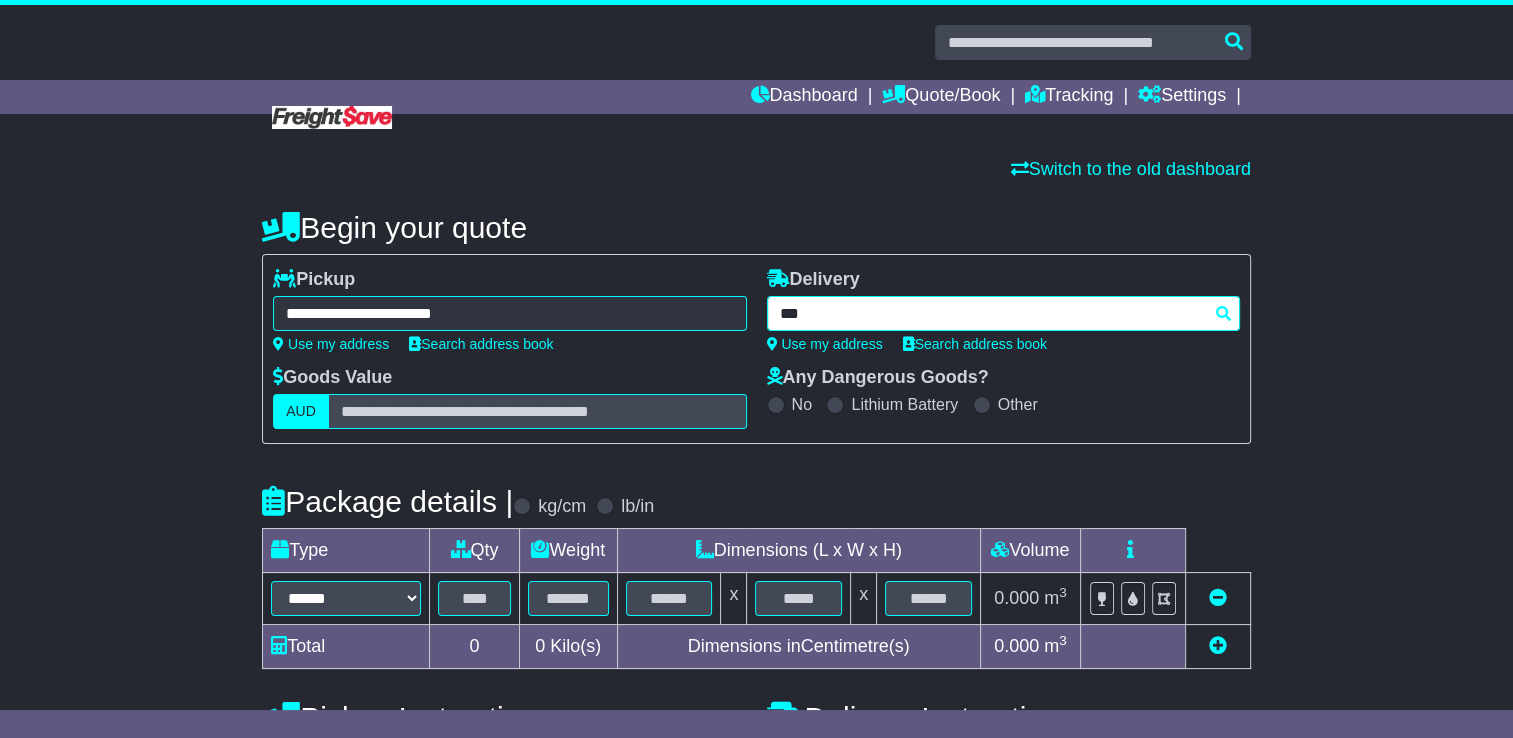 type on "****" 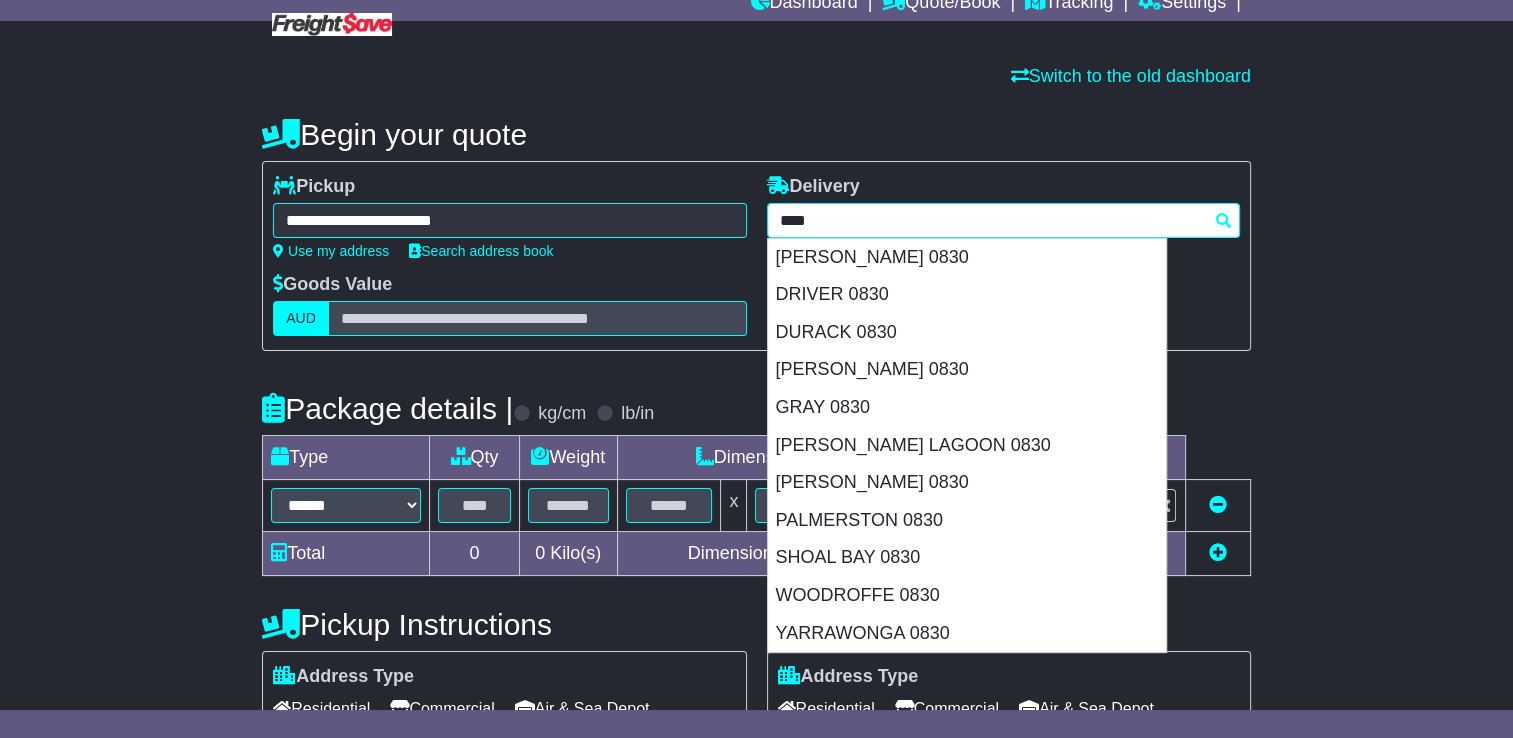 scroll, scrollTop: 100, scrollLeft: 0, axis: vertical 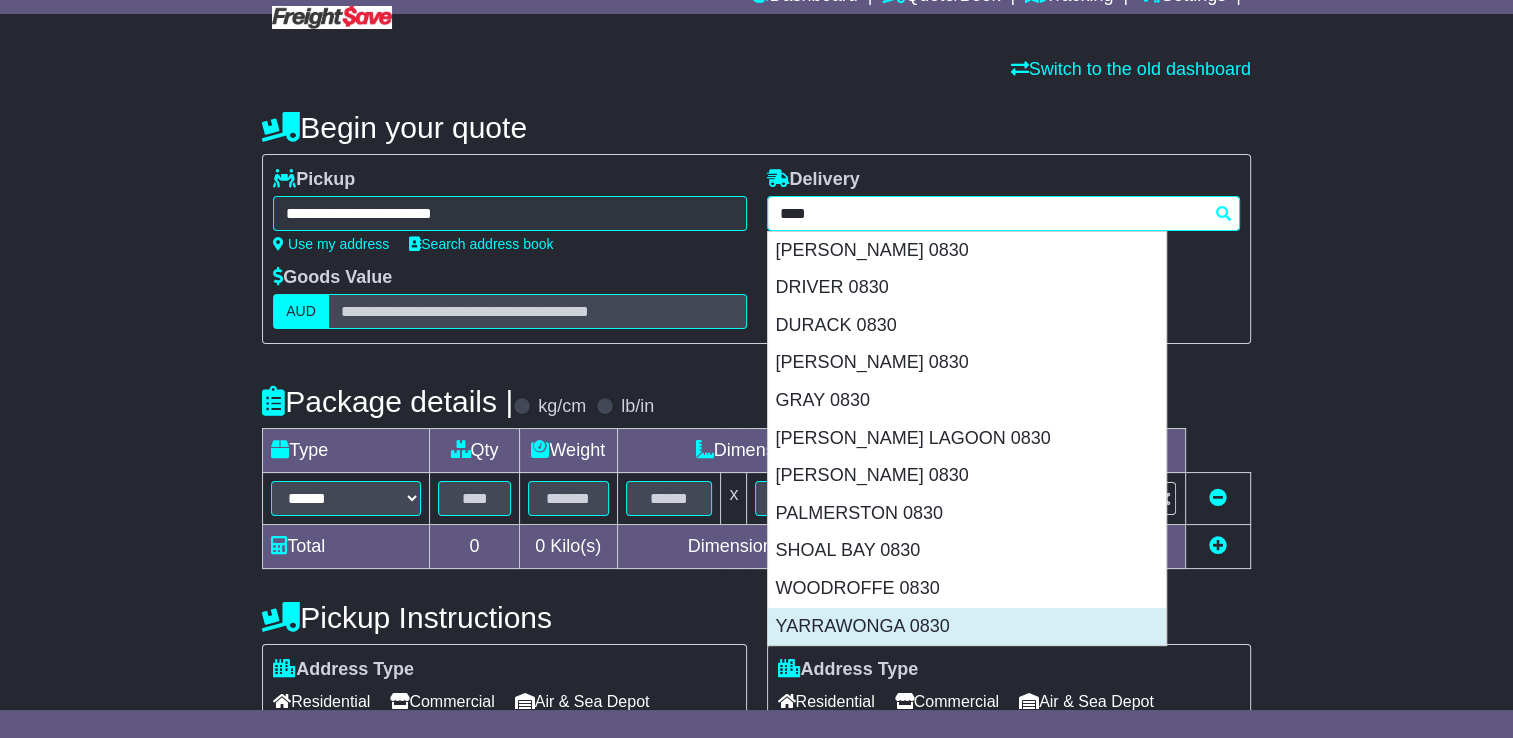 click on "YARRAWONGA 0830" at bounding box center [967, 627] 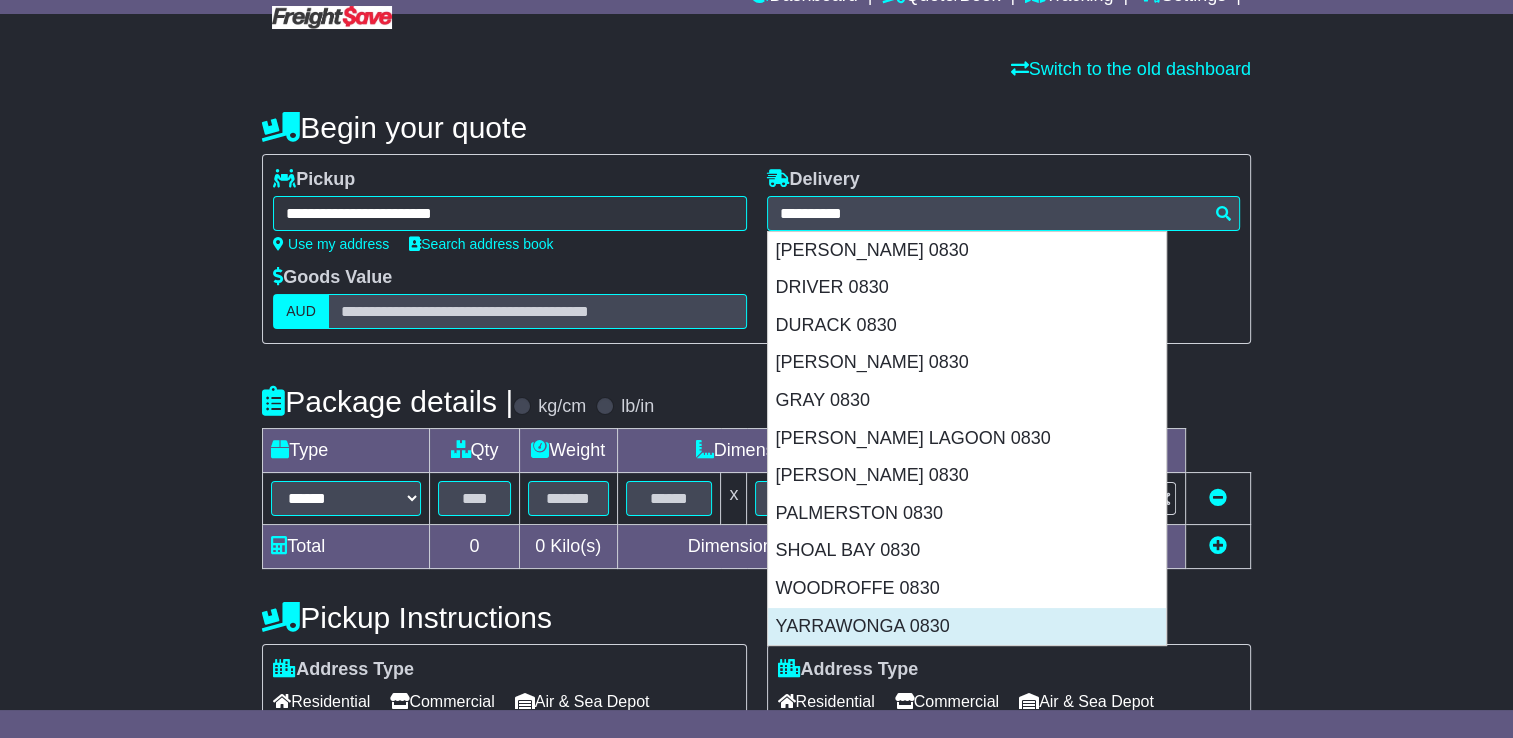 type on "**********" 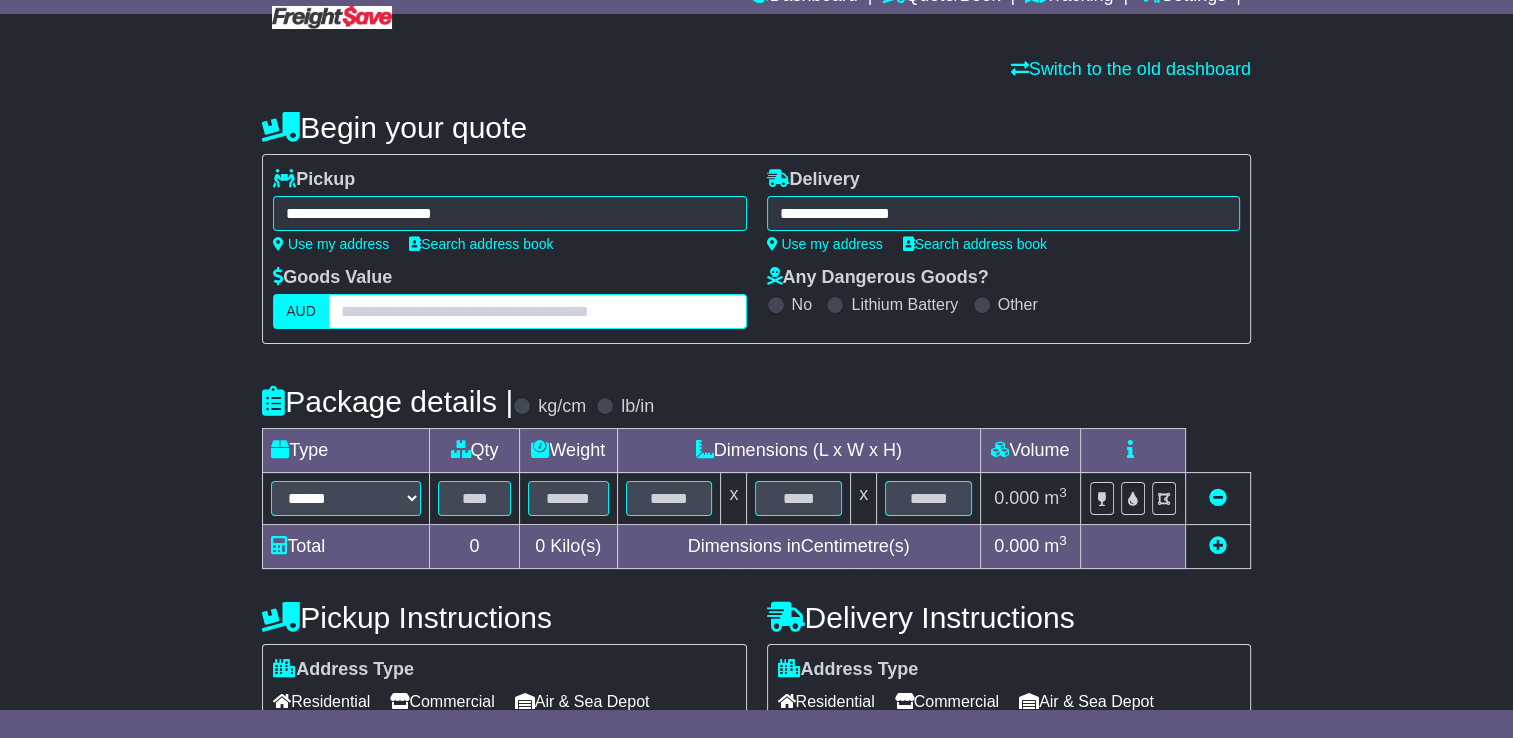 click at bounding box center (537, 311) 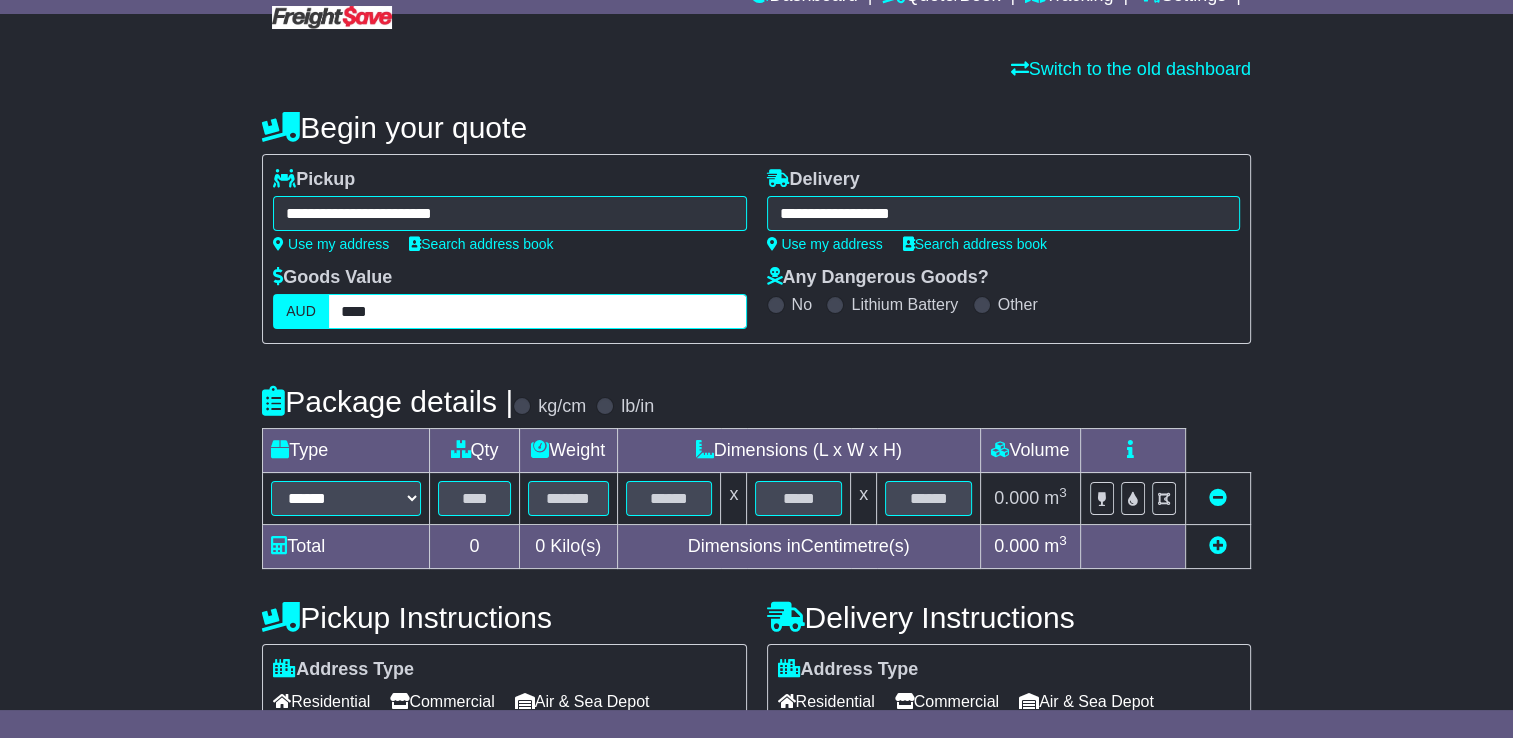 type on "****" 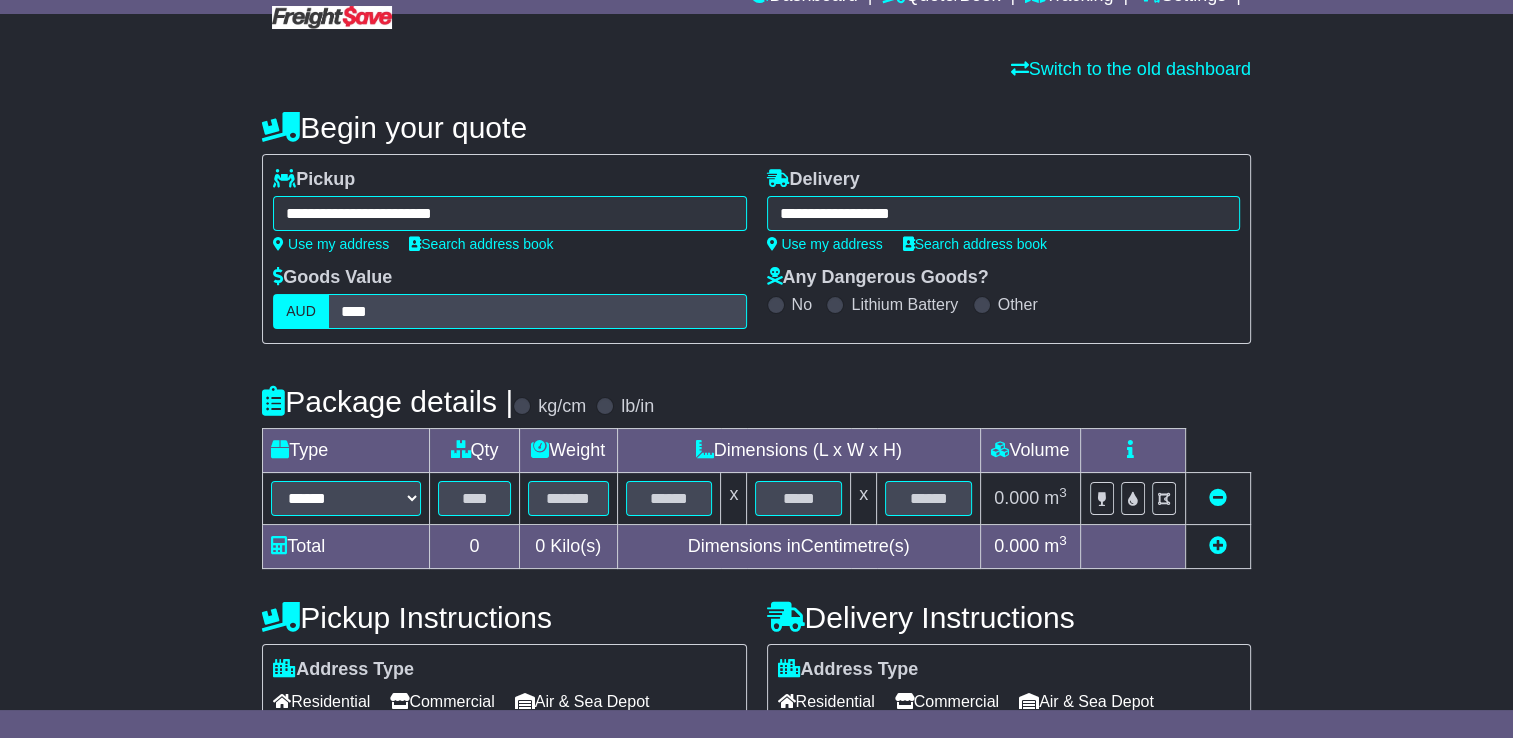 click on "**********" at bounding box center [756, 504] 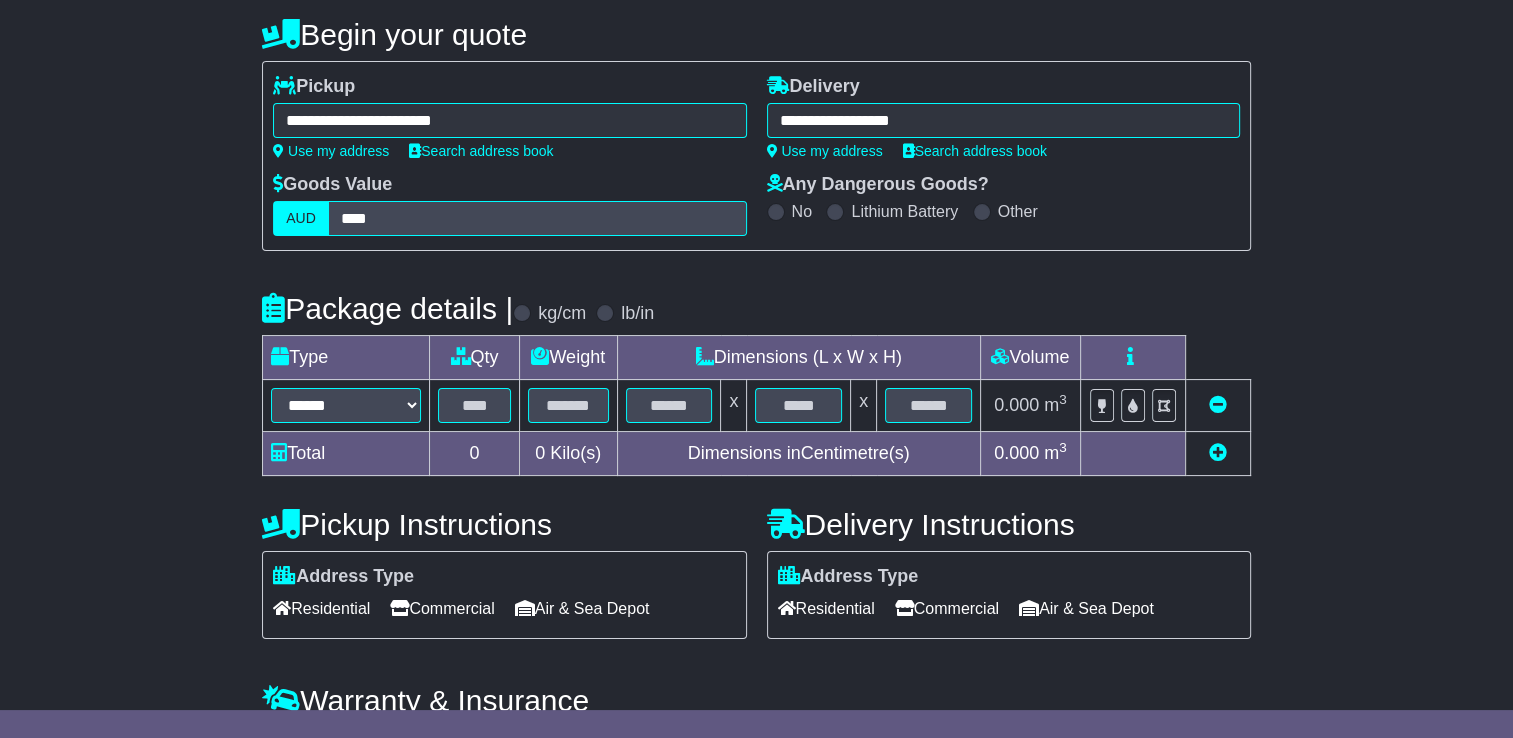 scroll, scrollTop: 200, scrollLeft: 0, axis: vertical 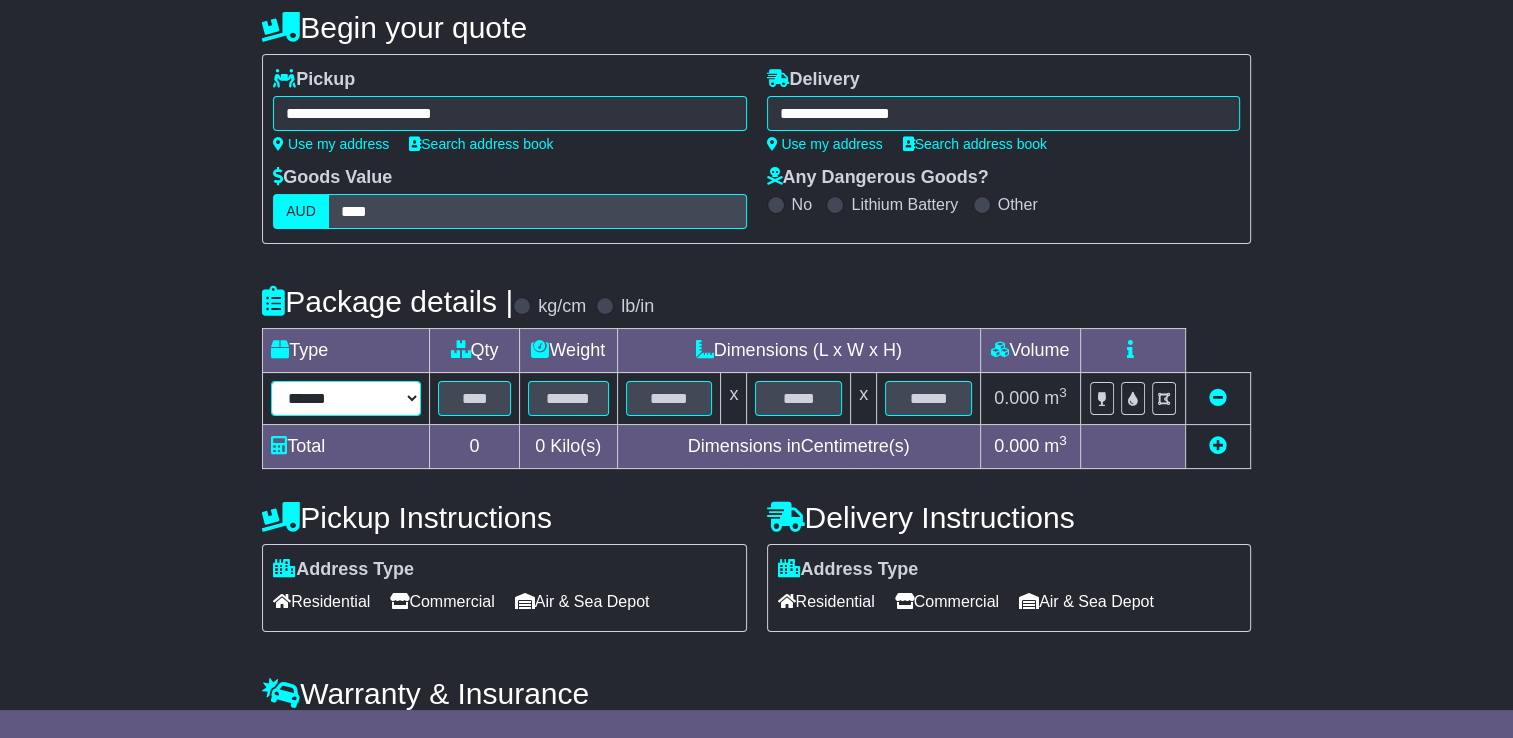 click on "****** ****** *** ******** ***** **** **** ****** *** *******" at bounding box center [346, 398] 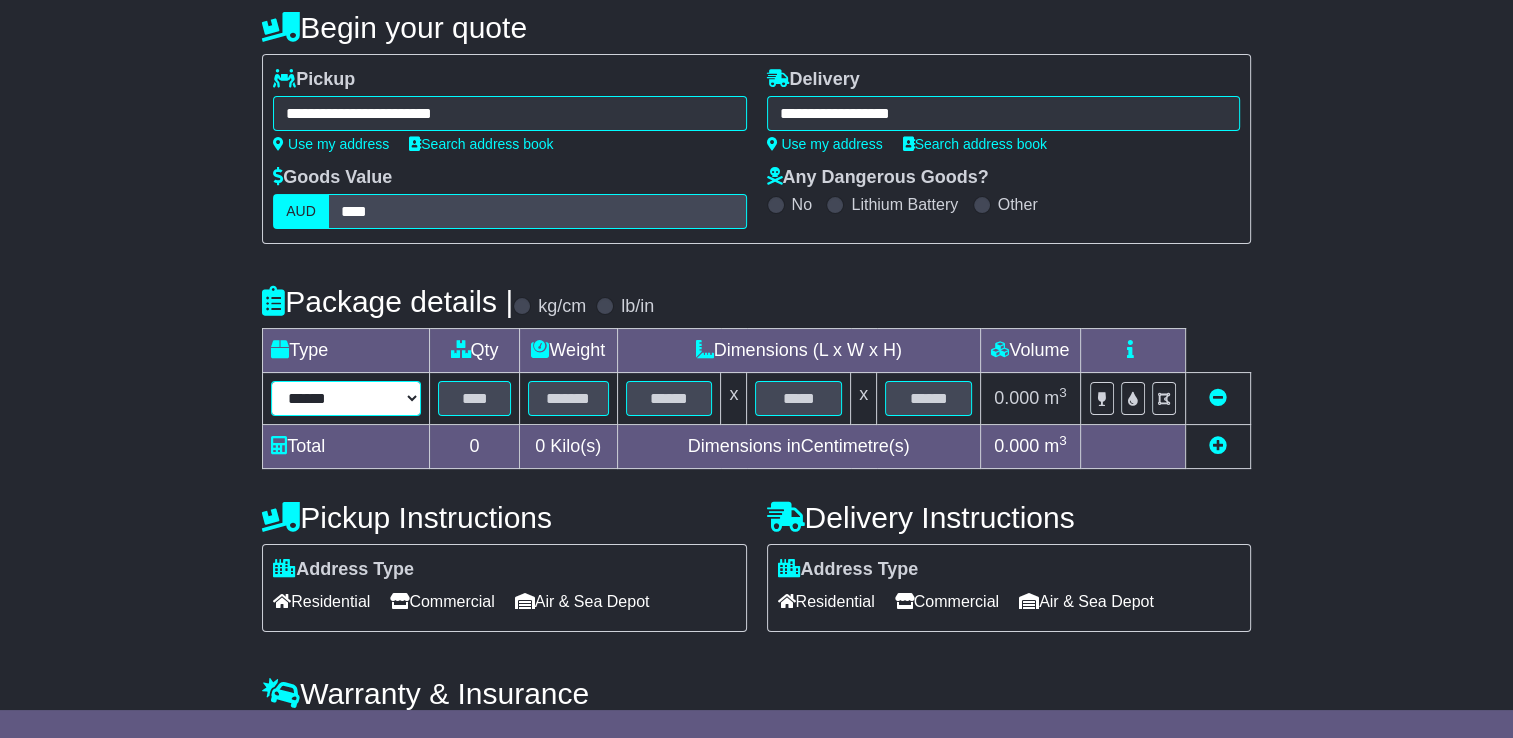 select on "*****" 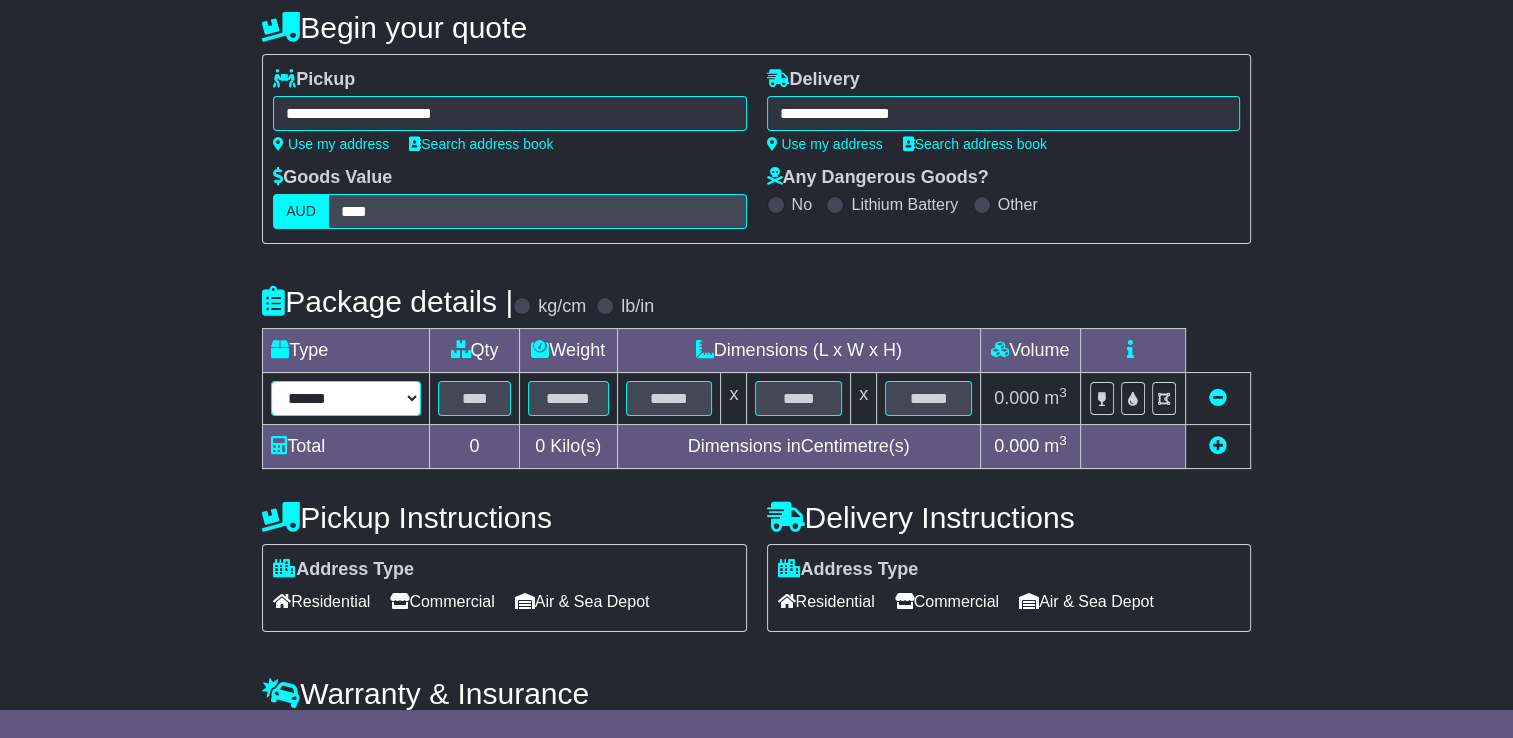 click on "****** ****** *** ******** ***** **** **** ****** *** *******" at bounding box center (346, 398) 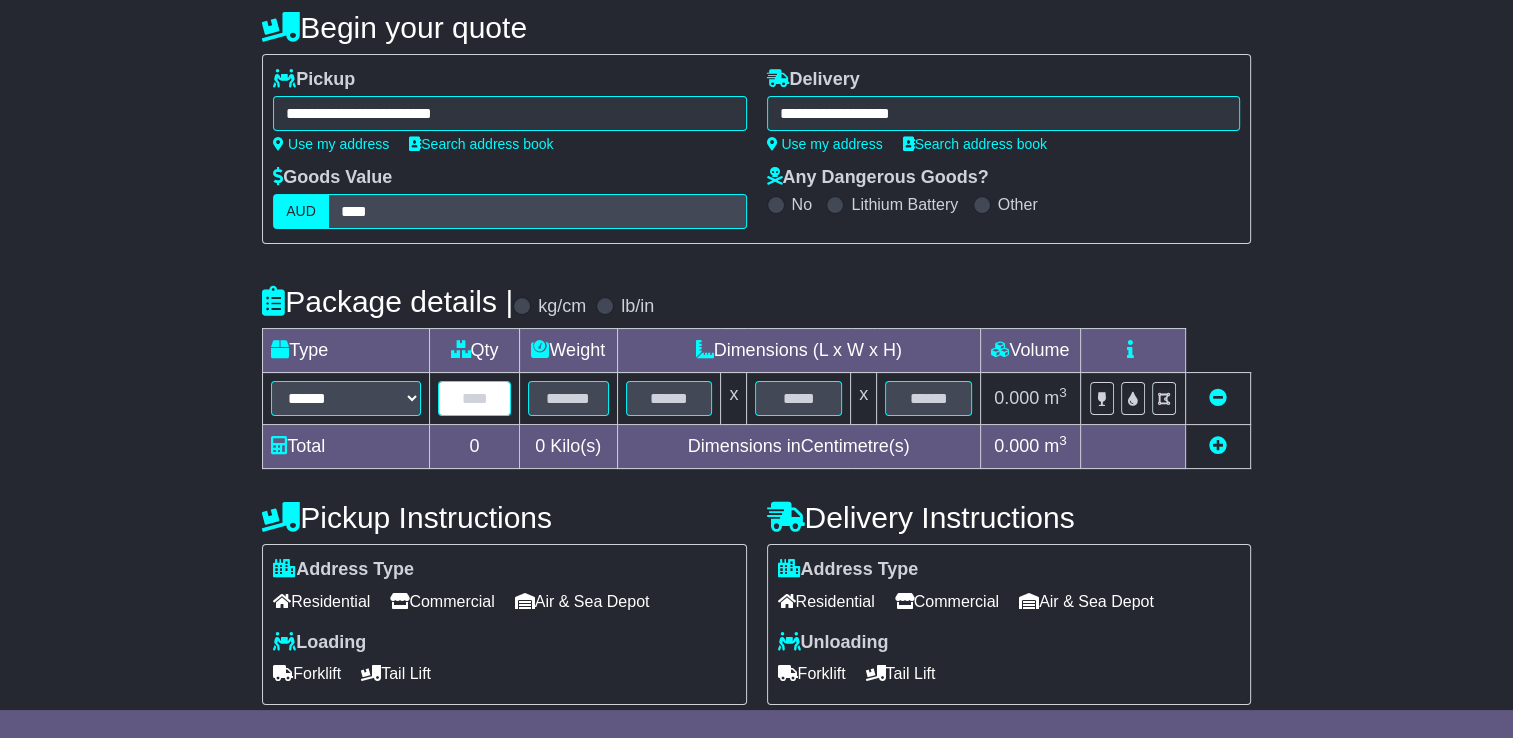 click at bounding box center (474, 398) 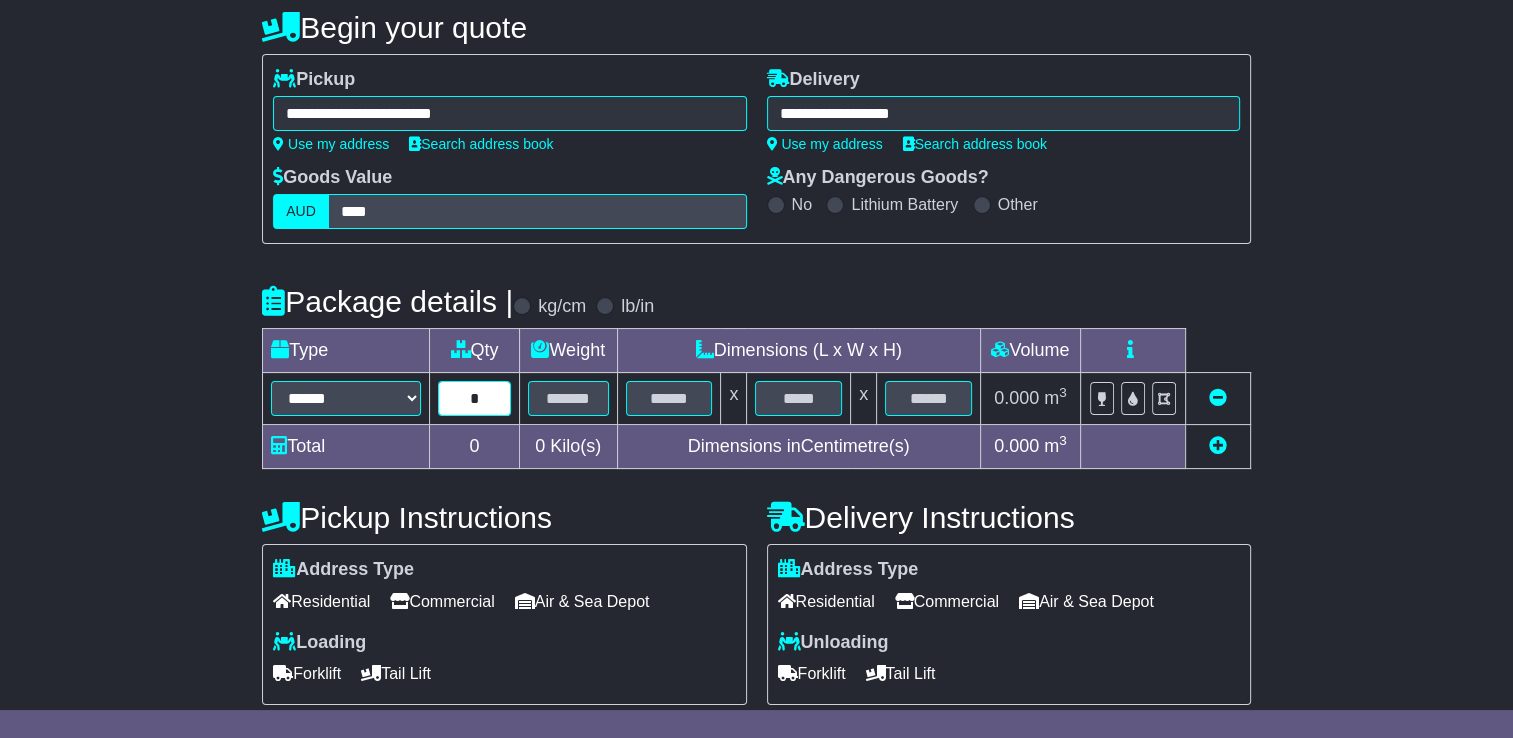type on "*" 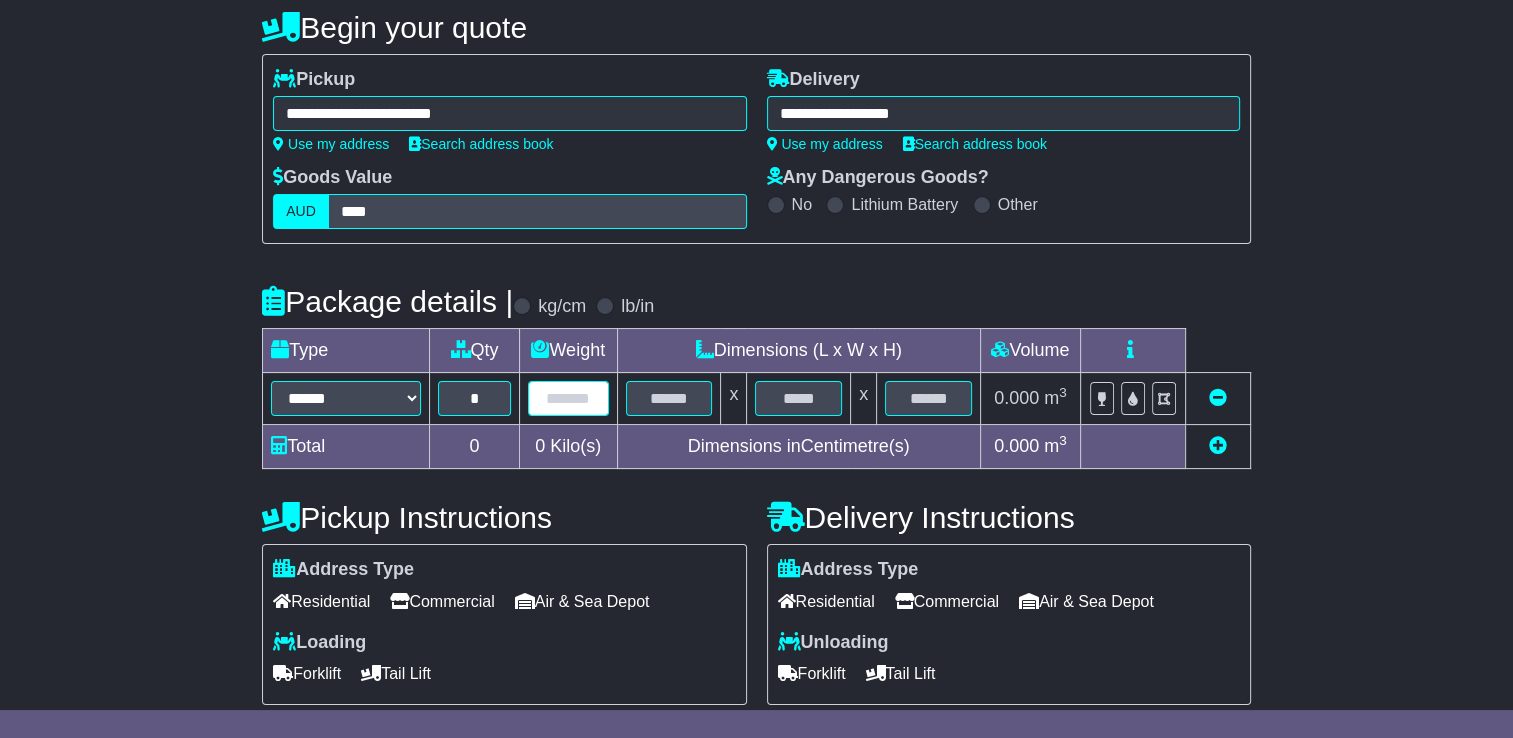 click at bounding box center (568, 398) 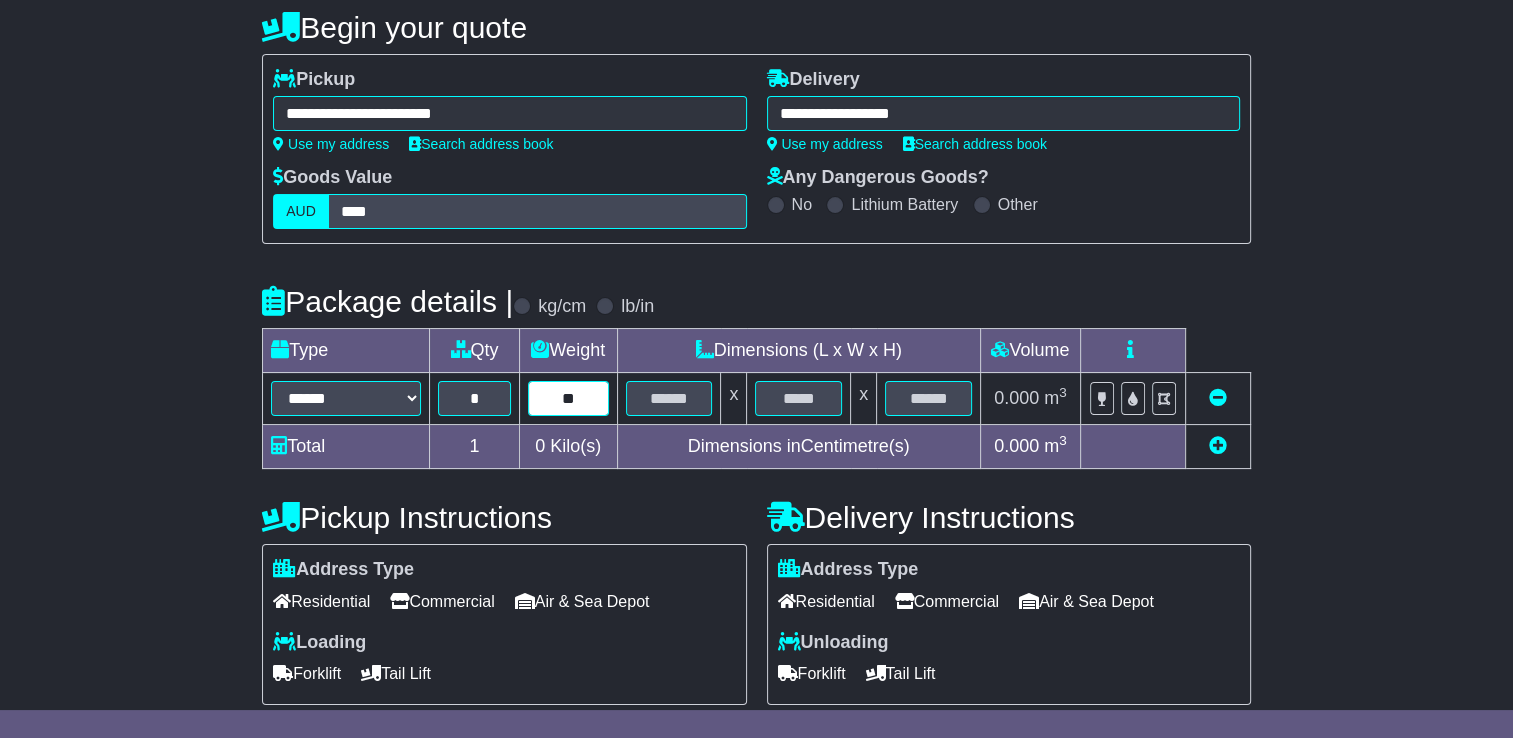type on "**" 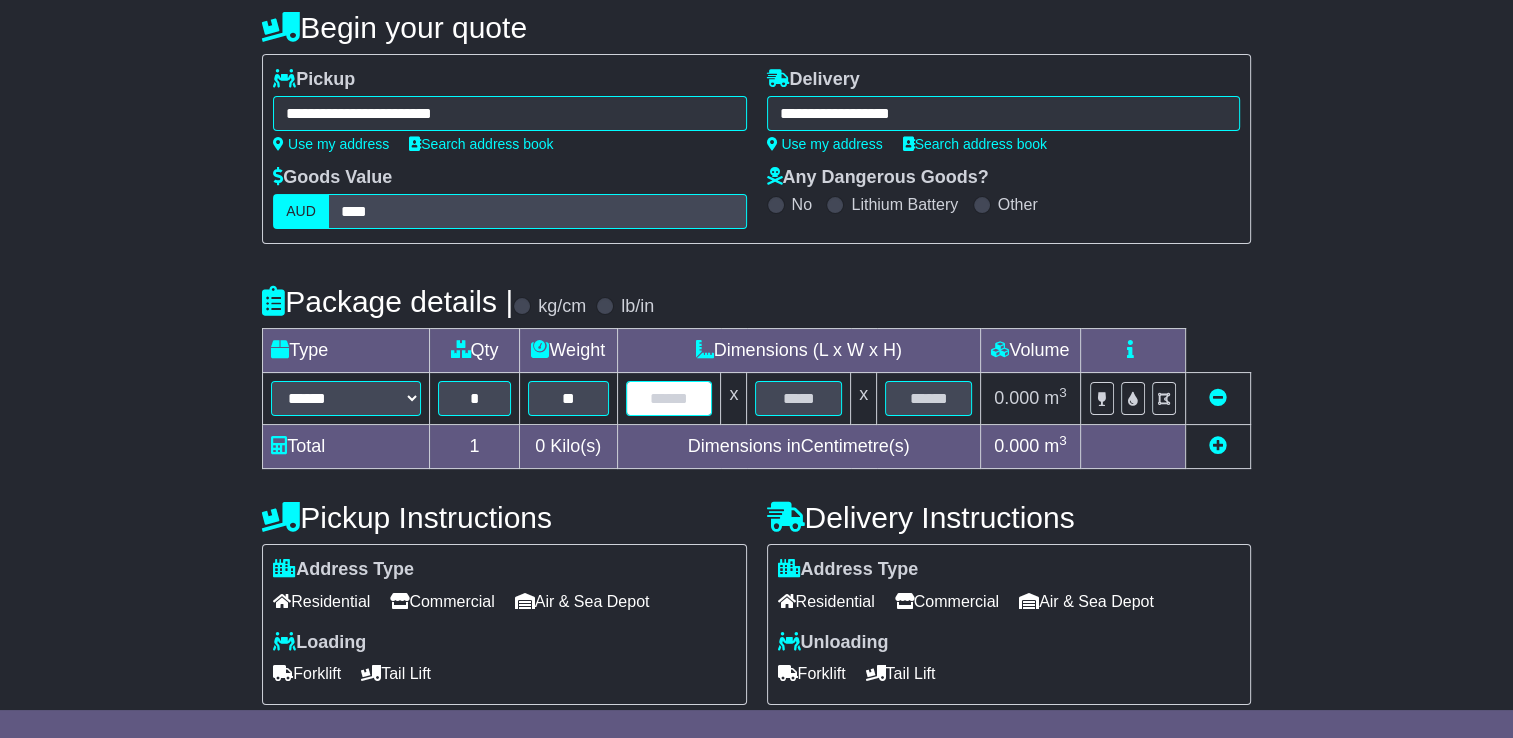 click at bounding box center [669, 398] 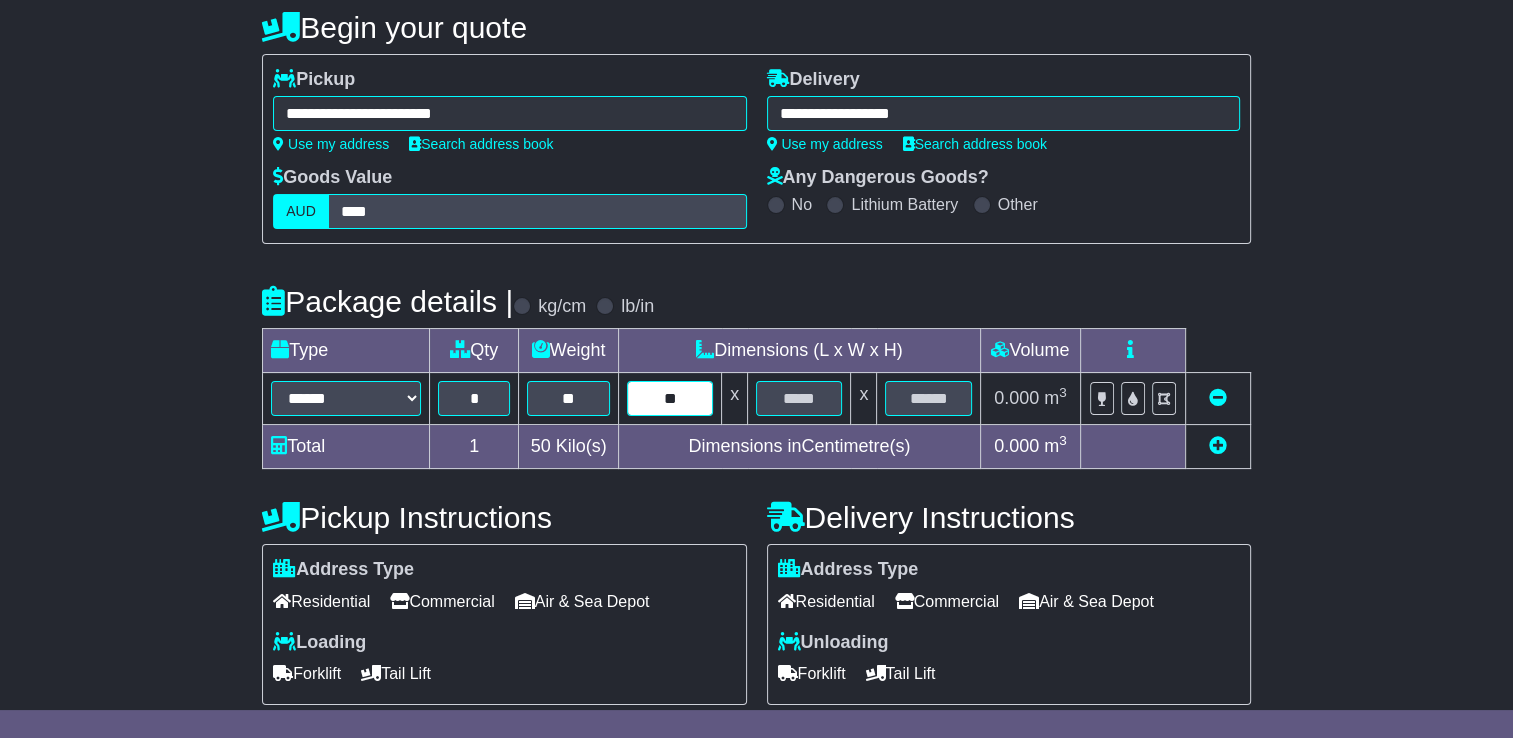 type on "**" 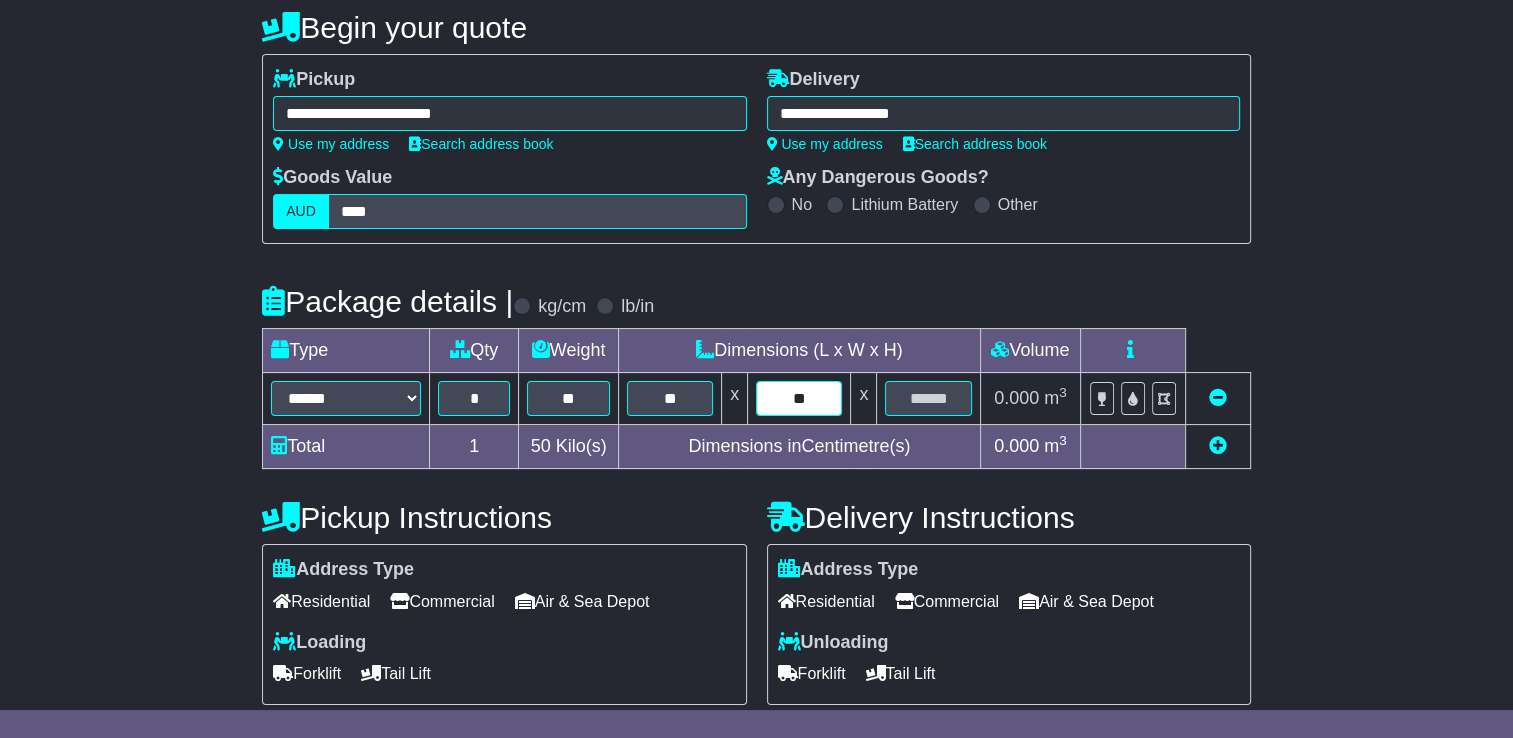 type on "**" 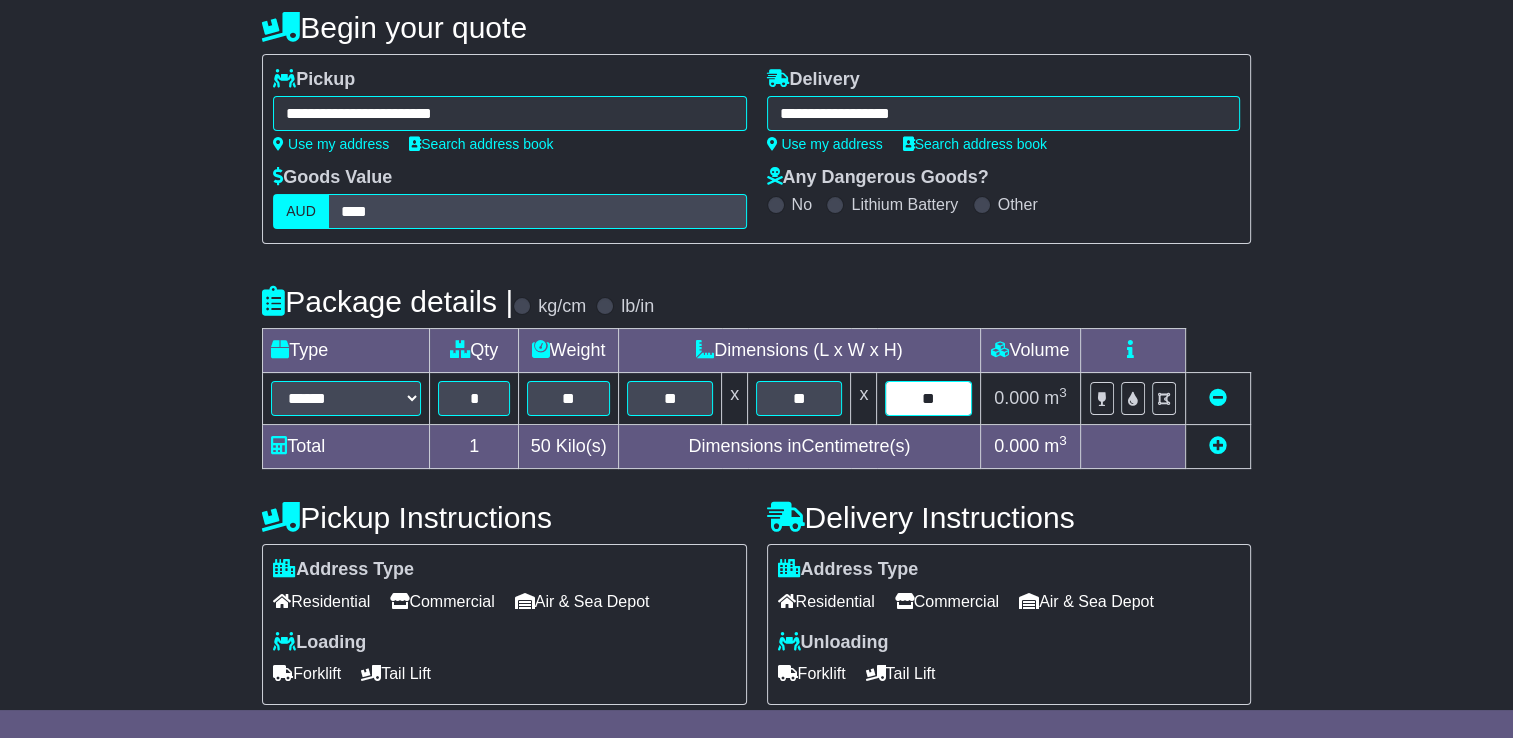 type on "**" 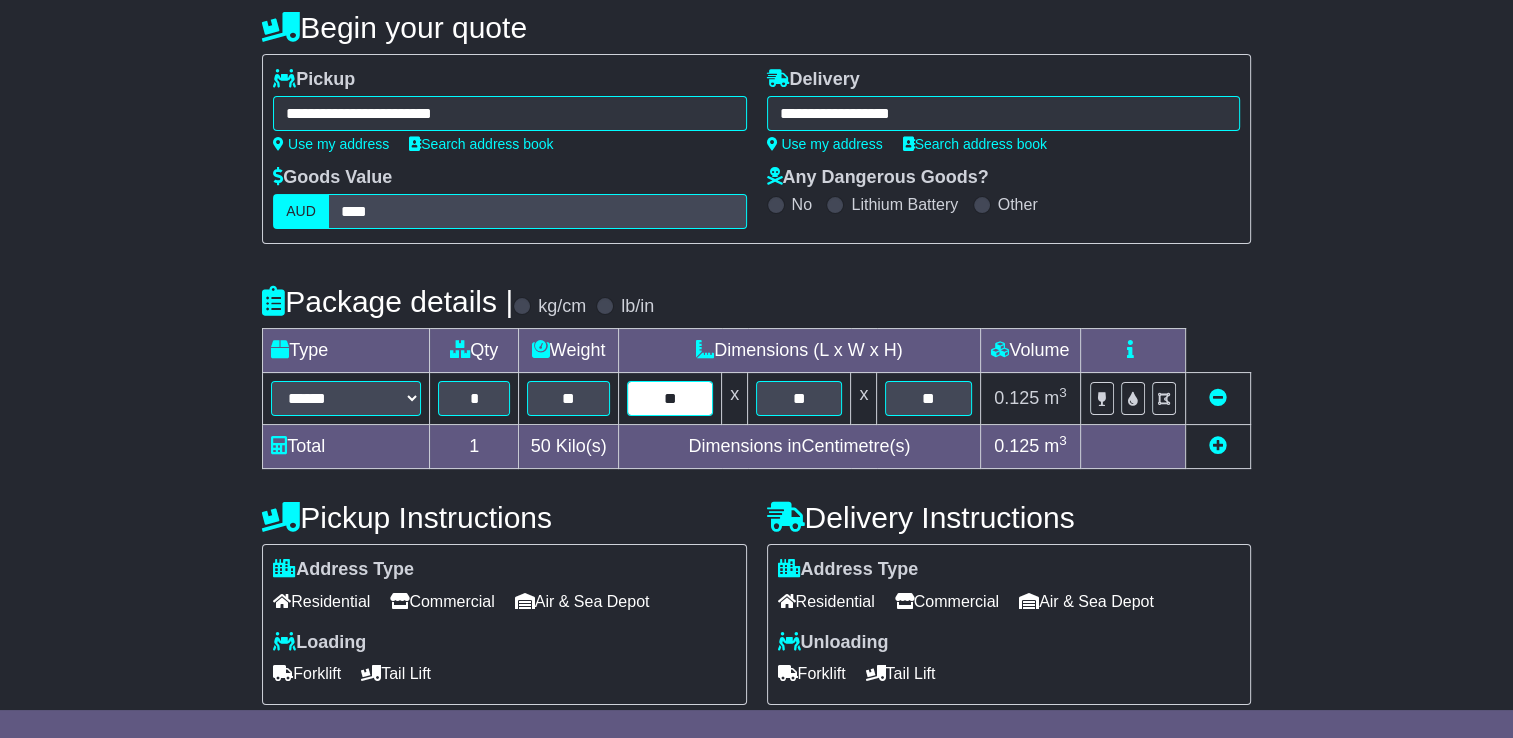 type on "**" 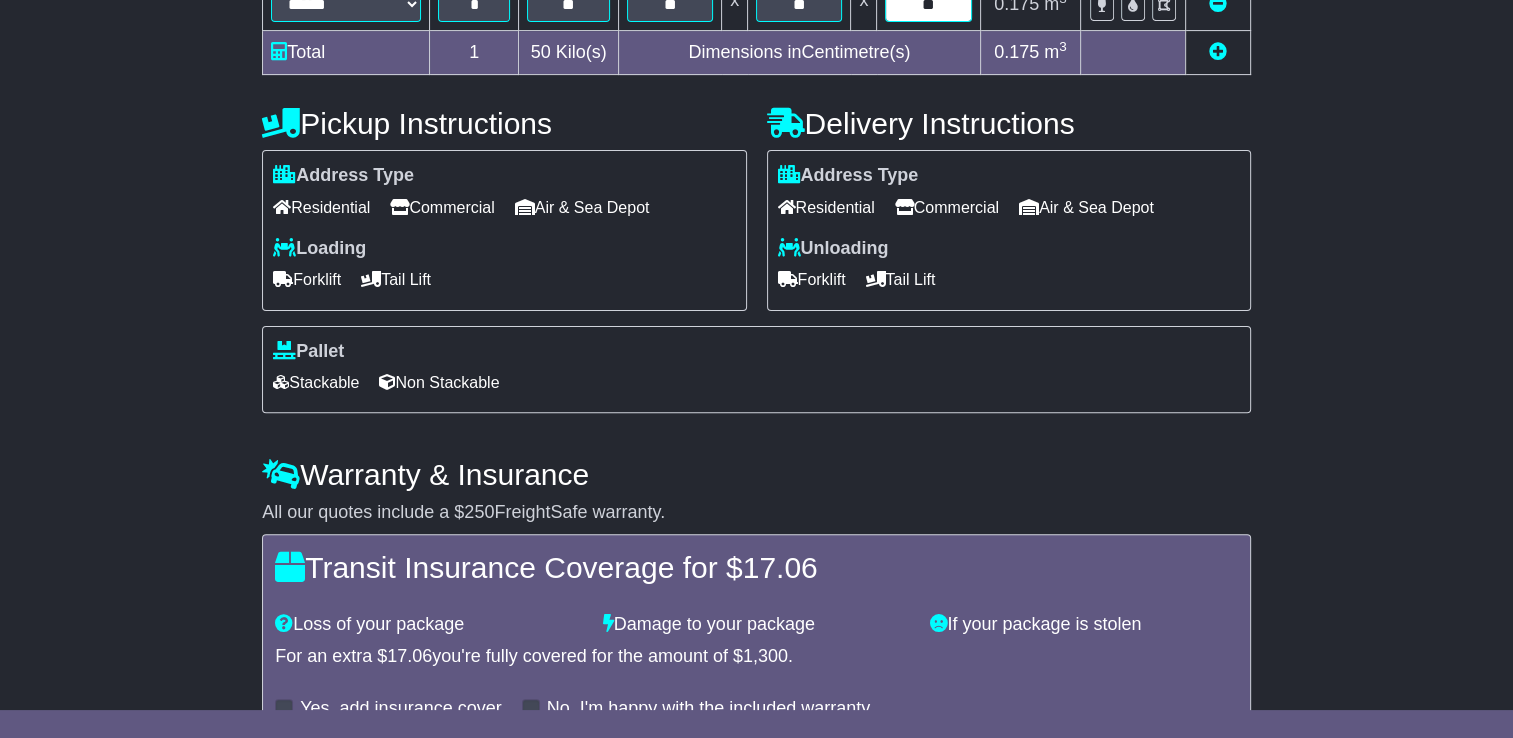 scroll, scrollTop: 600, scrollLeft: 0, axis: vertical 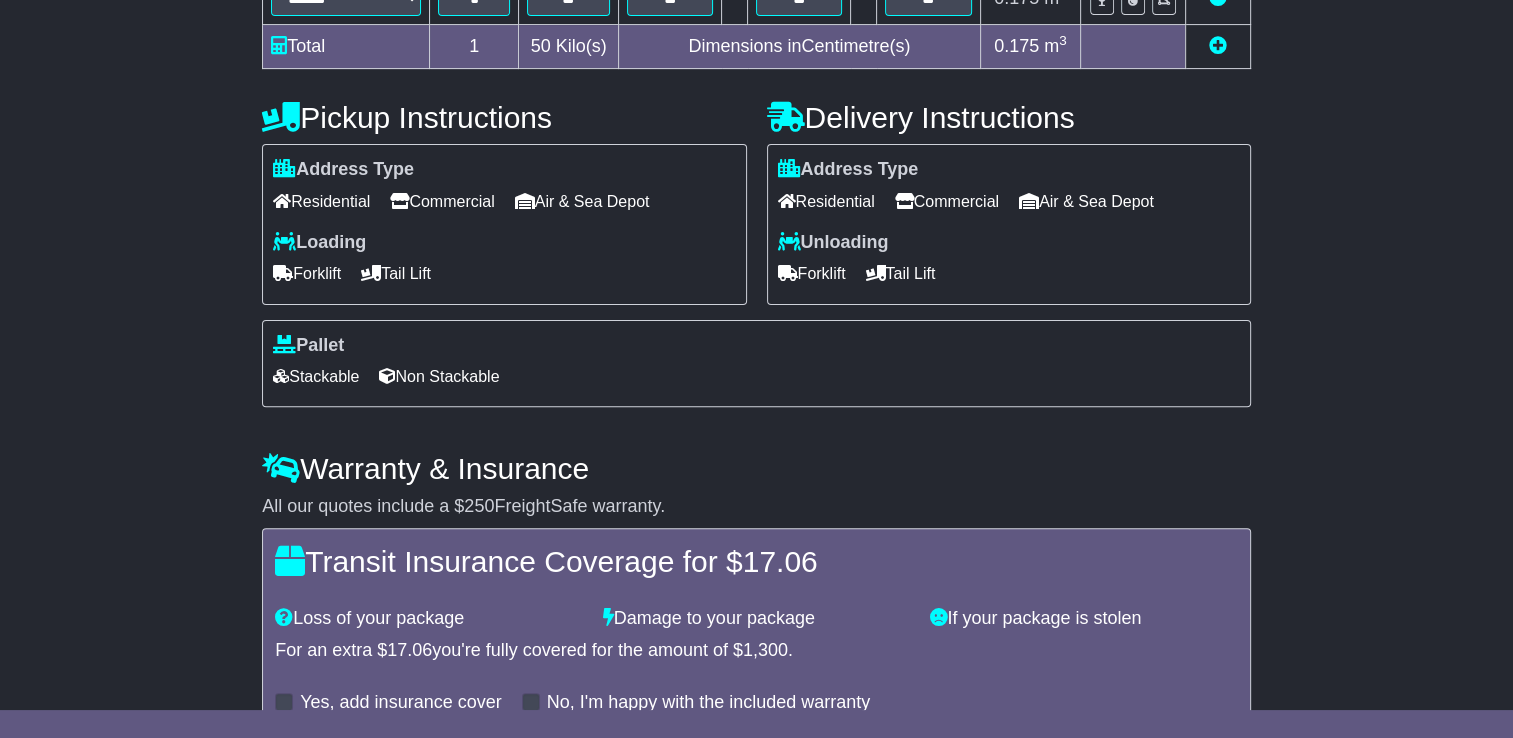 click on "Commercial" at bounding box center [442, 201] 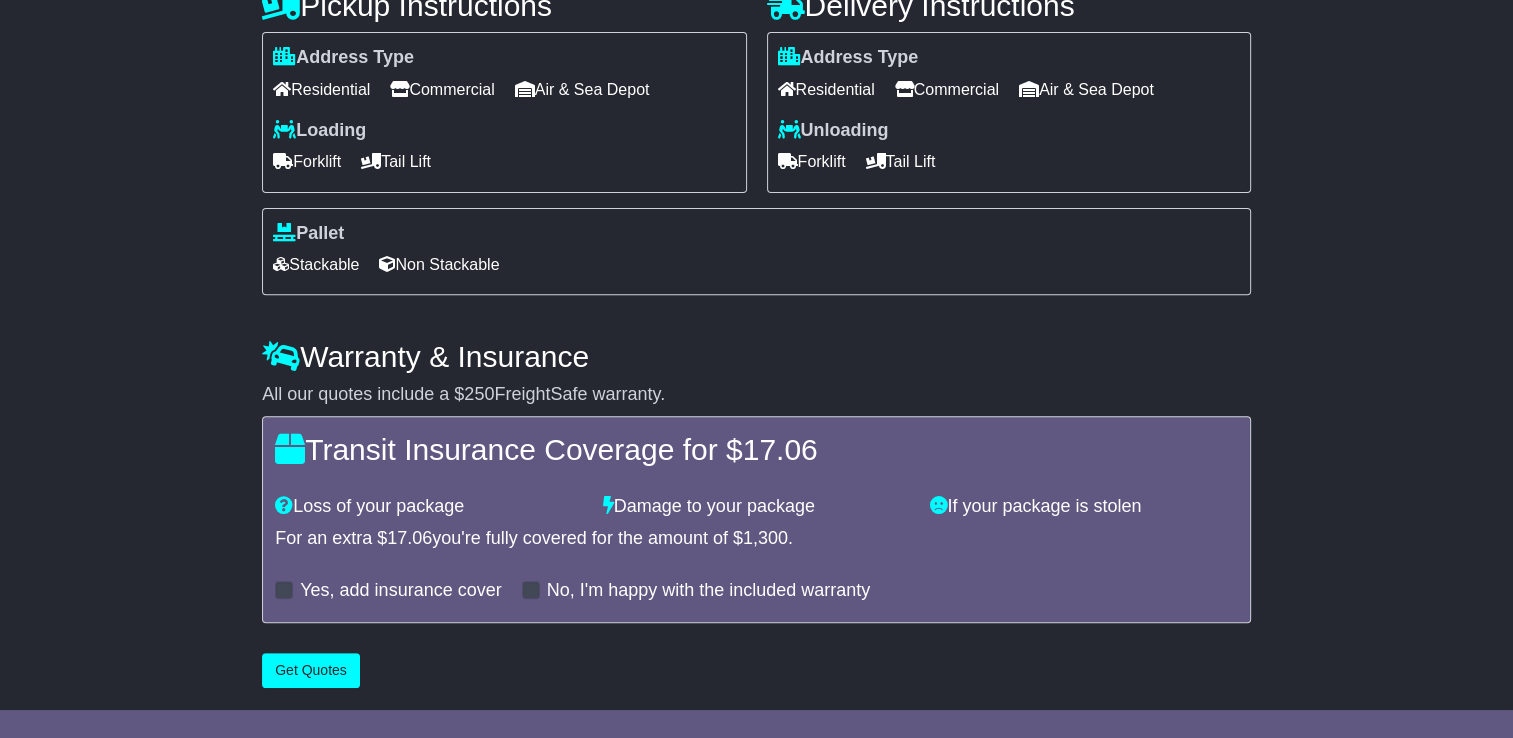 scroll, scrollTop: 714, scrollLeft: 0, axis: vertical 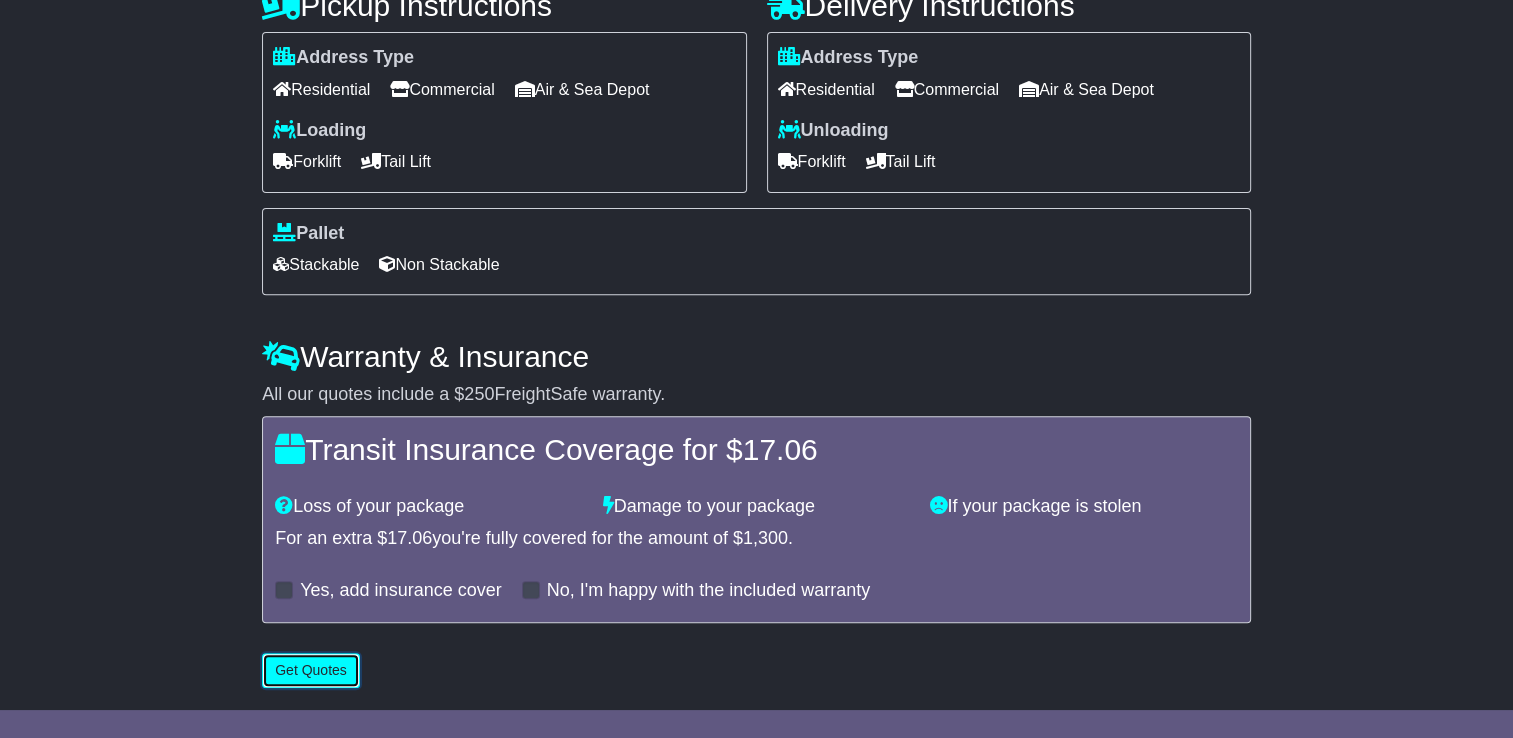 click on "Get Quotes" at bounding box center [311, 670] 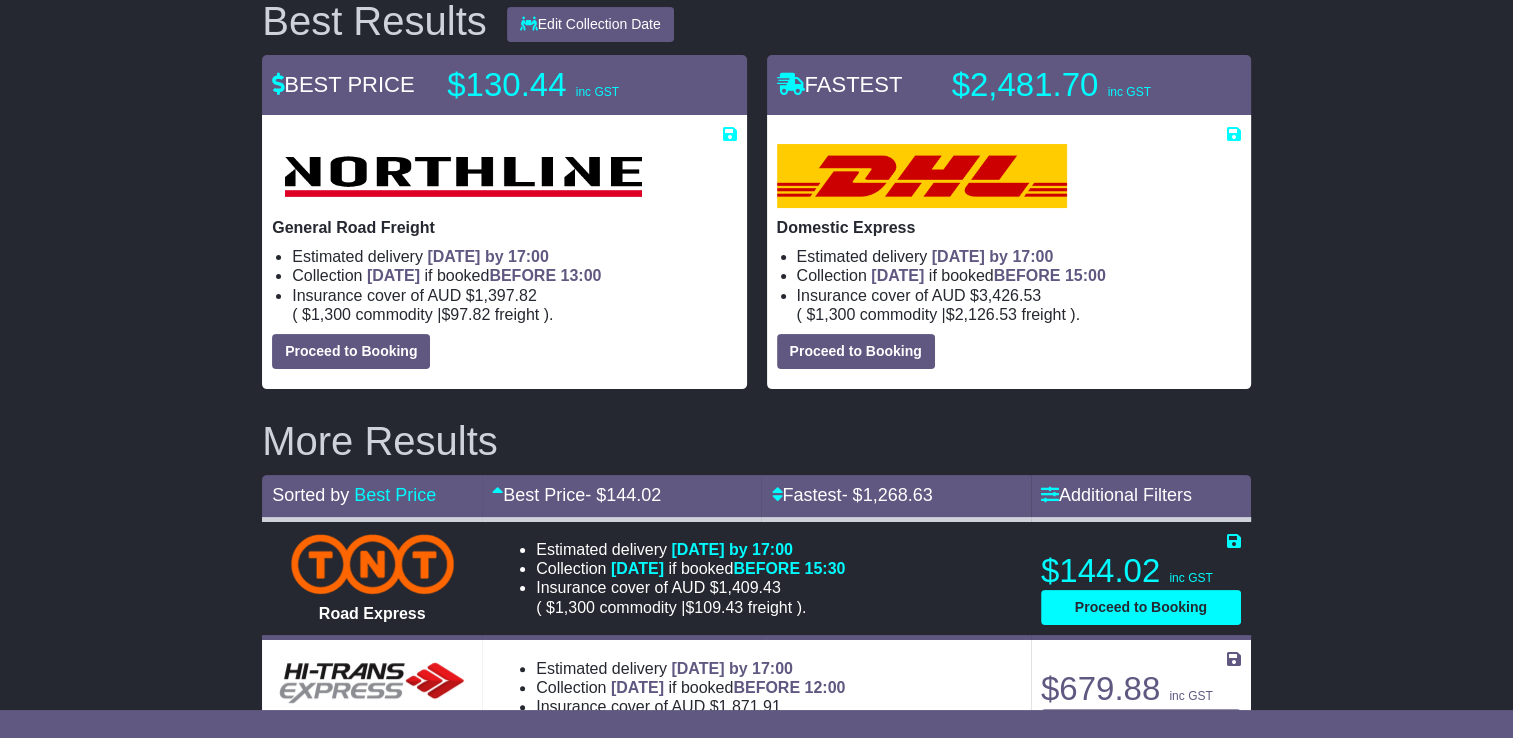 scroll, scrollTop: 284, scrollLeft: 0, axis: vertical 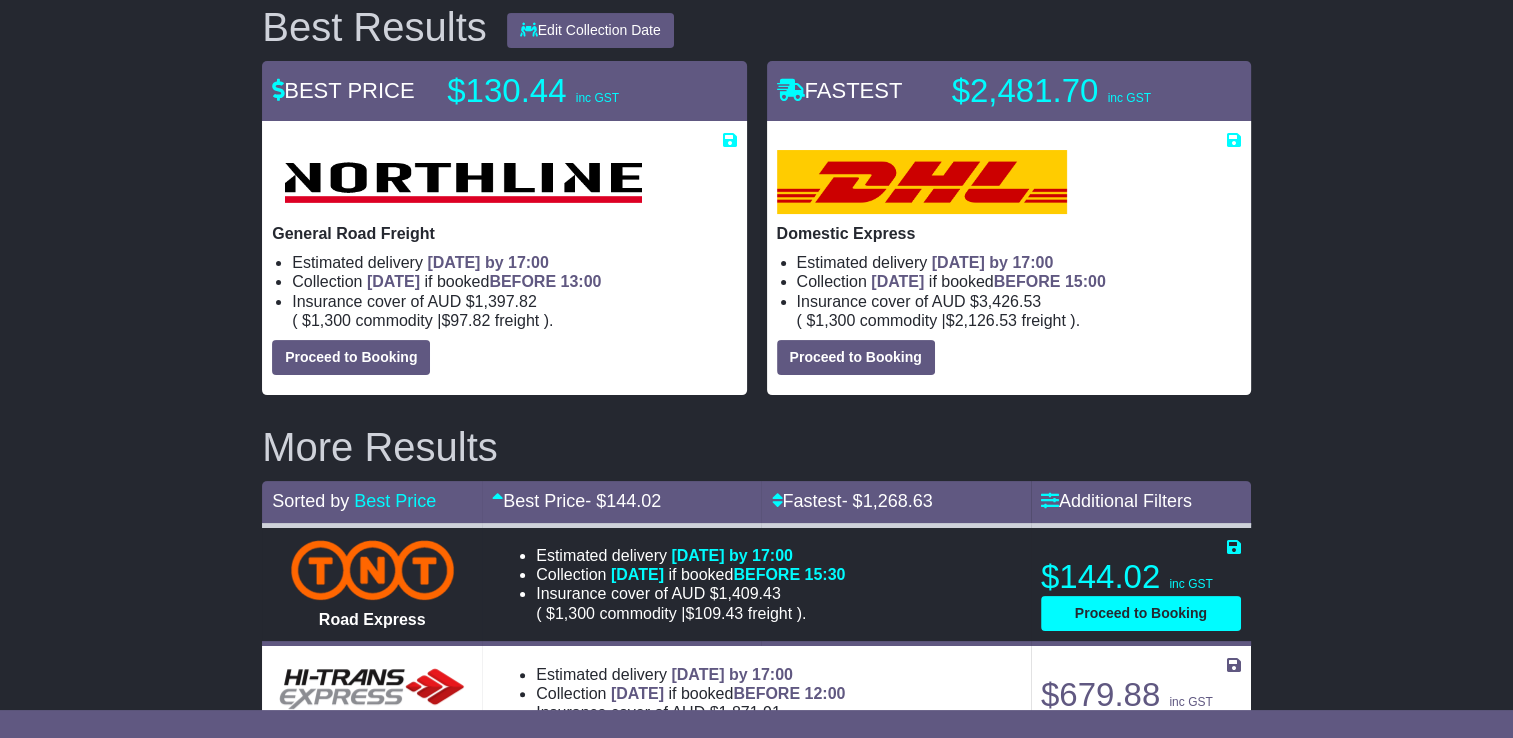 click on "BAYSWATER NORTH , 3153
YARRAWONGA , 0830
$ 1,300
1   item
0.175
m 3
in 3 50  kg(s)" at bounding box center (756, 383) 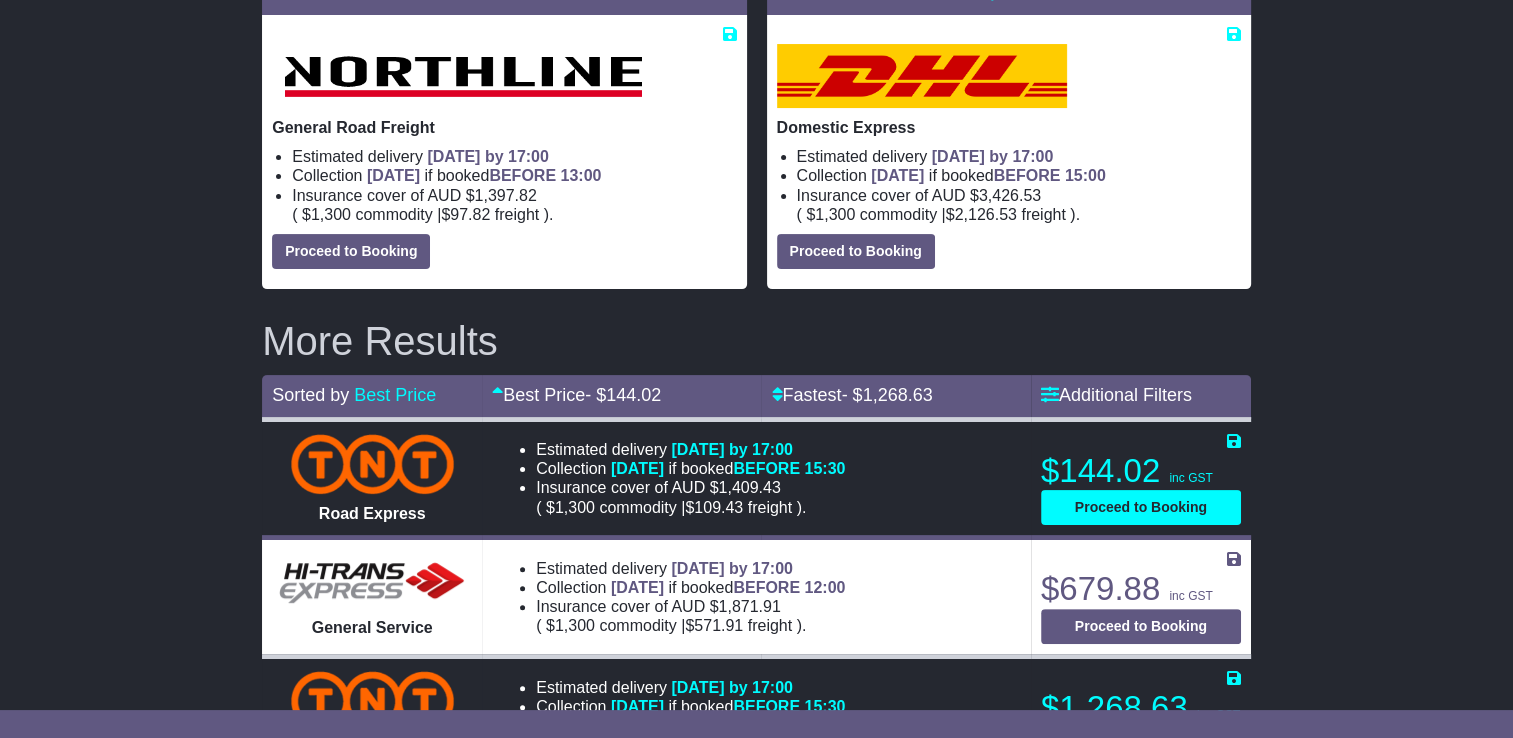scroll, scrollTop: 384, scrollLeft: 0, axis: vertical 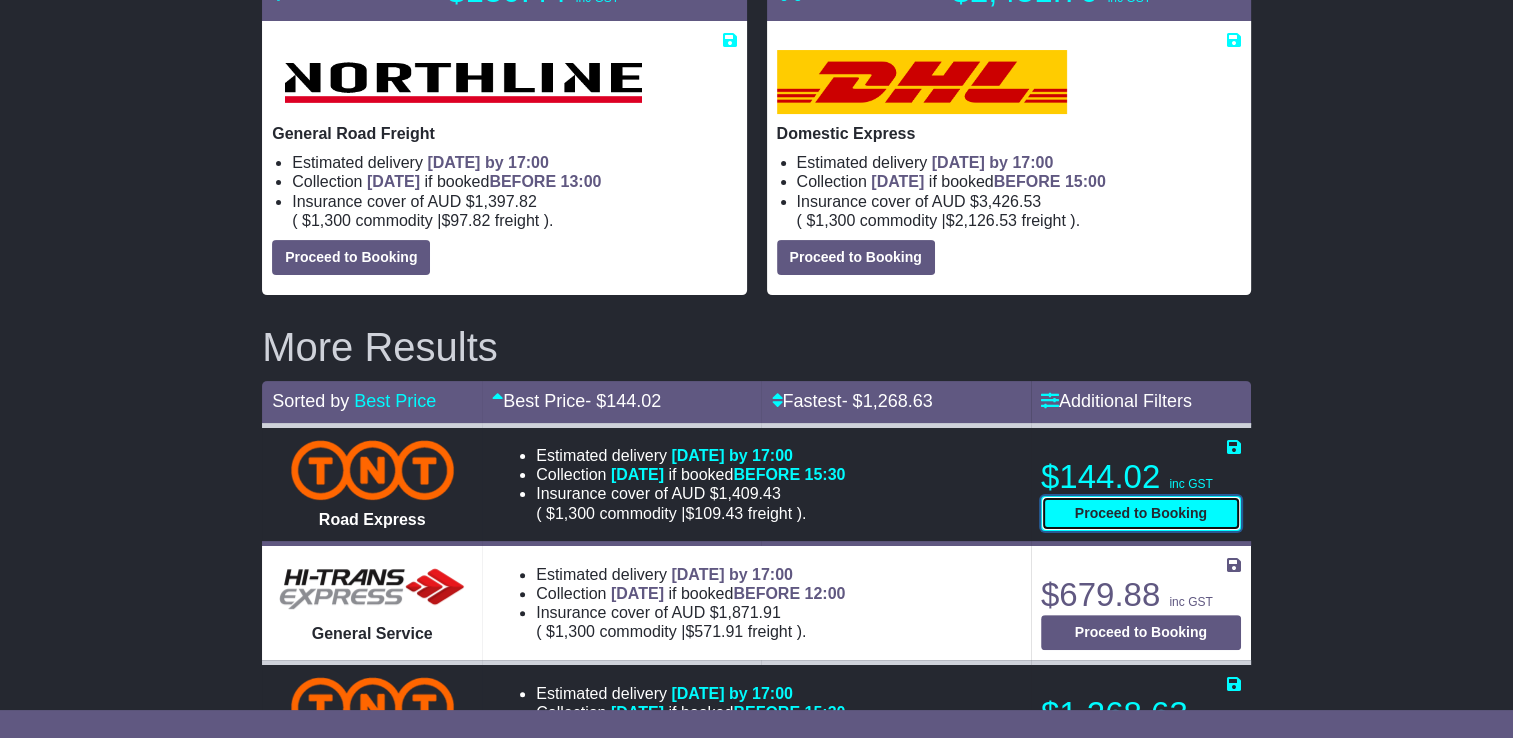 click on "Proceed to Booking" at bounding box center (1141, 513) 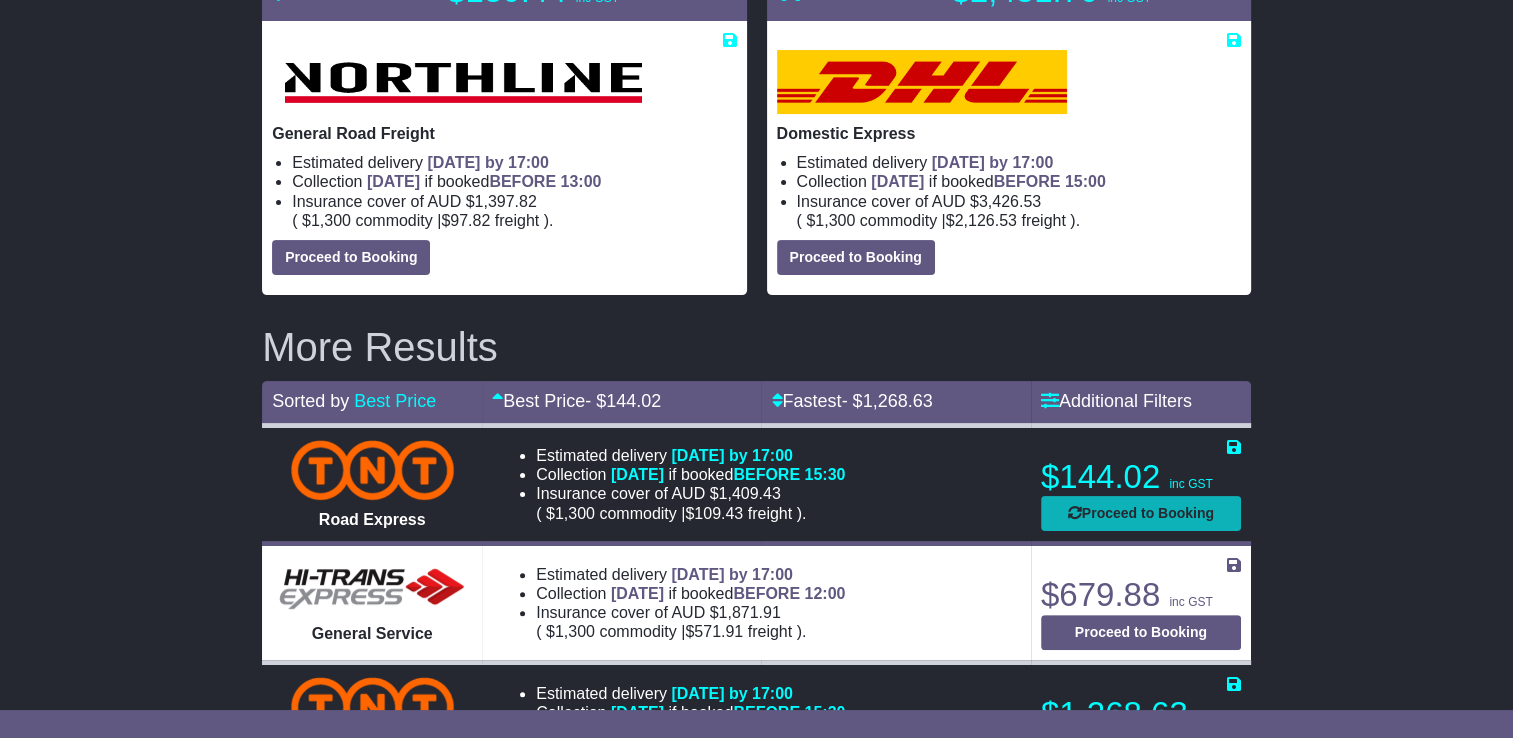 select on "*****" 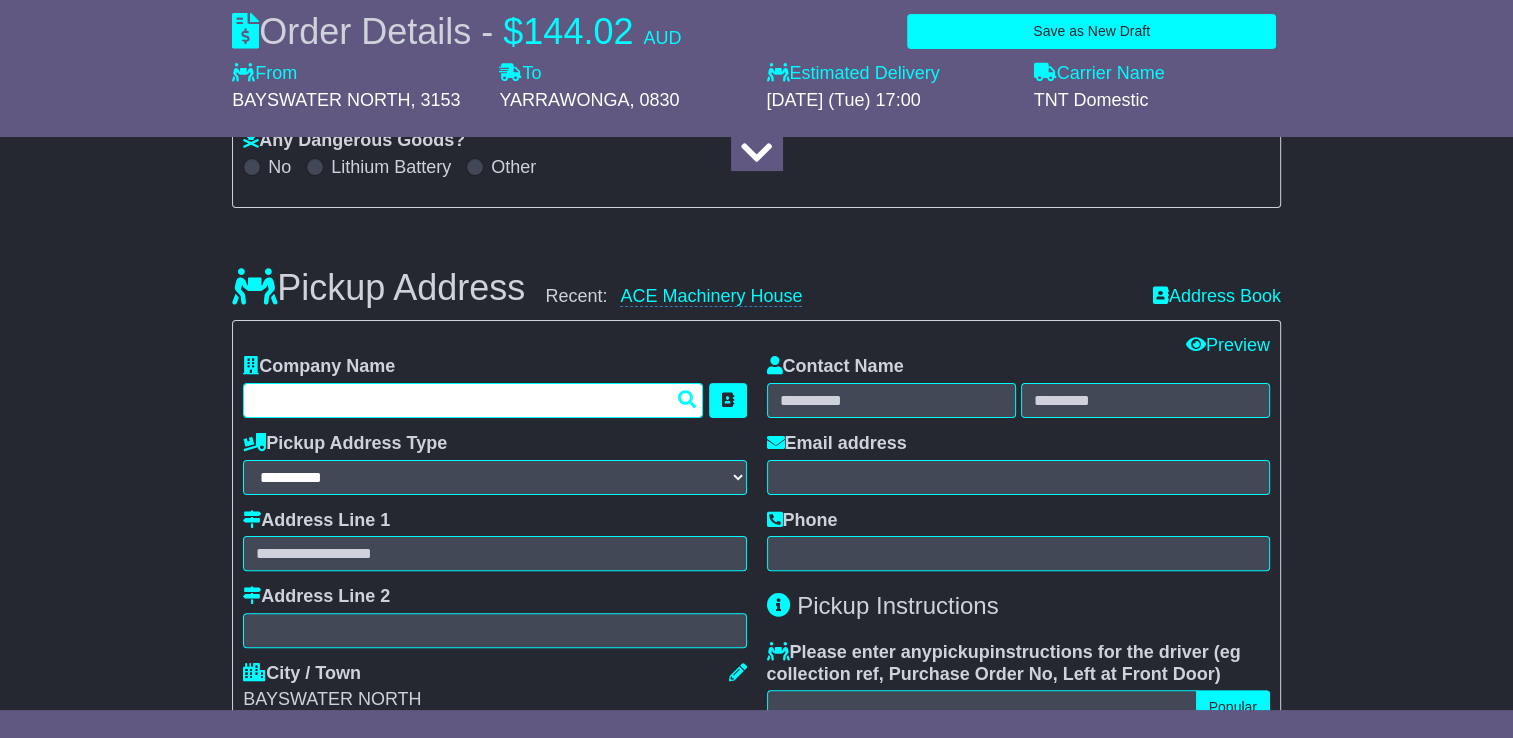 click at bounding box center [473, 400] 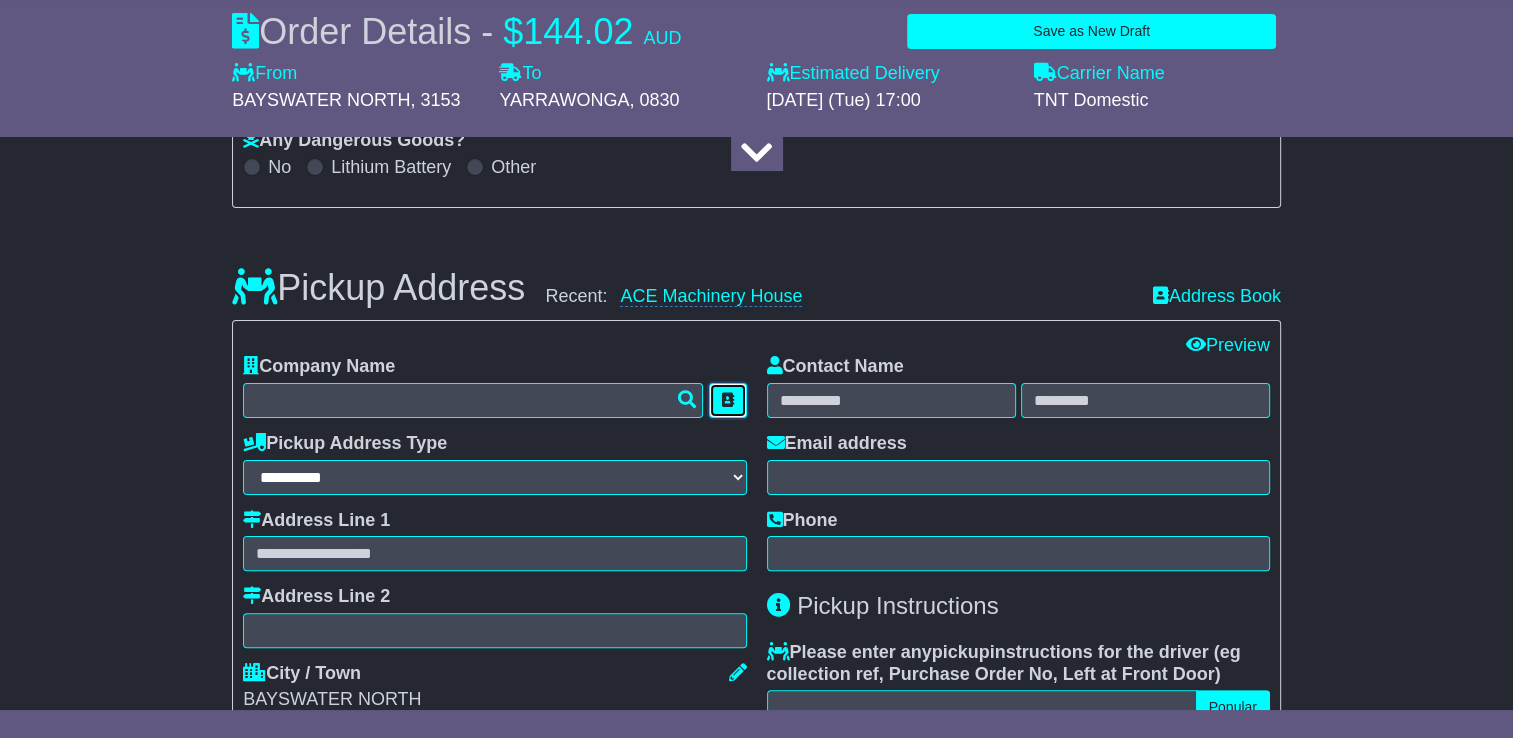 click at bounding box center (728, 400) 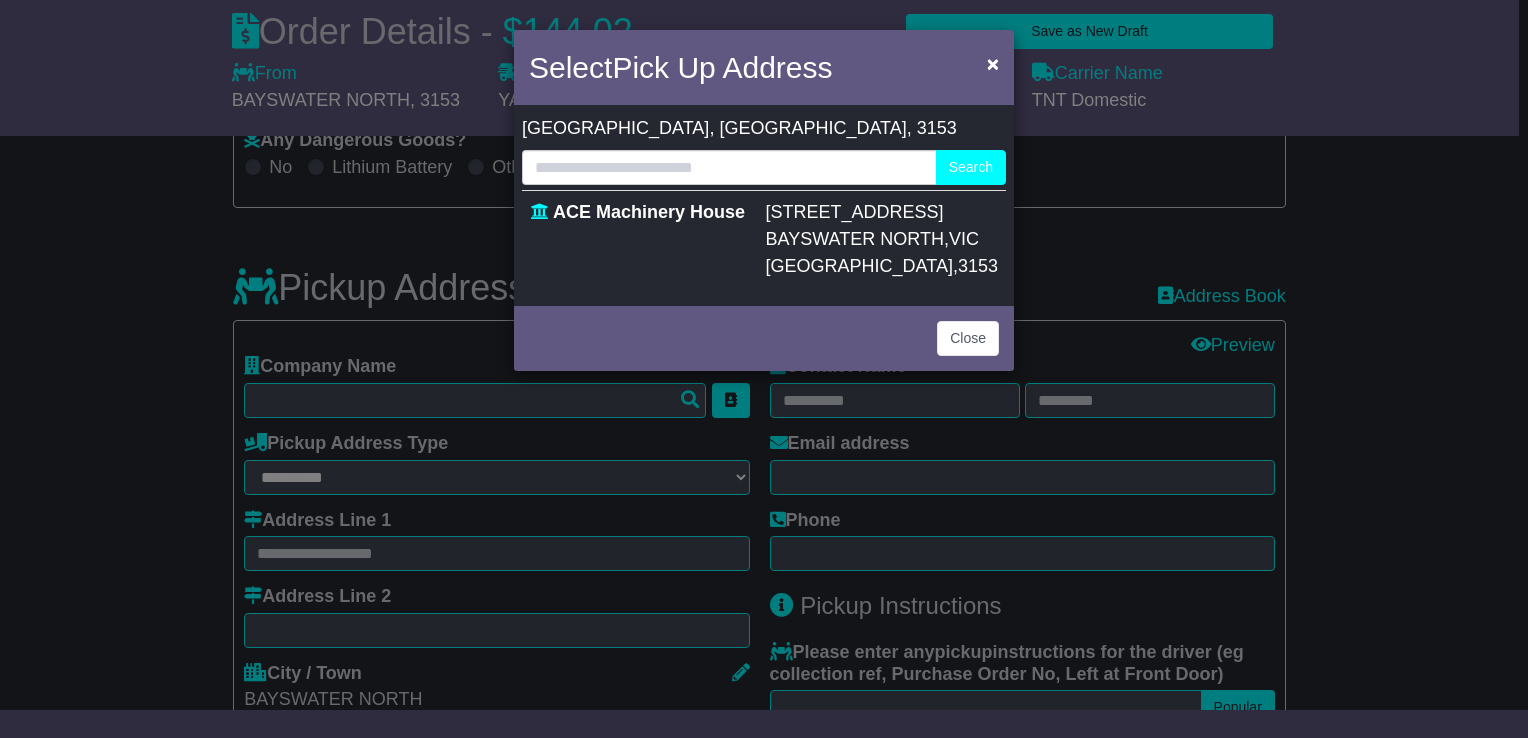 click on "ACE Machinery House" at bounding box center [649, 212] 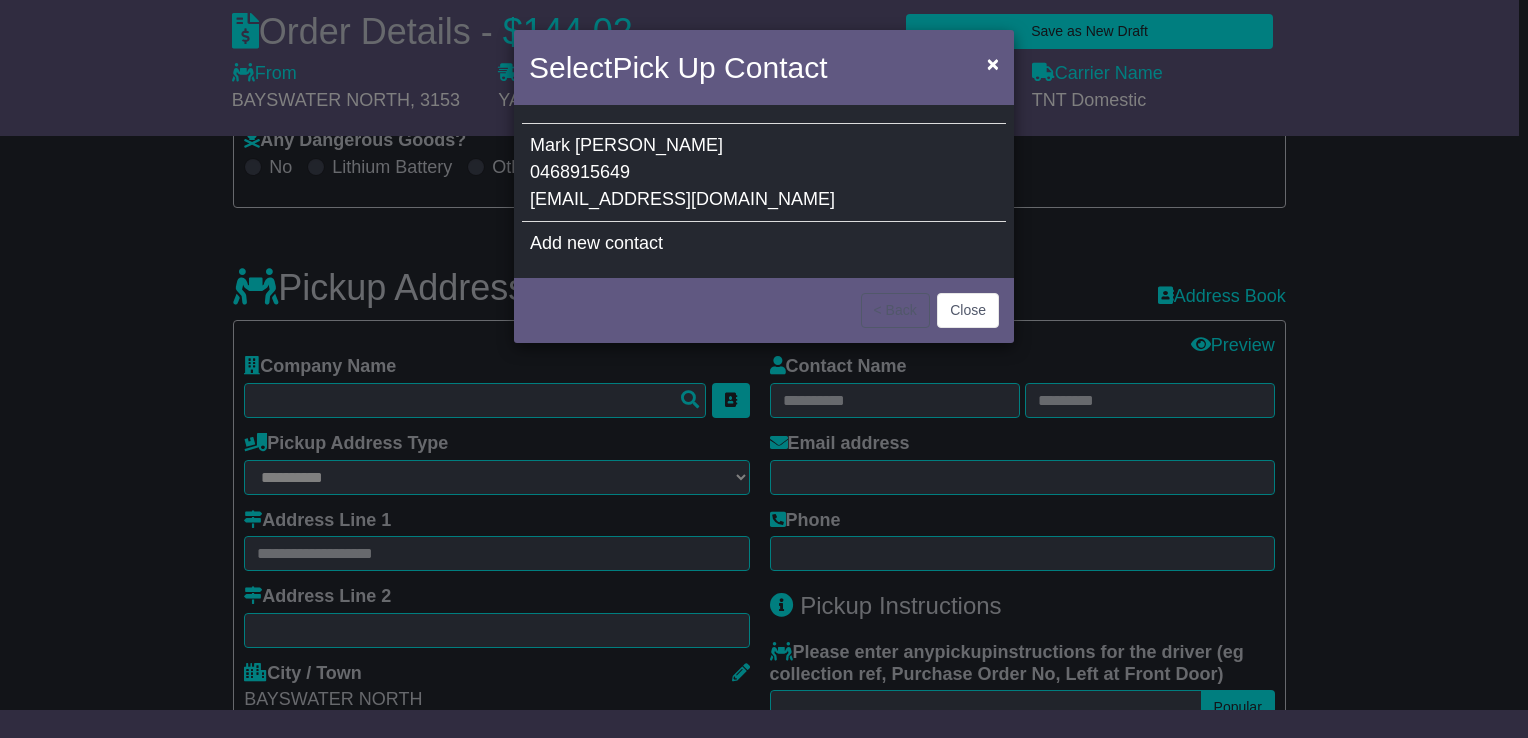click on "0468915649" at bounding box center (580, 172) 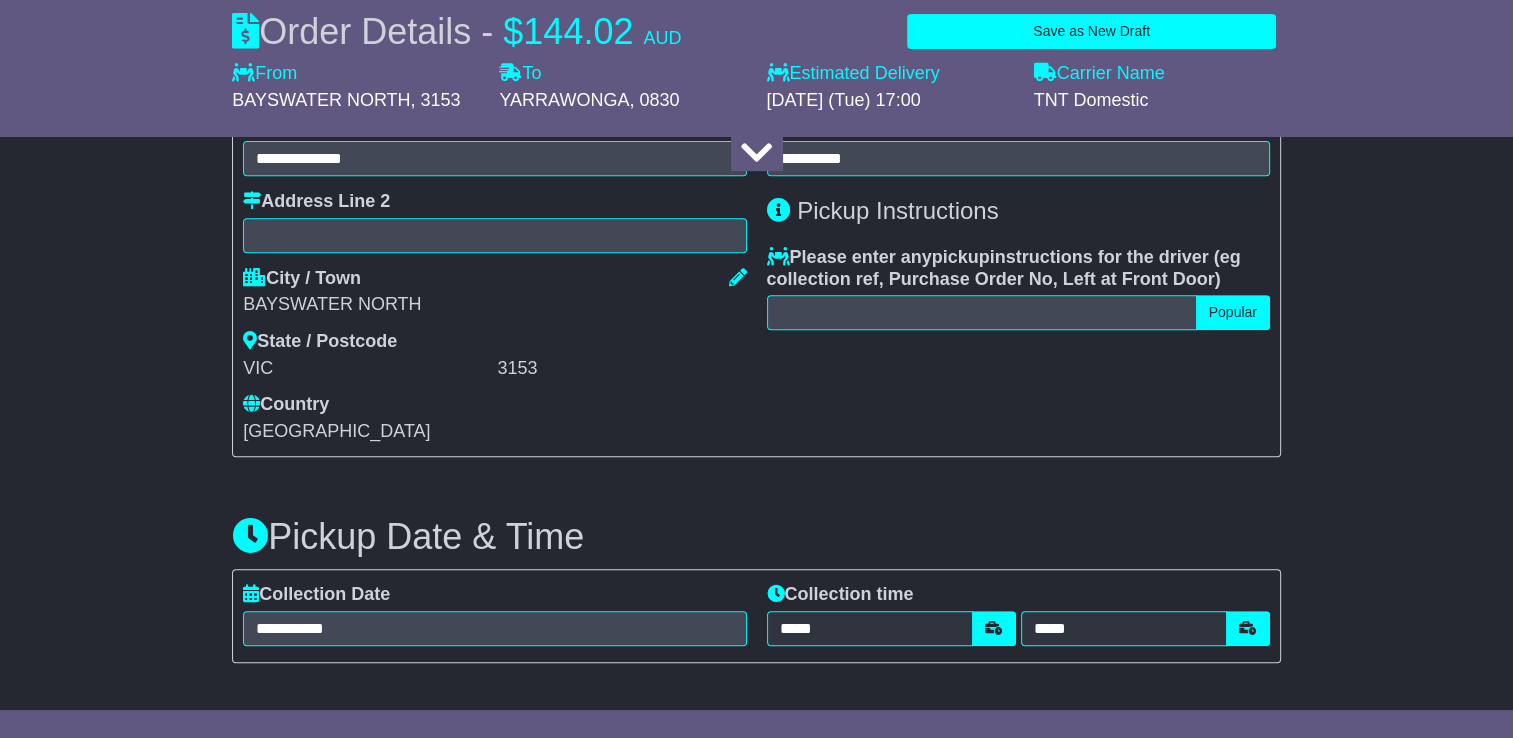 scroll, scrollTop: 784, scrollLeft: 0, axis: vertical 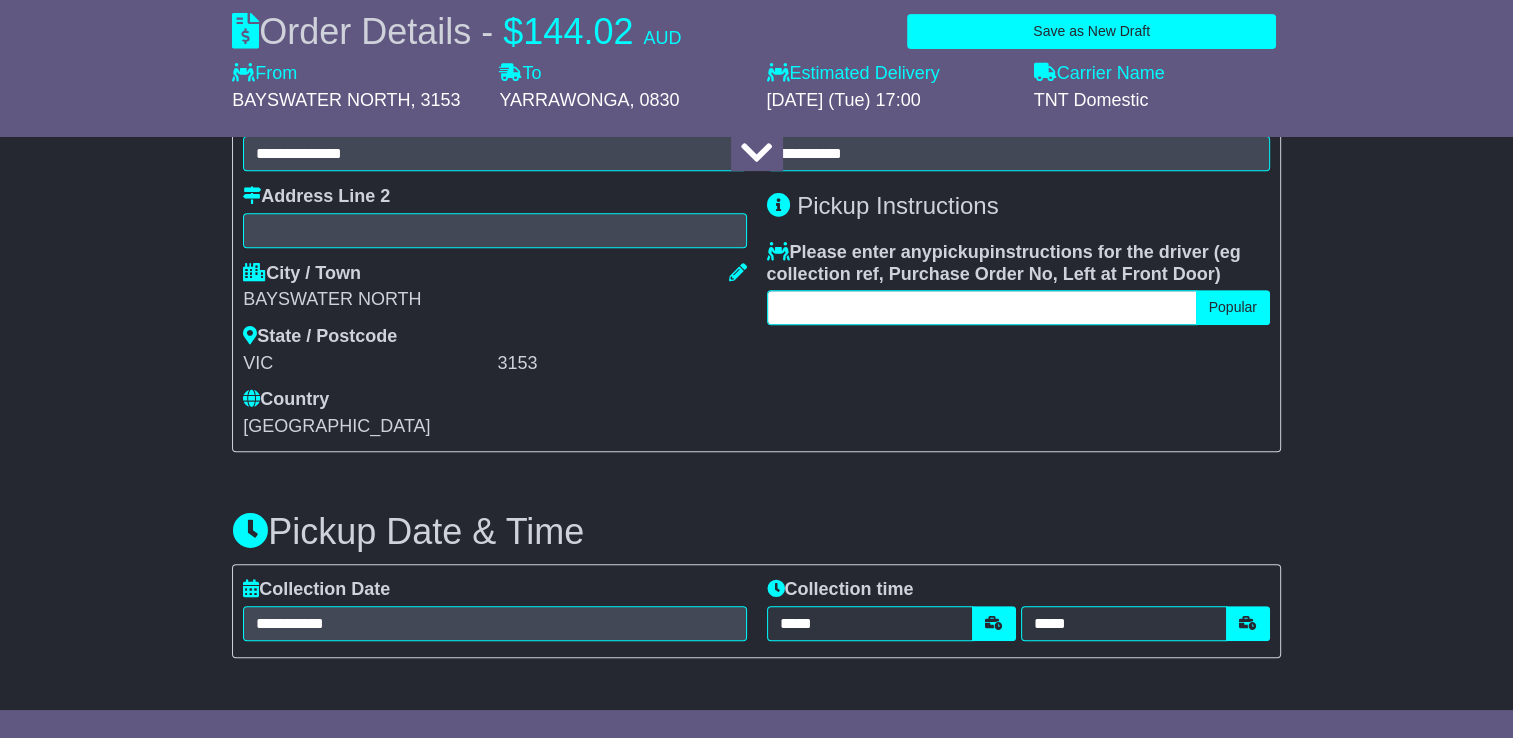 click at bounding box center (982, 307) 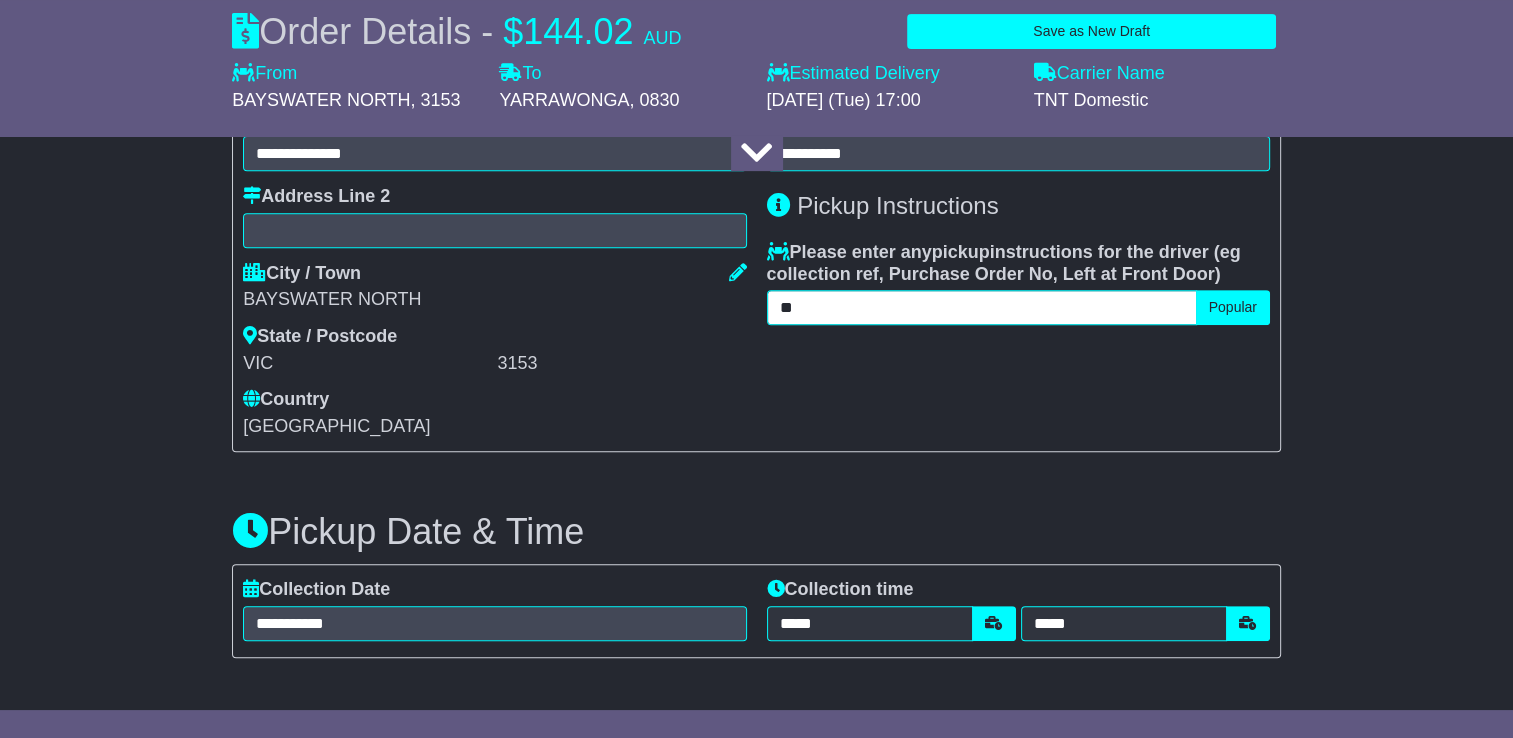 type on "*" 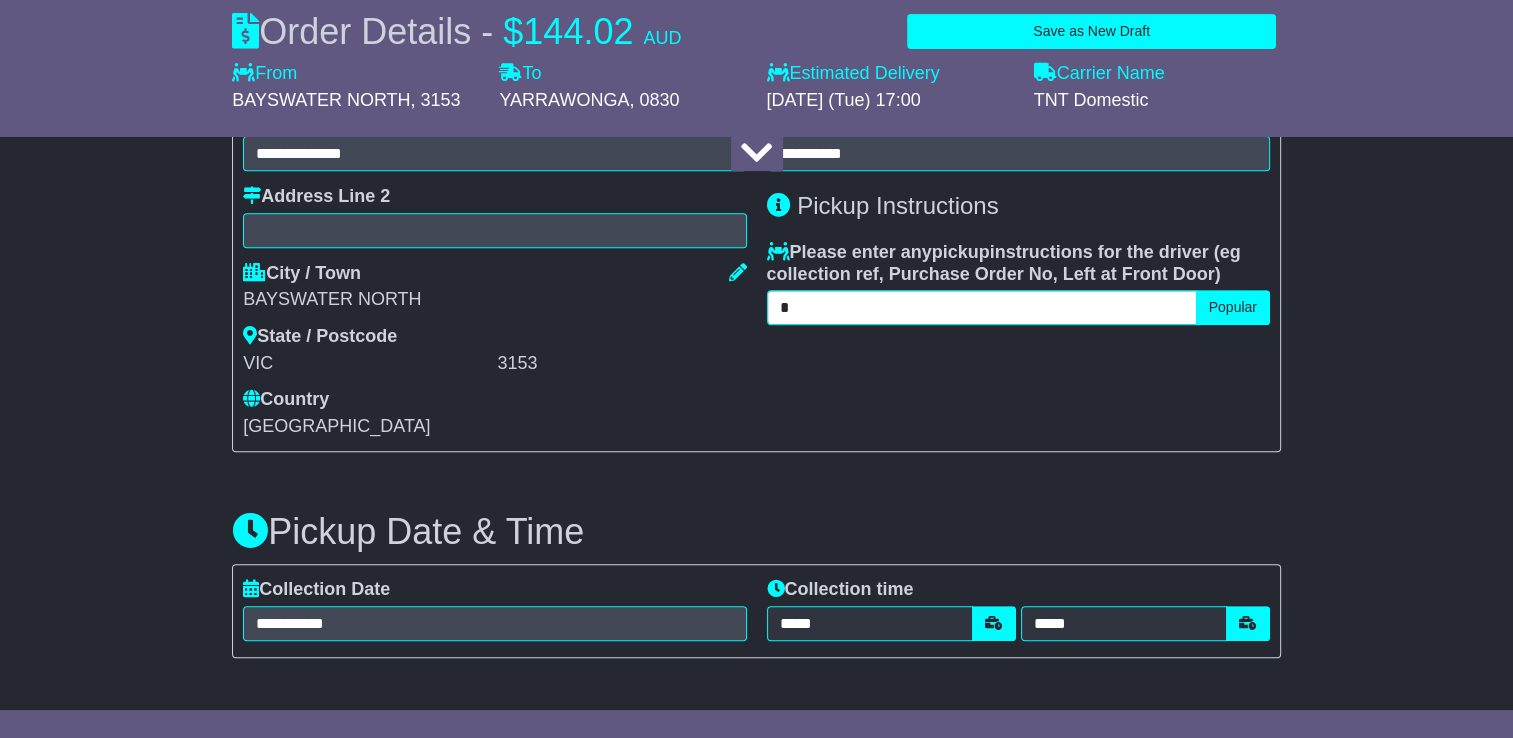 type 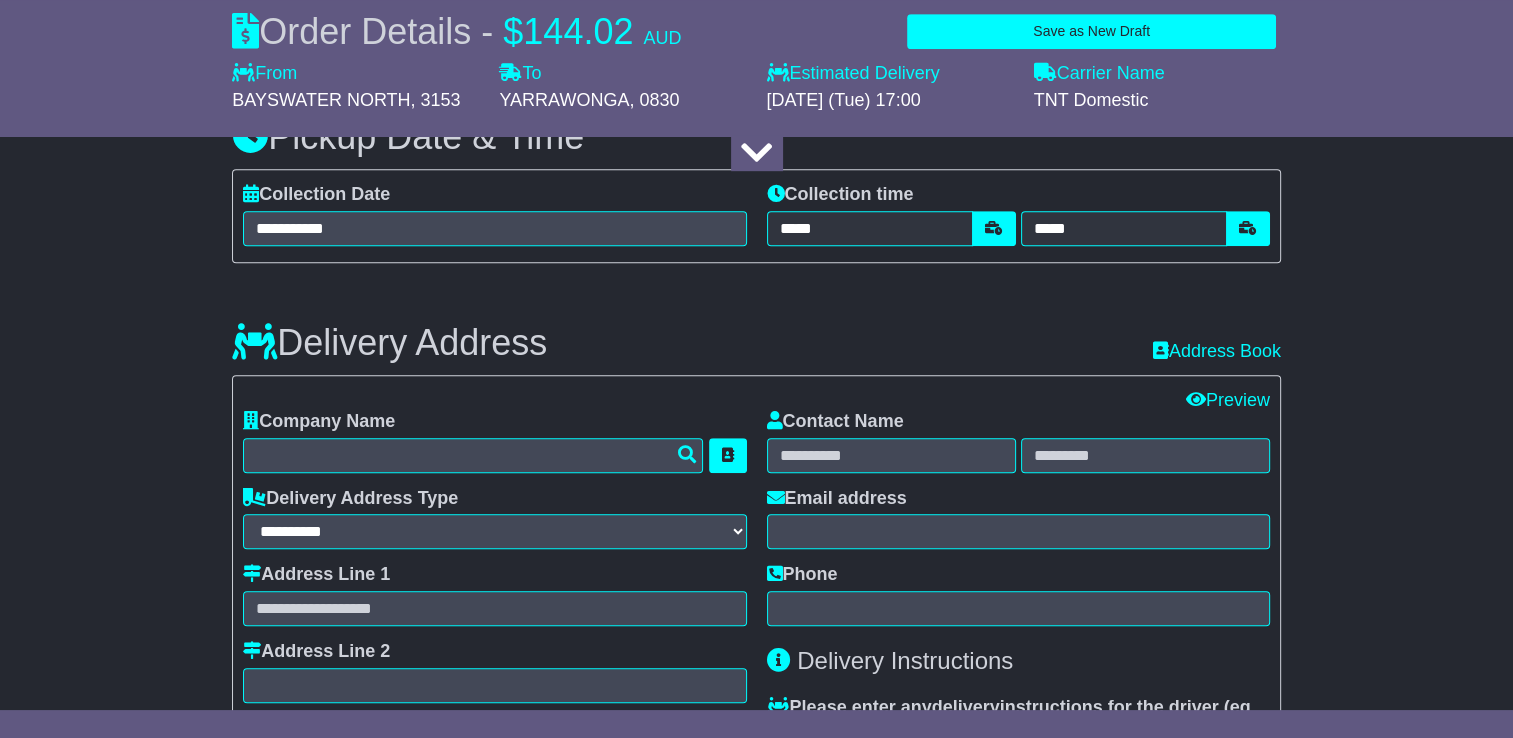 scroll, scrollTop: 1184, scrollLeft: 0, axis: vertical 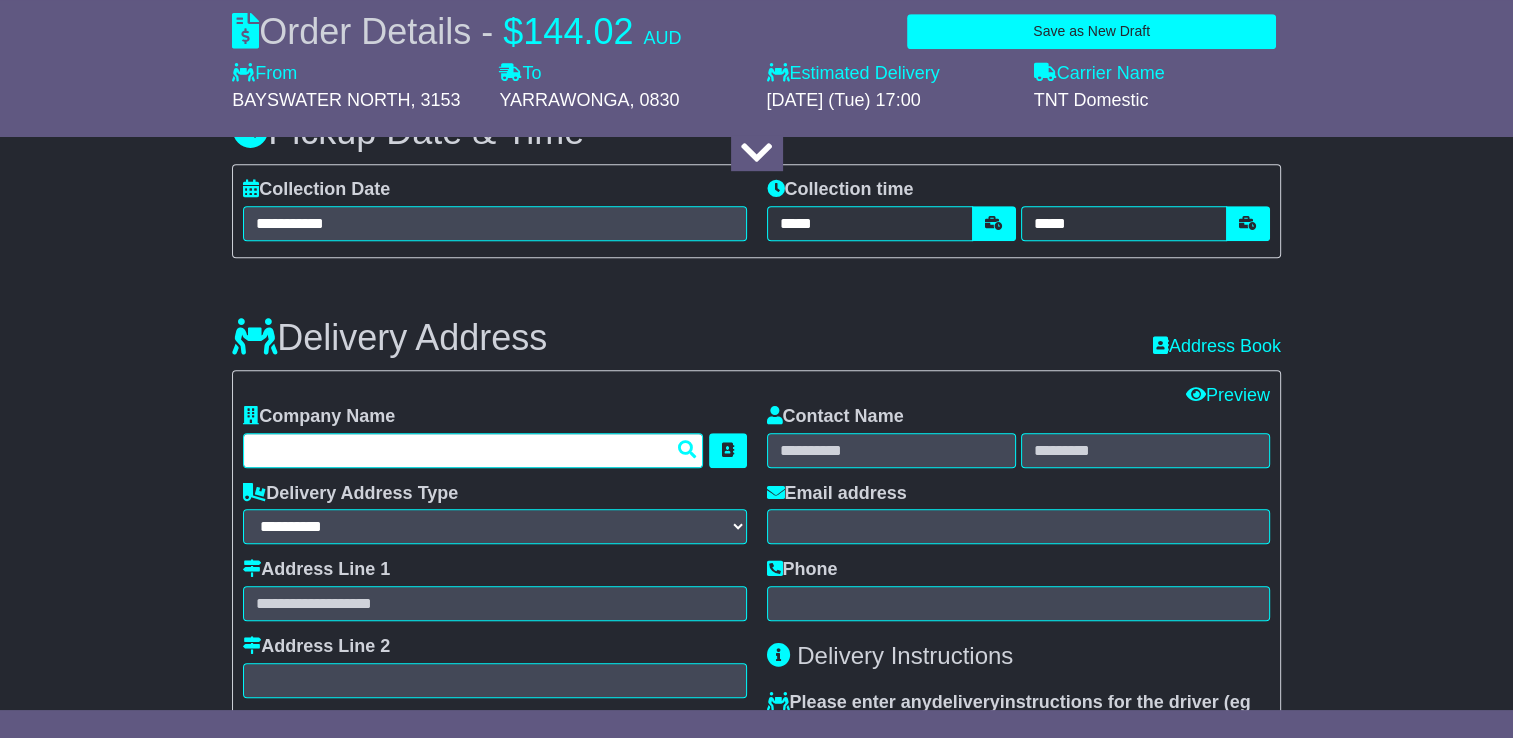 click at bounding box center [473, 450] 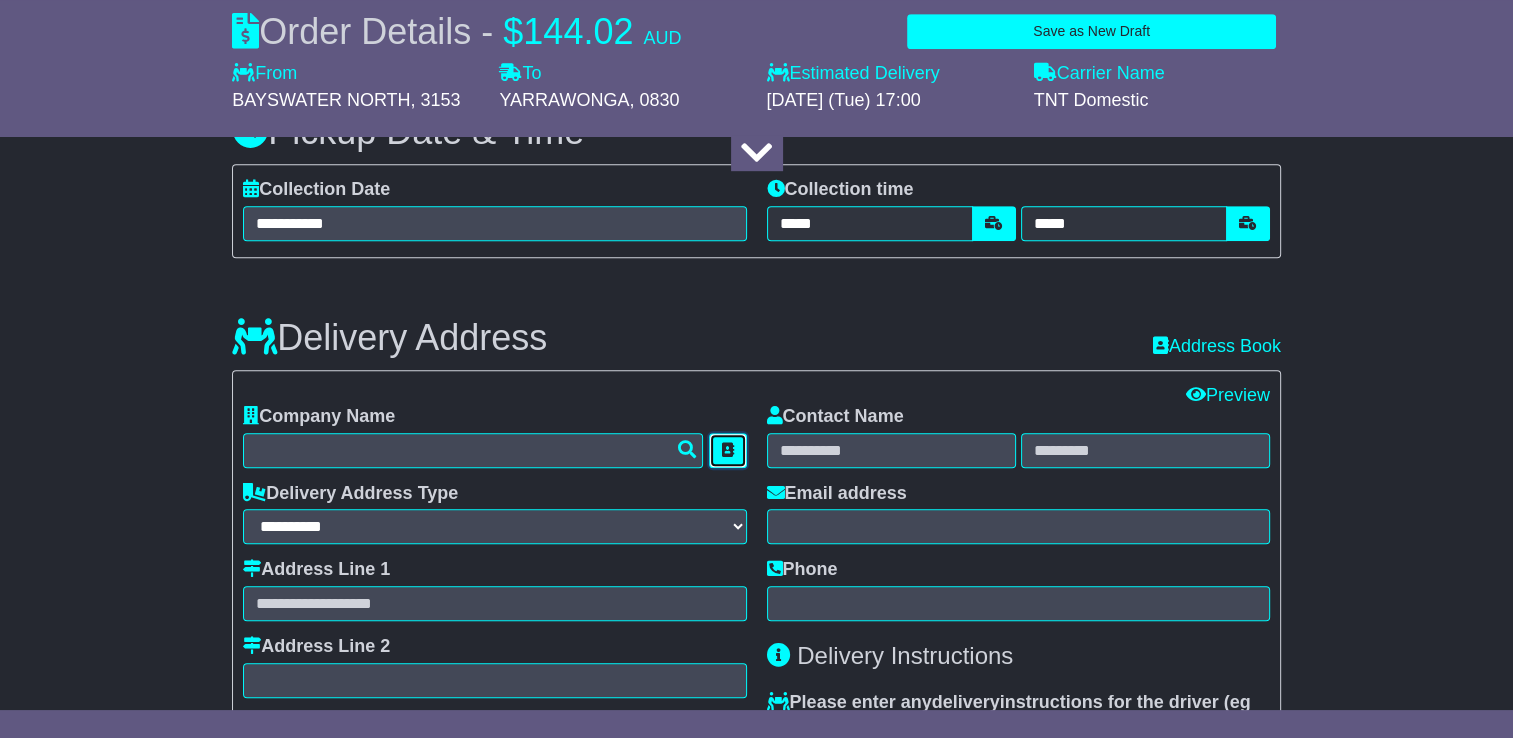 click at bounding box center (728, 450) 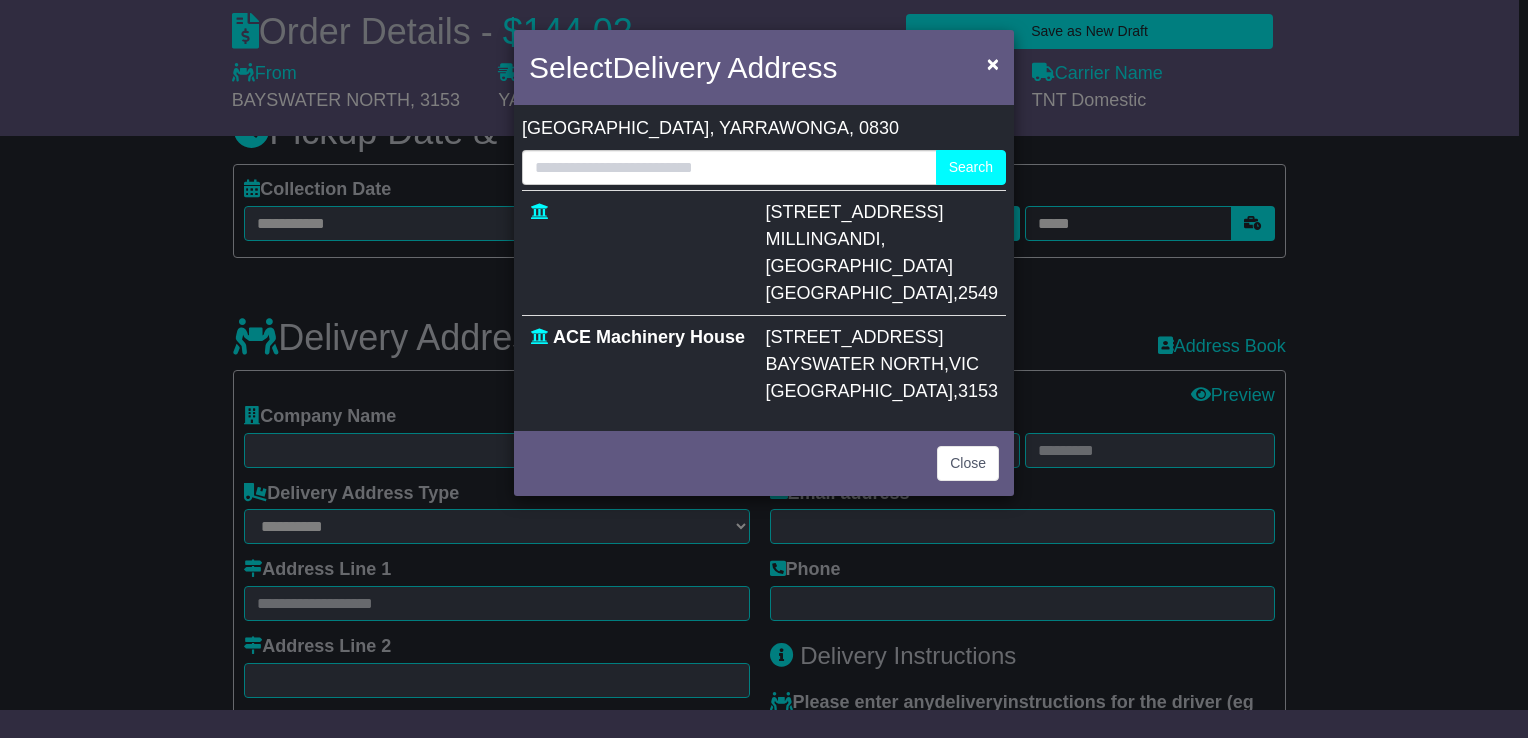 click on "Select  Delivery   Address
×
Afghanistan
Albania
Algeria
American Samoa
Andorra
Angola
Anguilla
Antigua
Argentina
Armenia
Aruba
Australia
Austria
Azerbaijan
Bahamas
Bahrain
Bangladesh
Barbados
Belarus
Belgium
Belize" at bounding box center [764, 369] 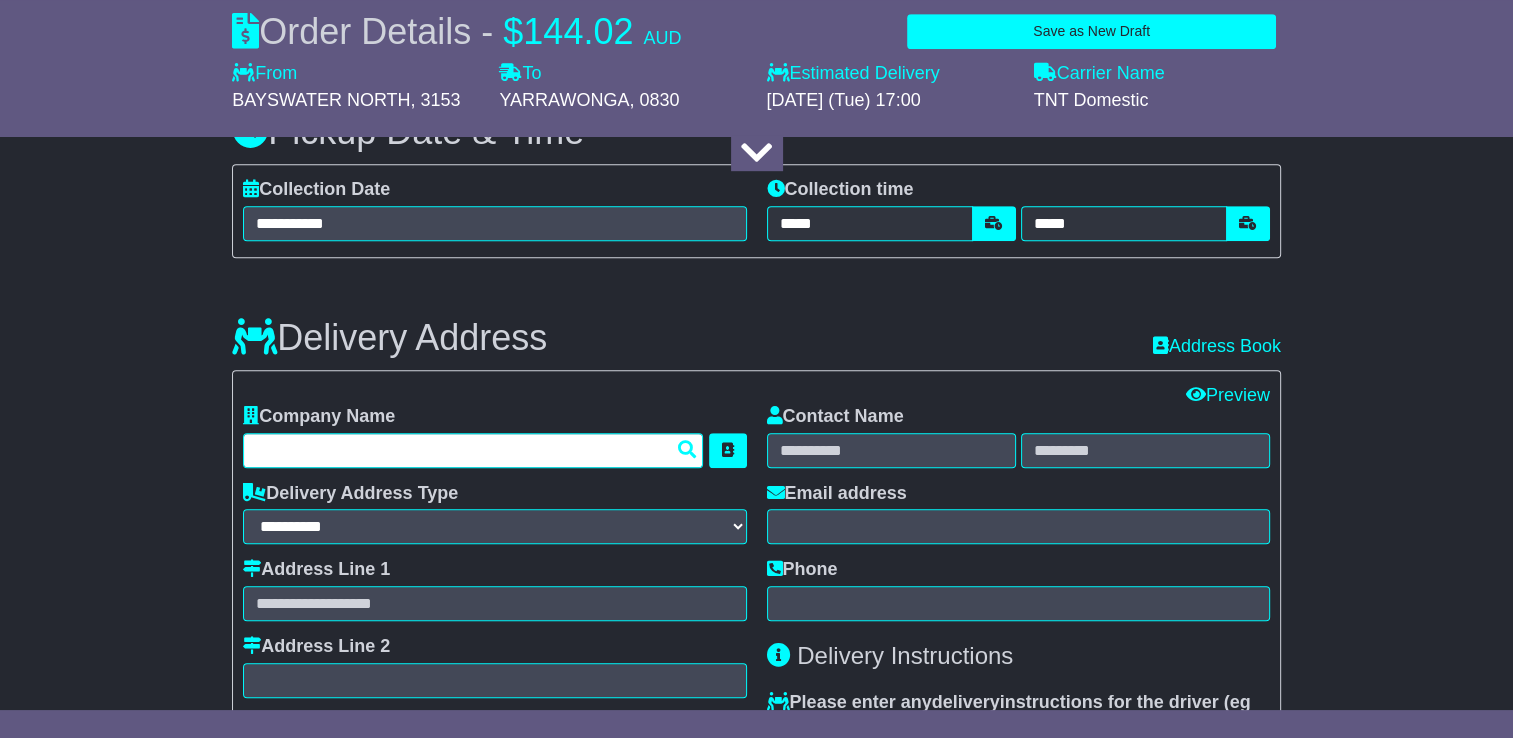 click at bounding box center (473, 450) 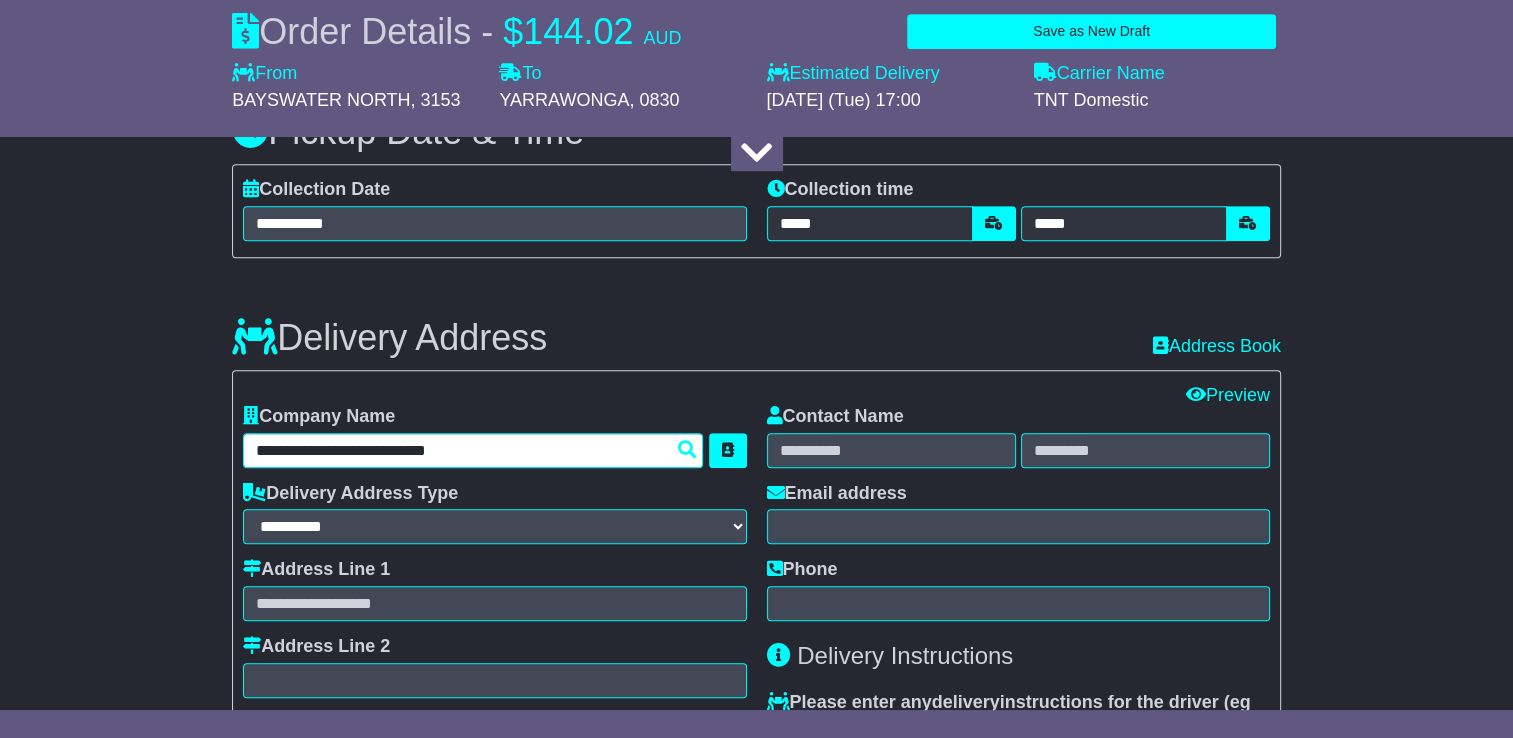 type on "**********" 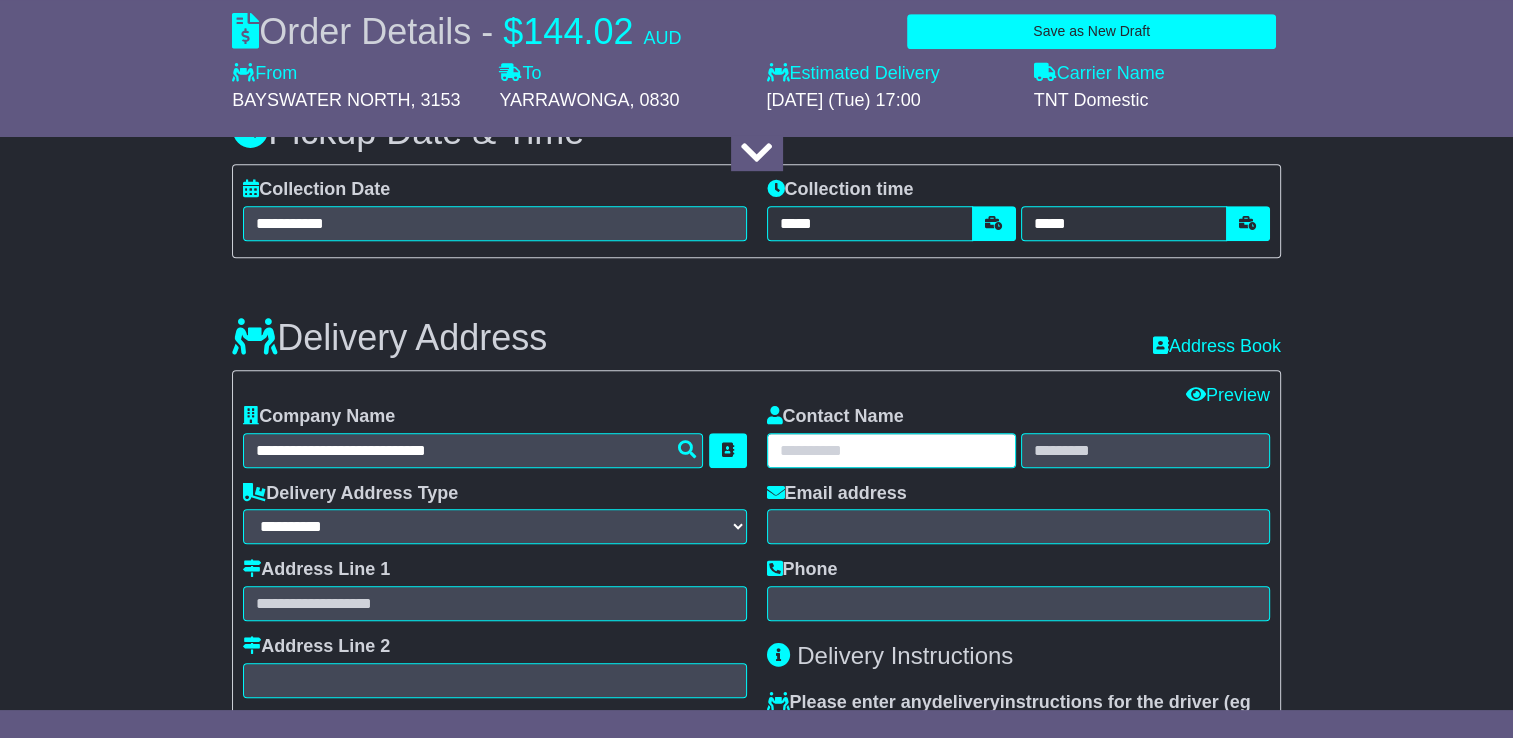 click at bounding box center [891, 450] 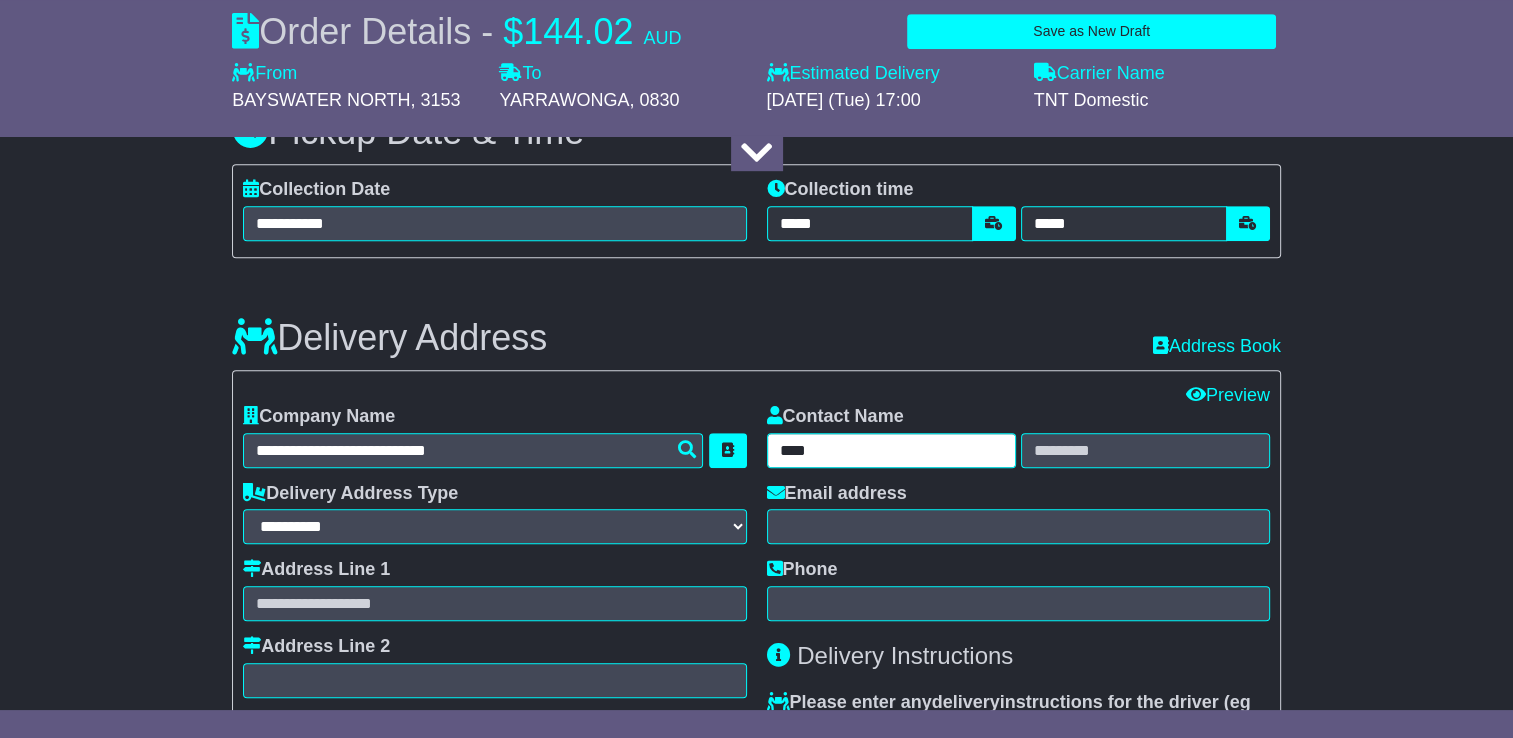 type on "****" 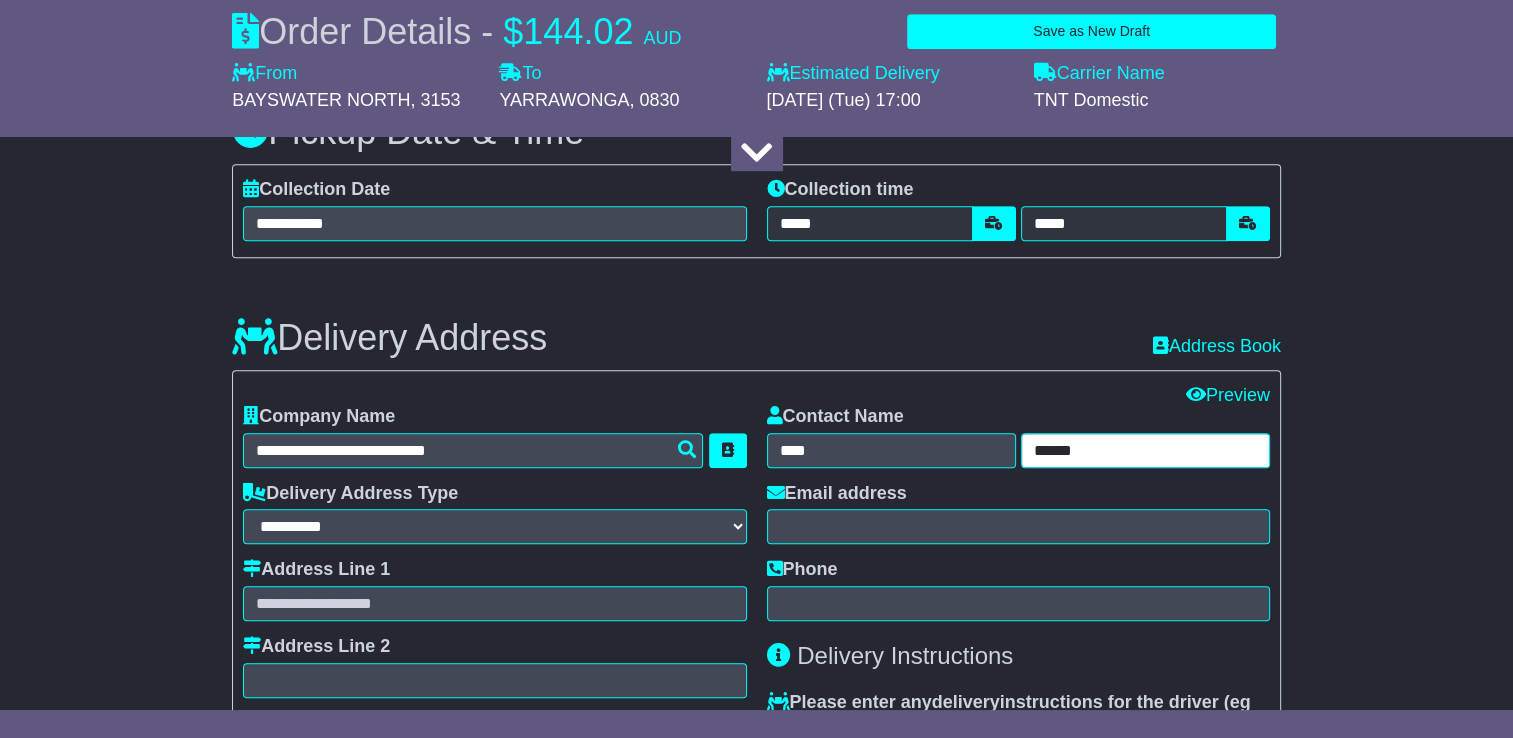 type on "******" 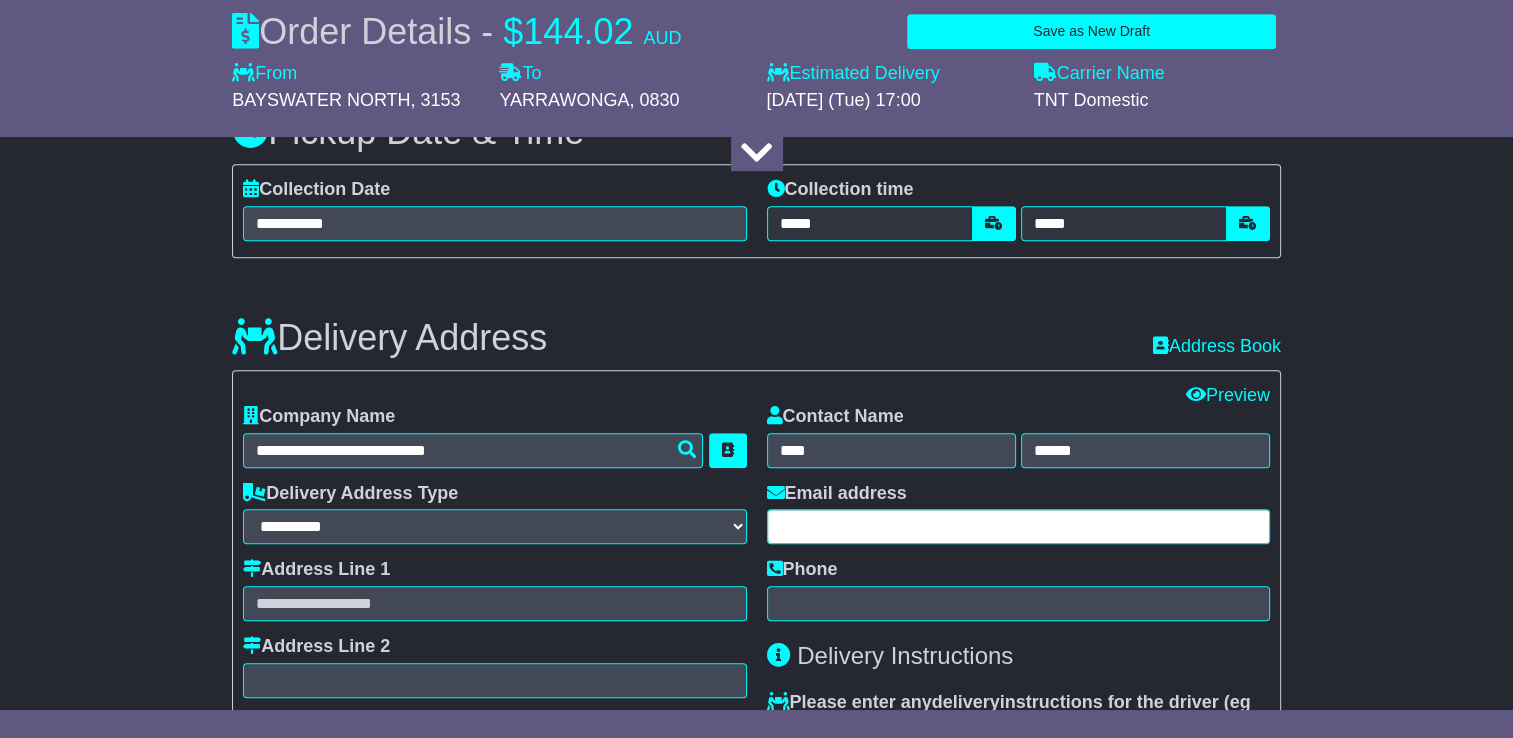 paste on "**********" 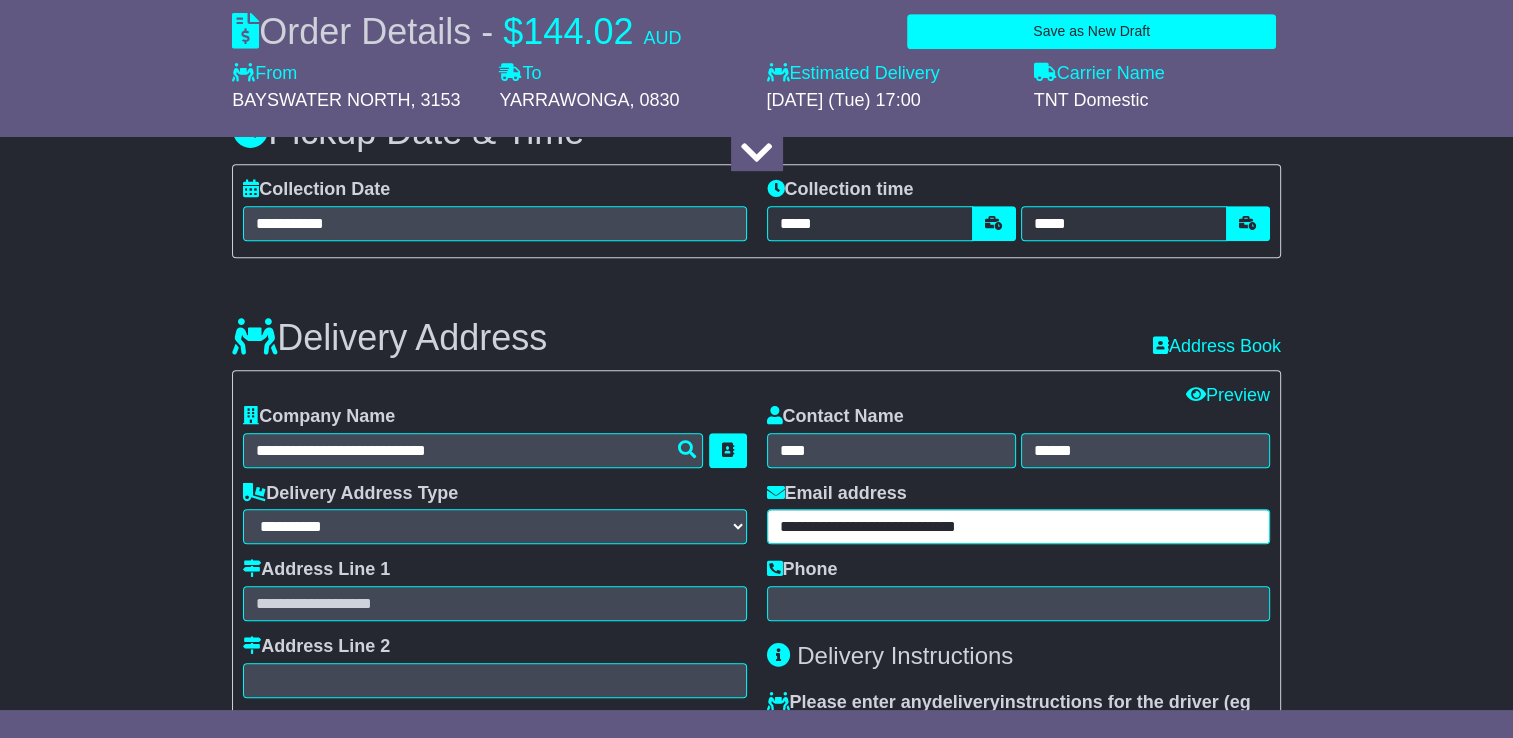 type on "**********" 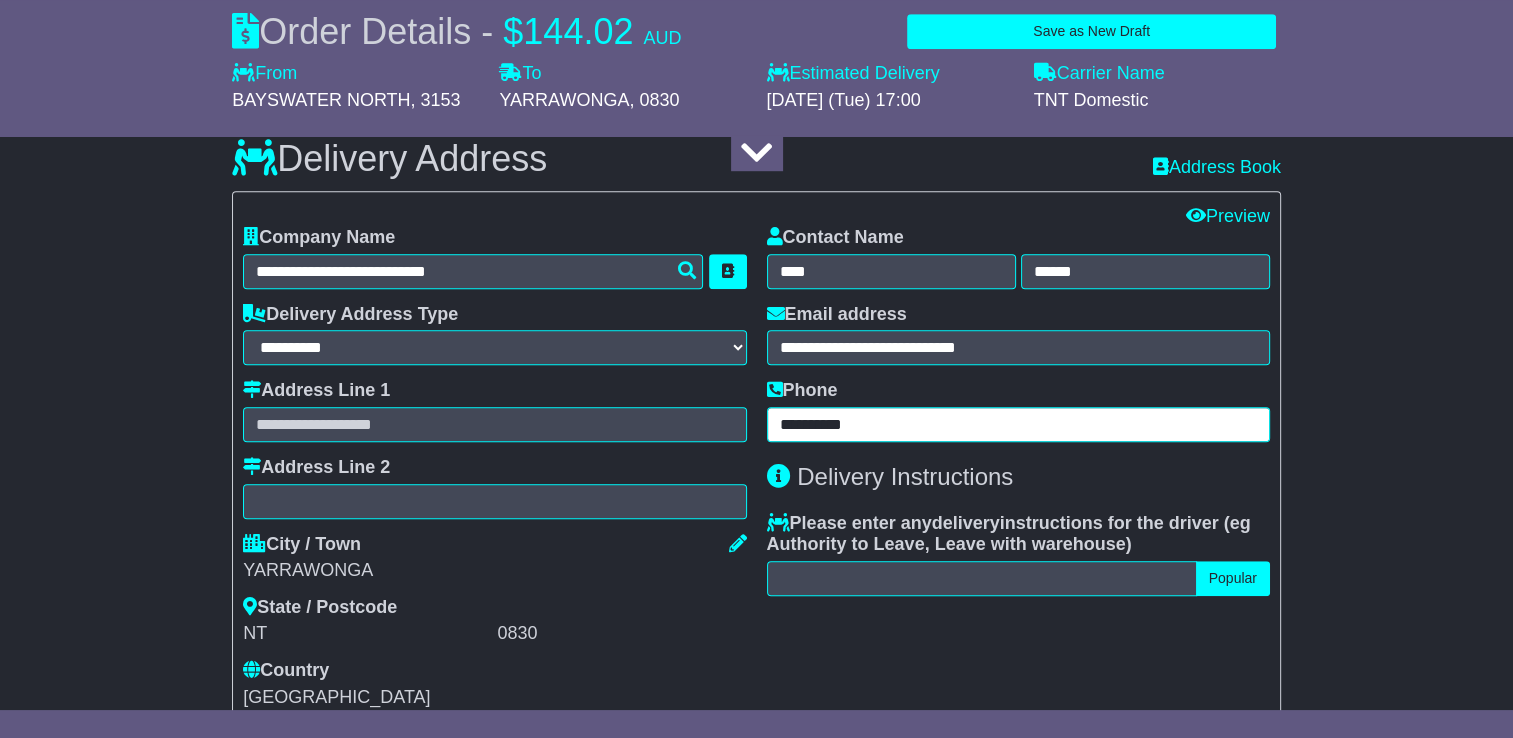 scroll, scrollTop: 1384, scrollLeft: 0, axis: vertical 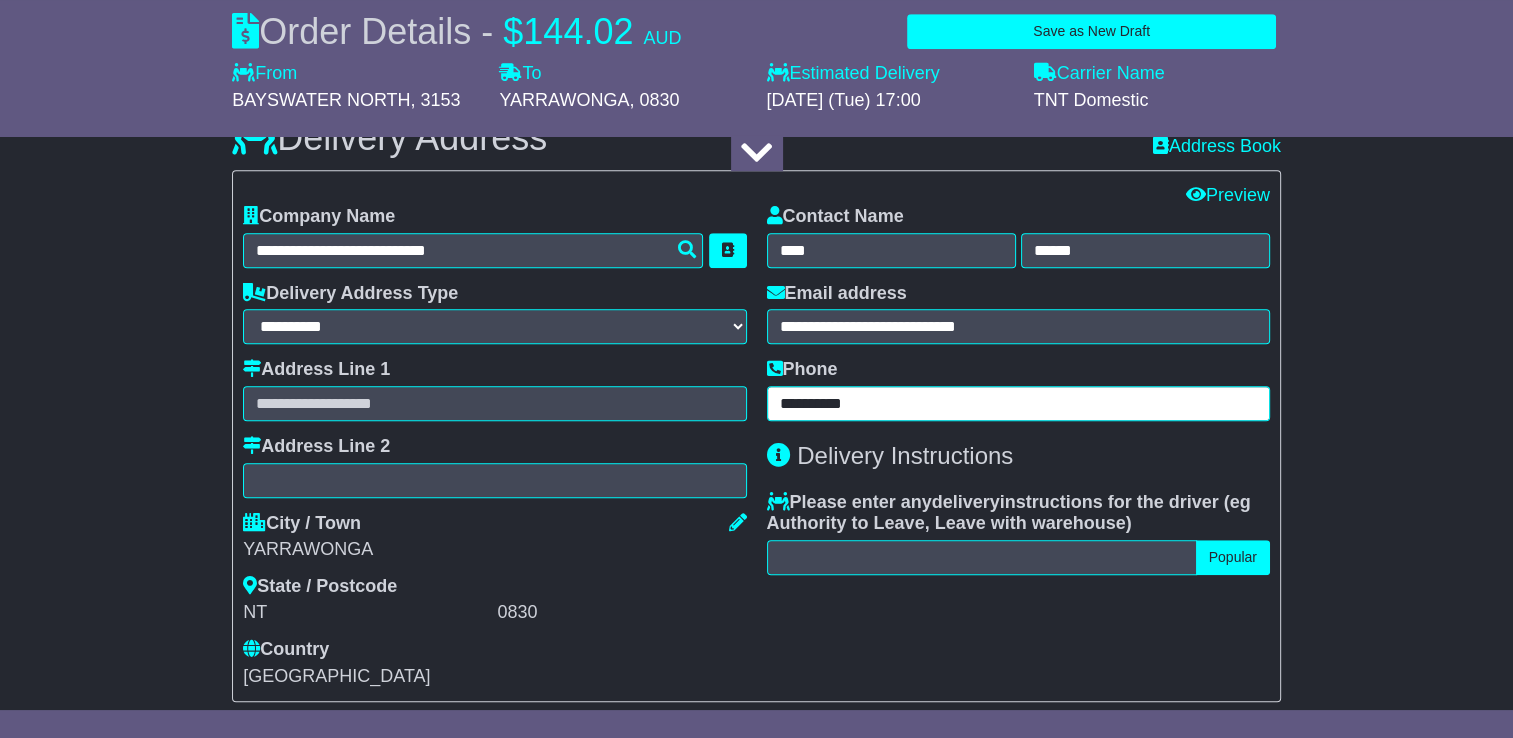 type on "**********" 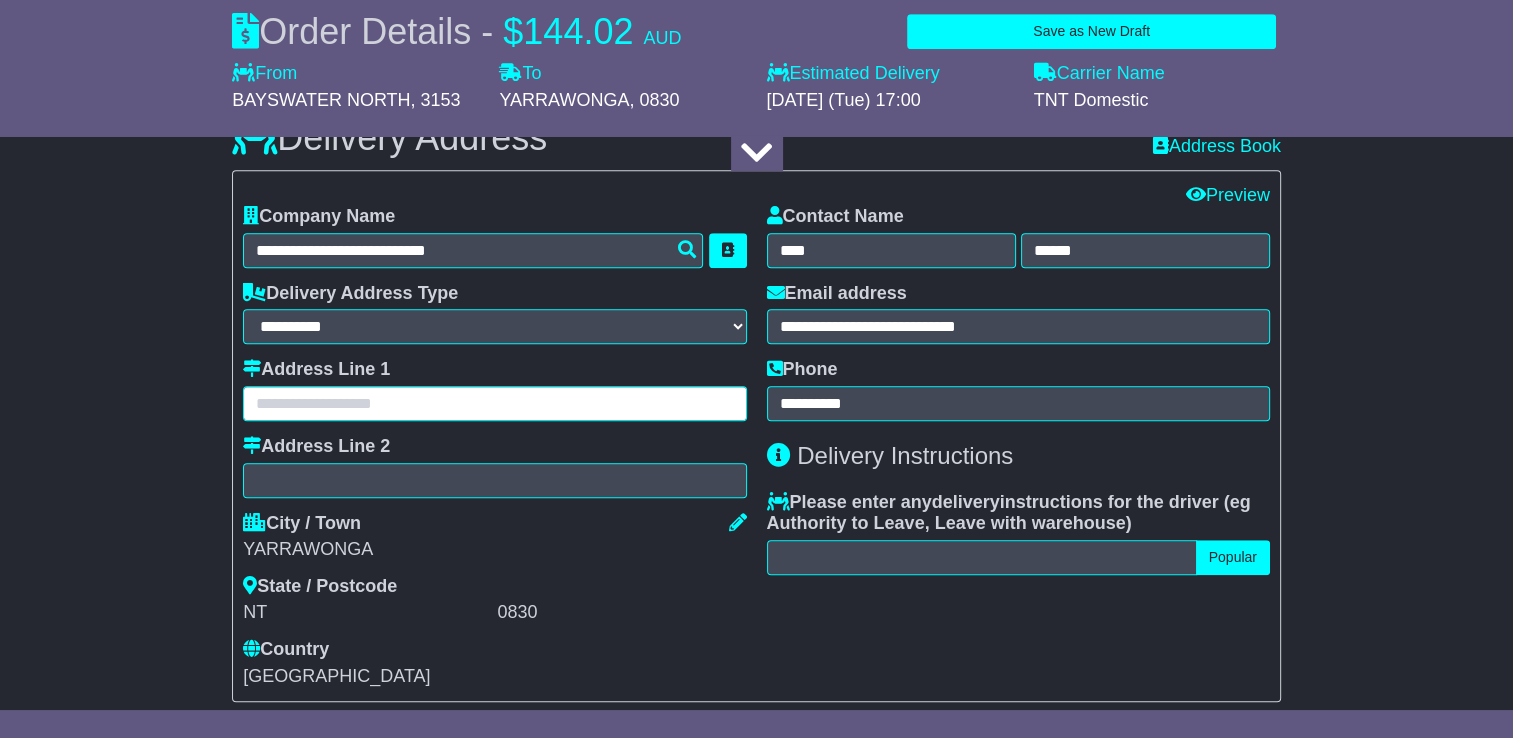 click at bounding box center [494, 403] 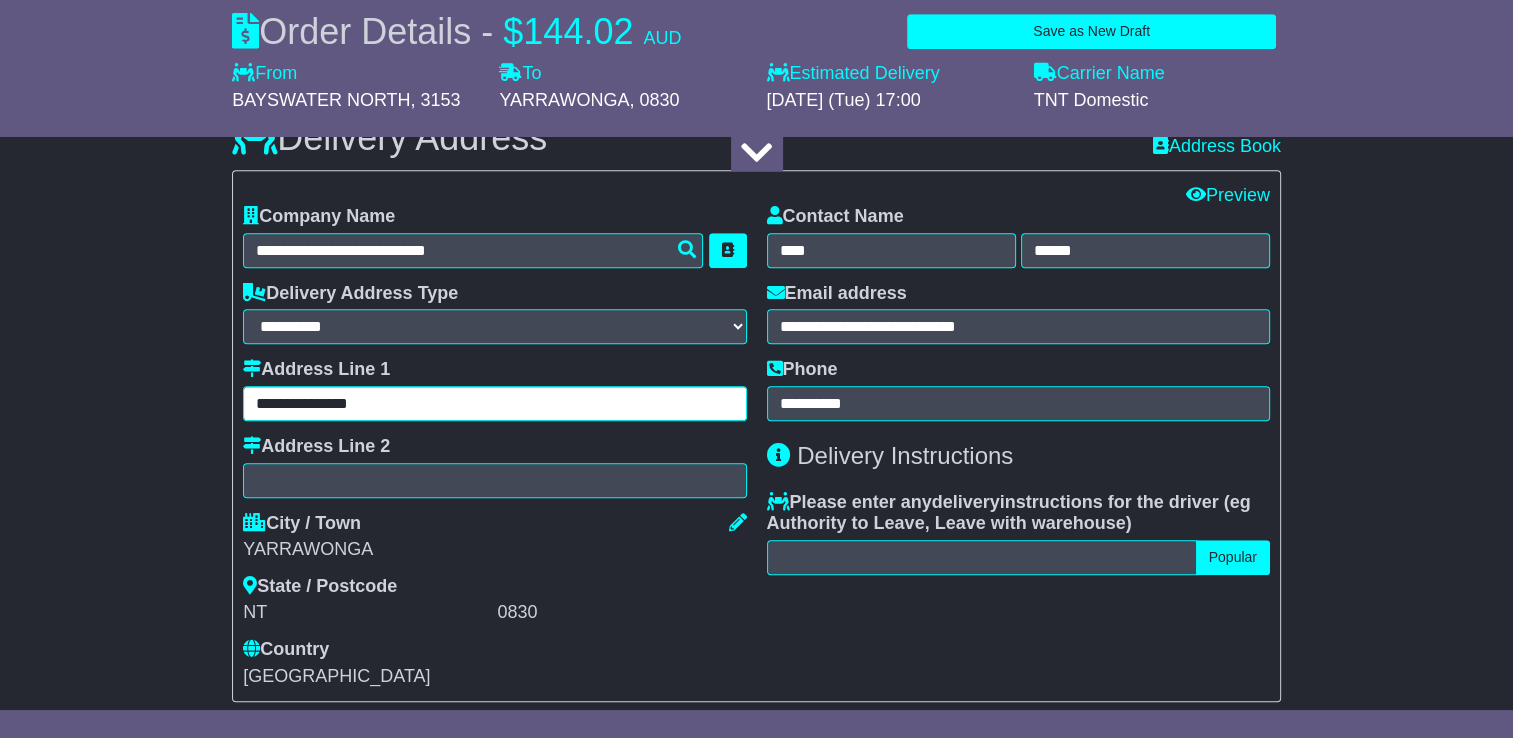 click on "**********" at bounding box center [494, 403] 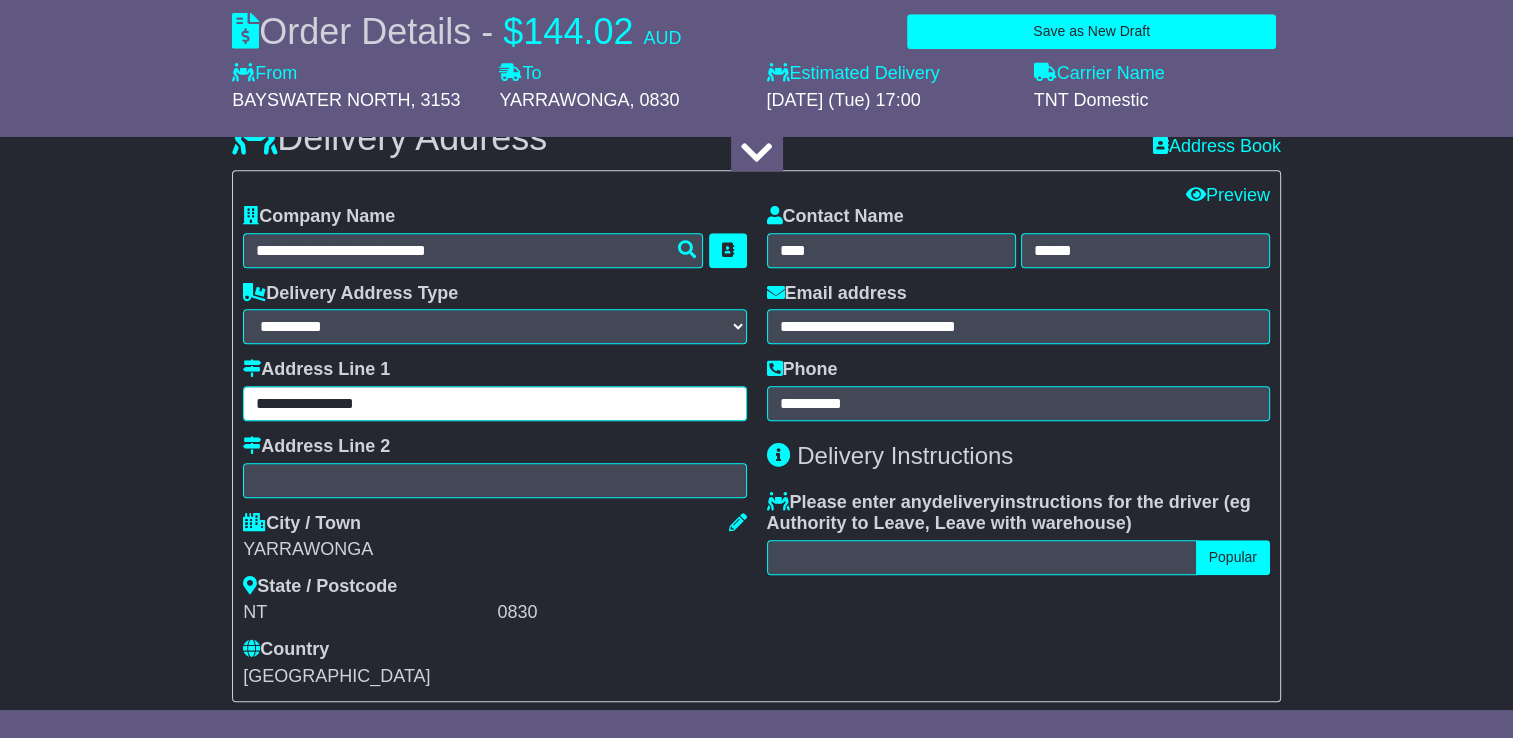 type on "**********" 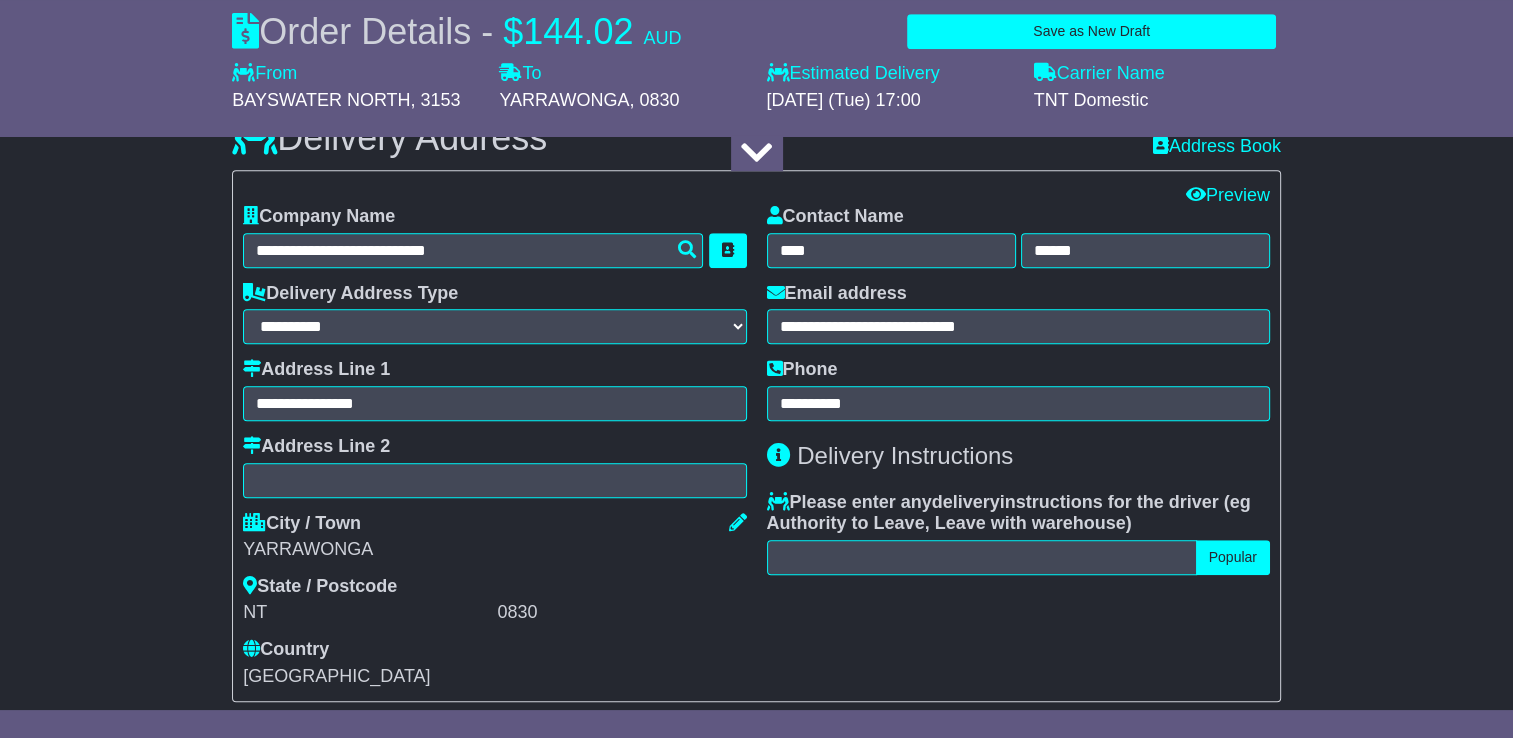 click on "YARRAWONGA" at bounding box center (494, 550) 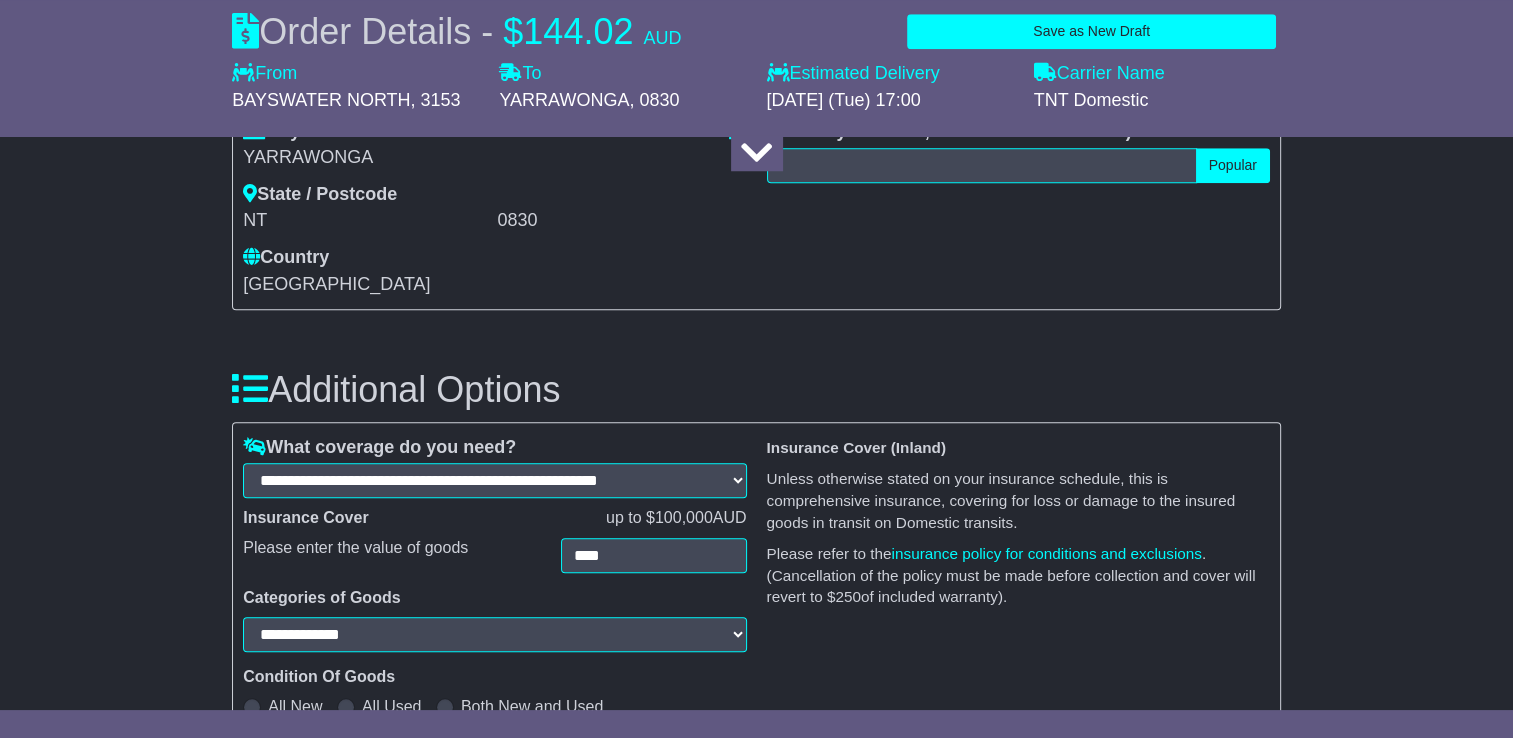 scroll, scrollTop: 1784, scrollLeft: 0, axis: vertical 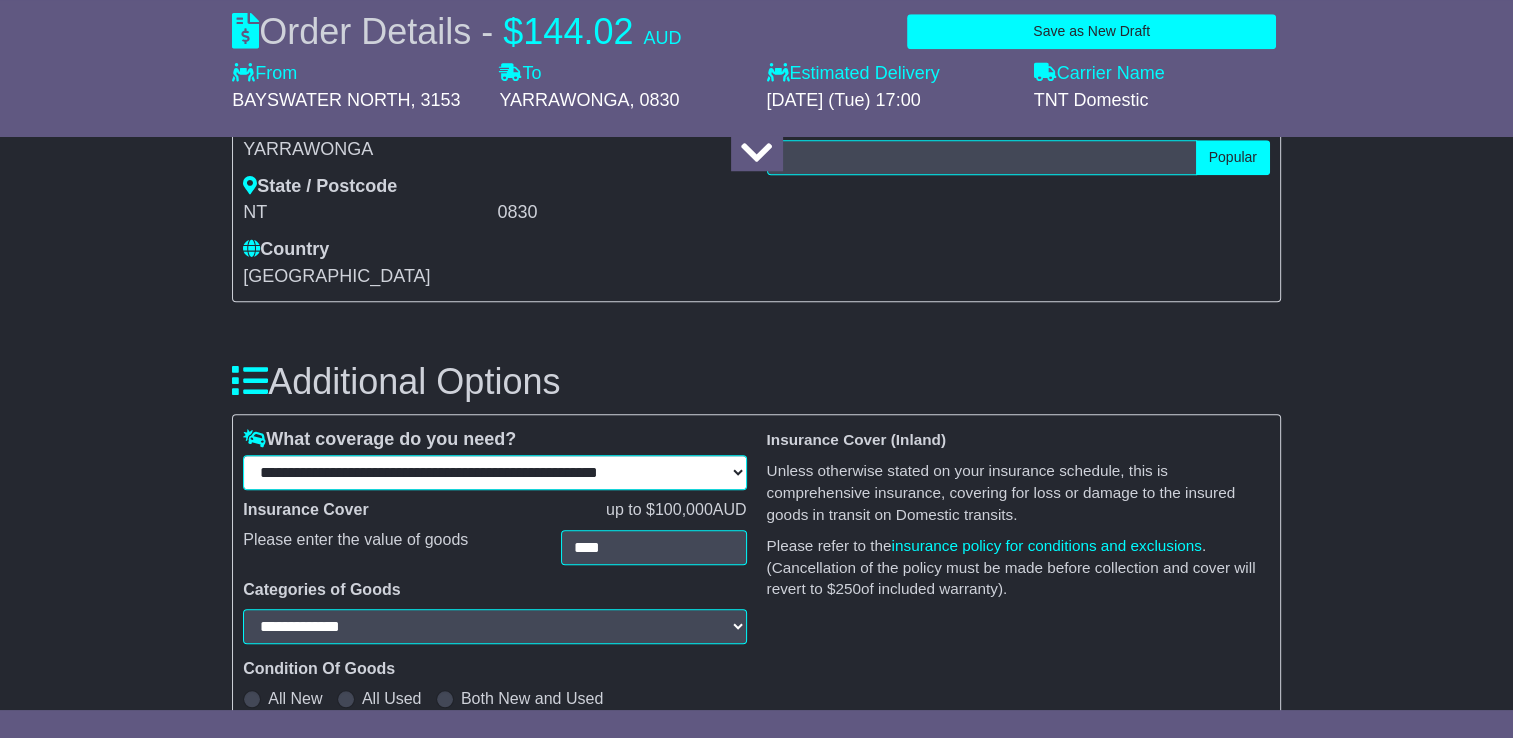 click on "**********" at bounding box center (494, 472) 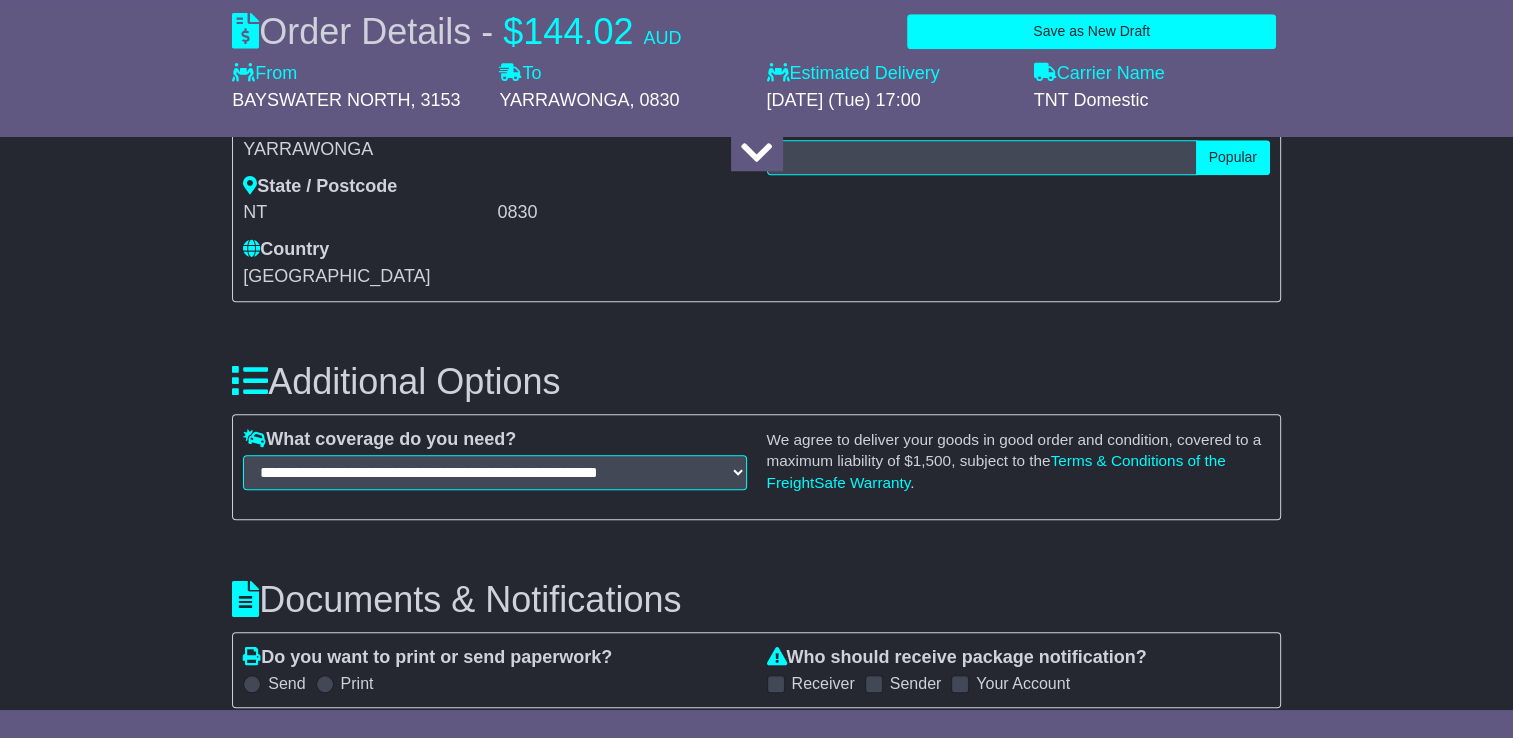 click on "Additional Options" at bounding box center [756, 382] 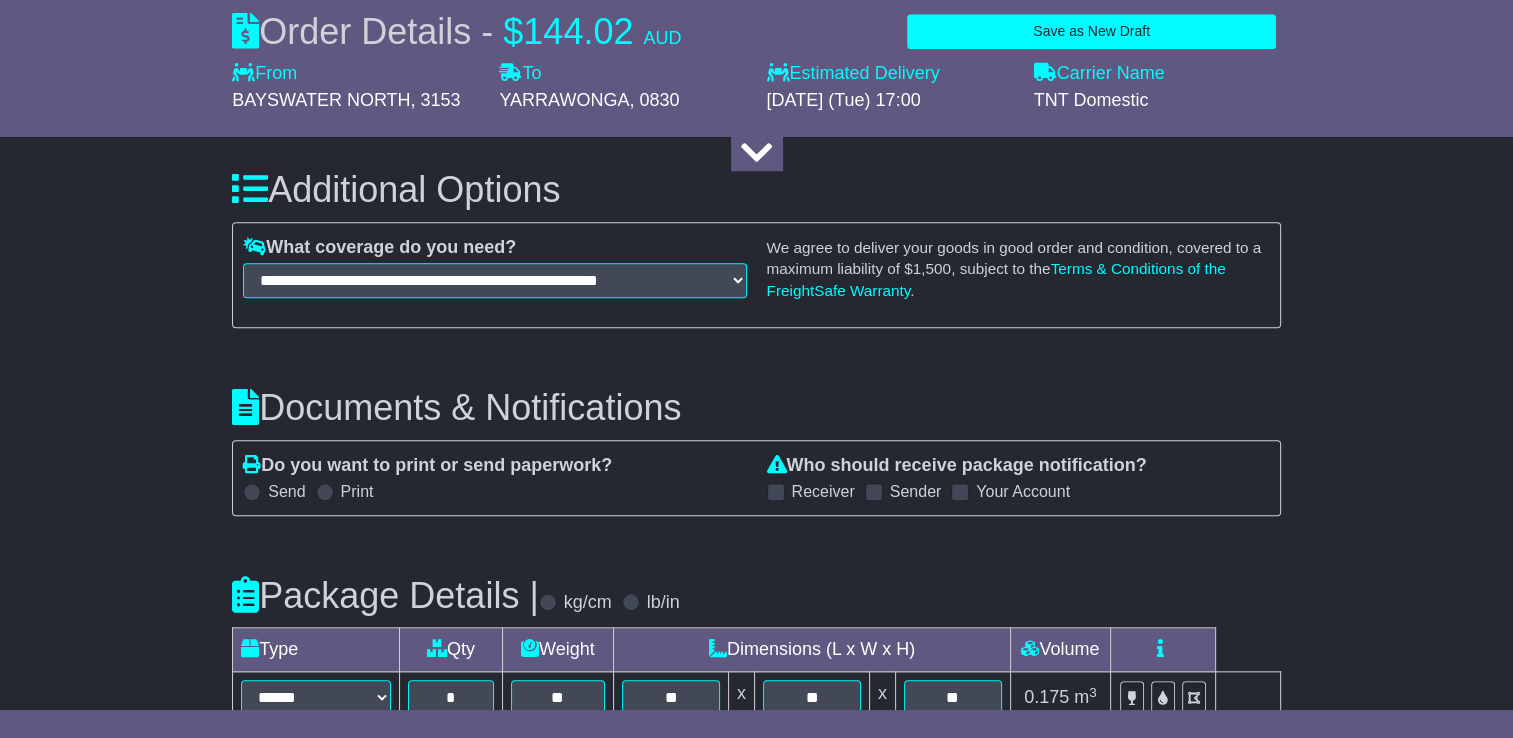 scroll, scrollTop: 1984, scrollLeft: 0, axis: vertical 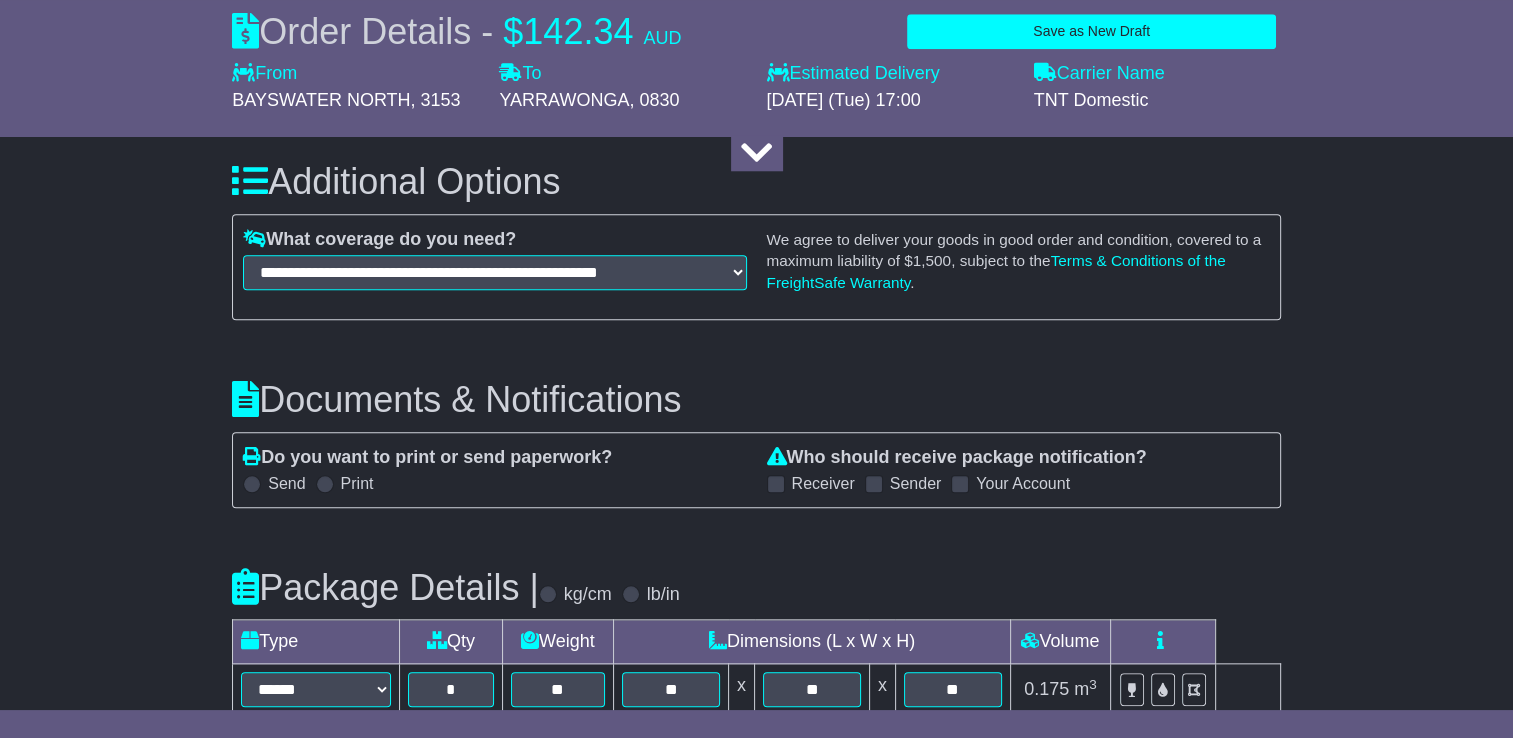 click at bounding box center [776, 484] 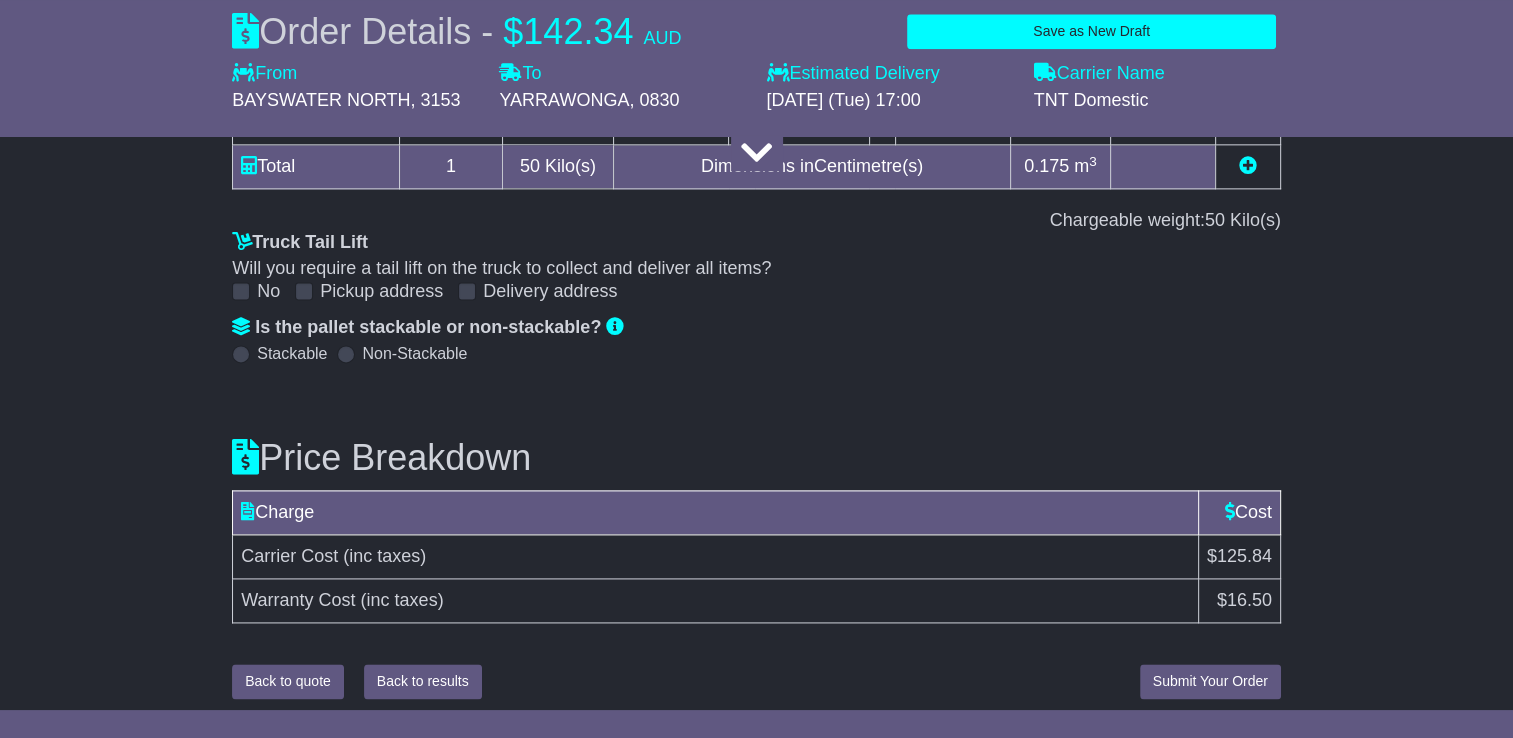 scroll, scrollTop: 2562, scrollLeft: 0, axis: vertical 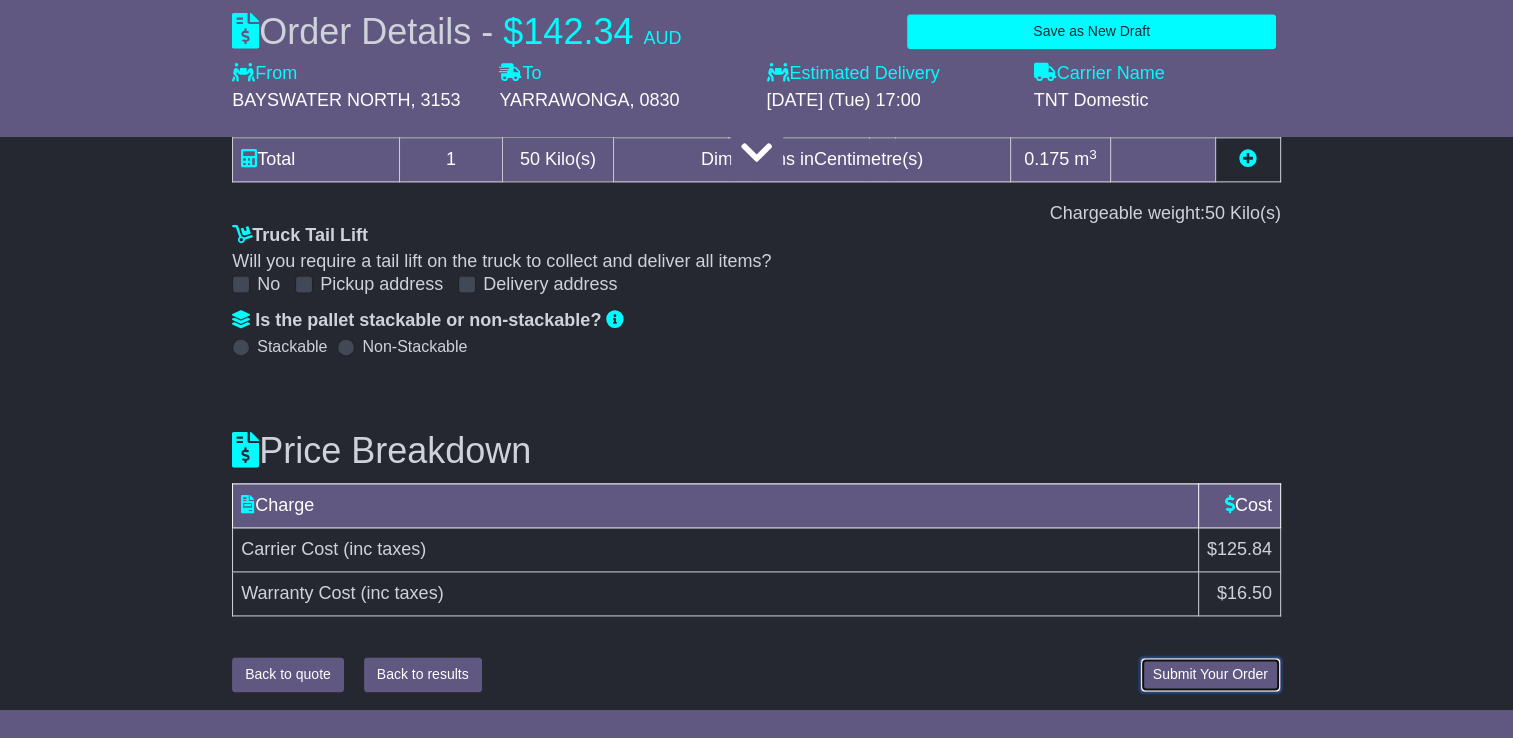 click on "Submit Your Order" at bounding box center [1210, 674] 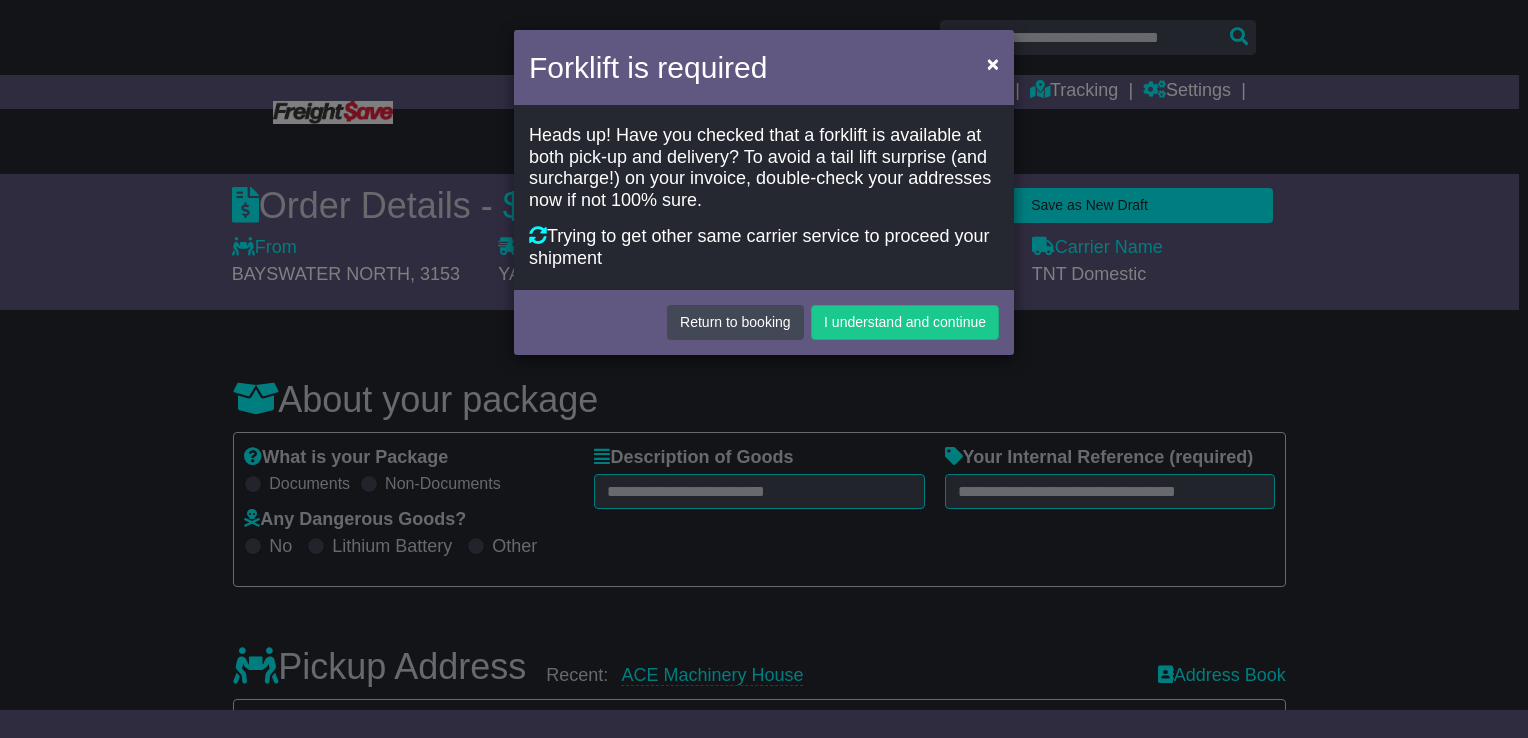 scroll, scrollTop: 0, scrollLeft: 0, axis: both 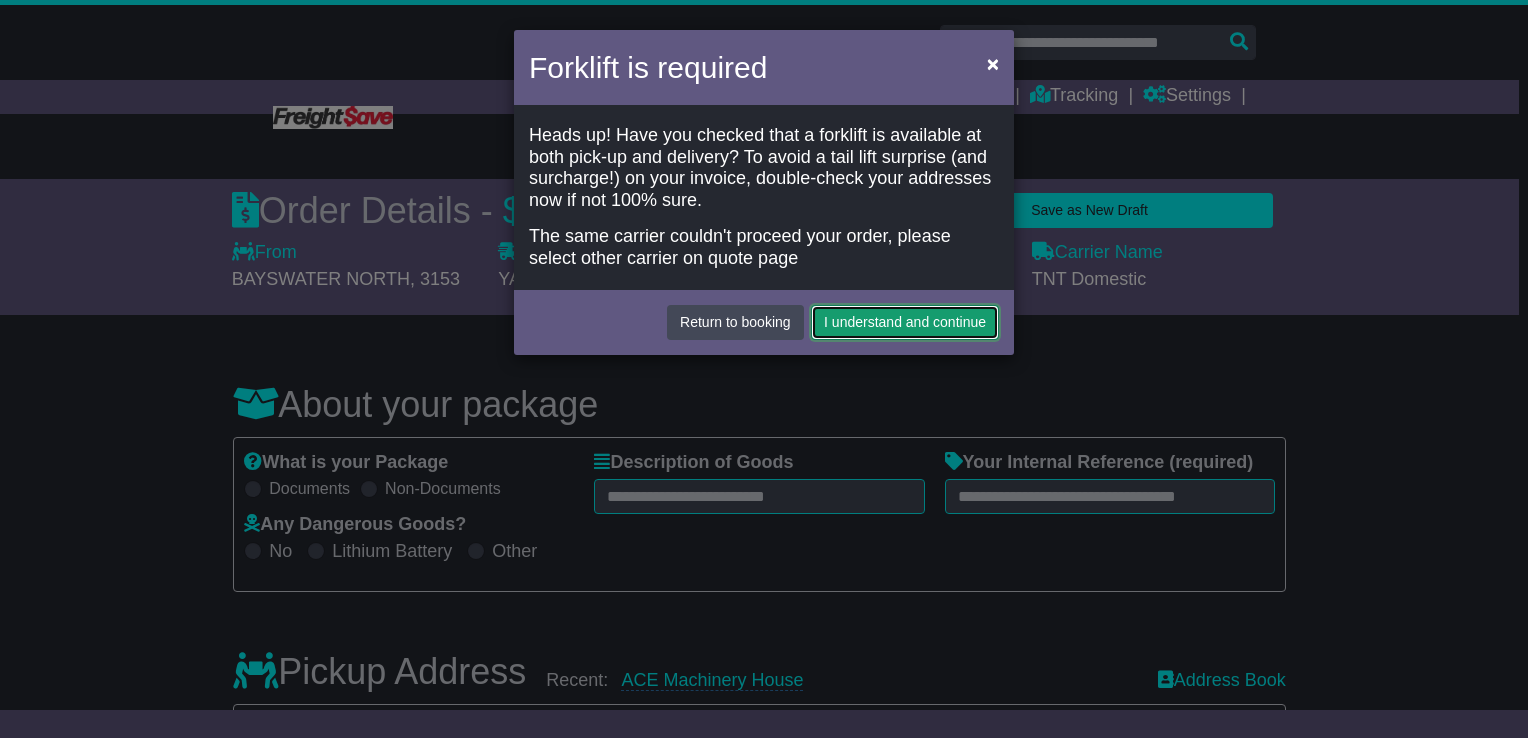 click on "I understand and continue" at bounding box center (905, 322) 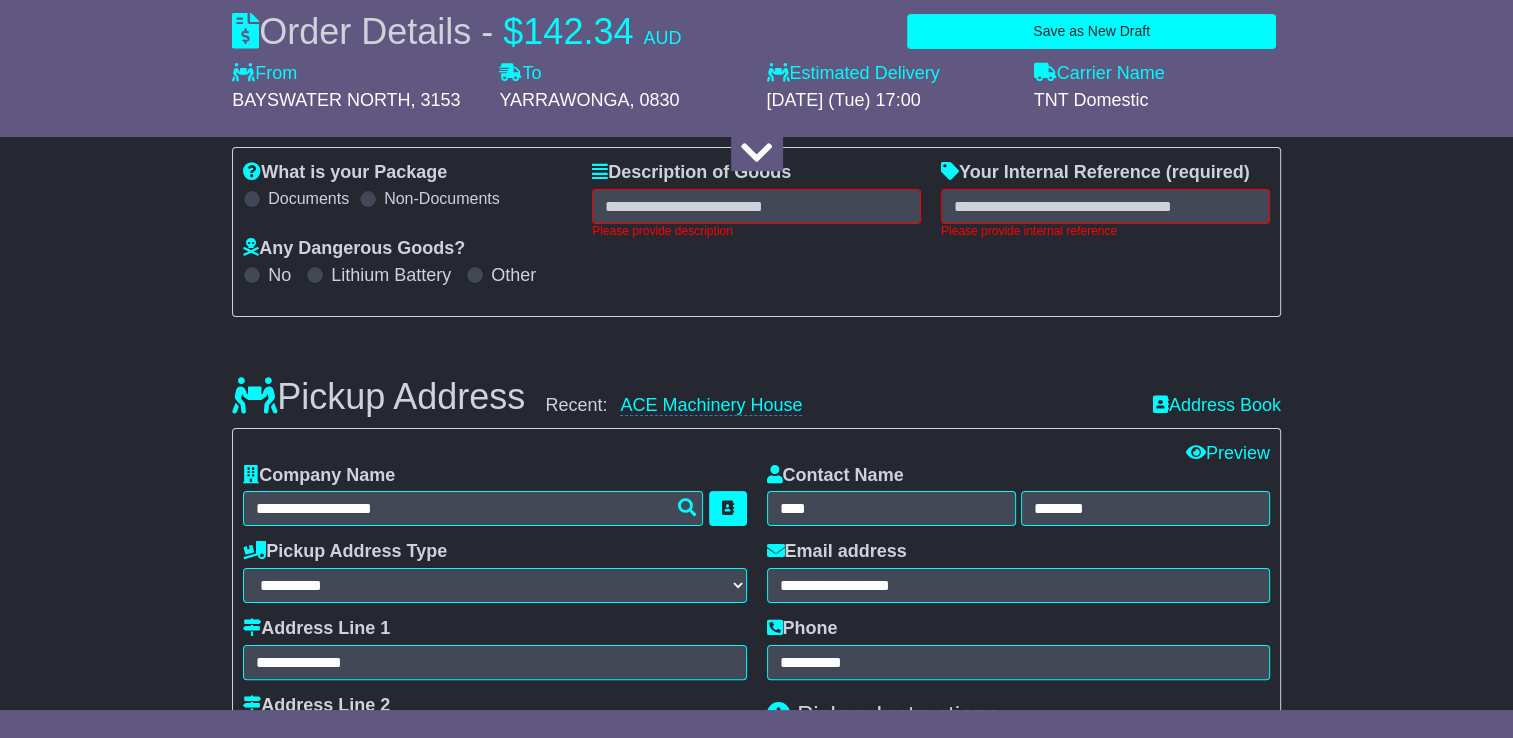scroll, scrollTop: 292, scrollLeft: 0, axis: vertical 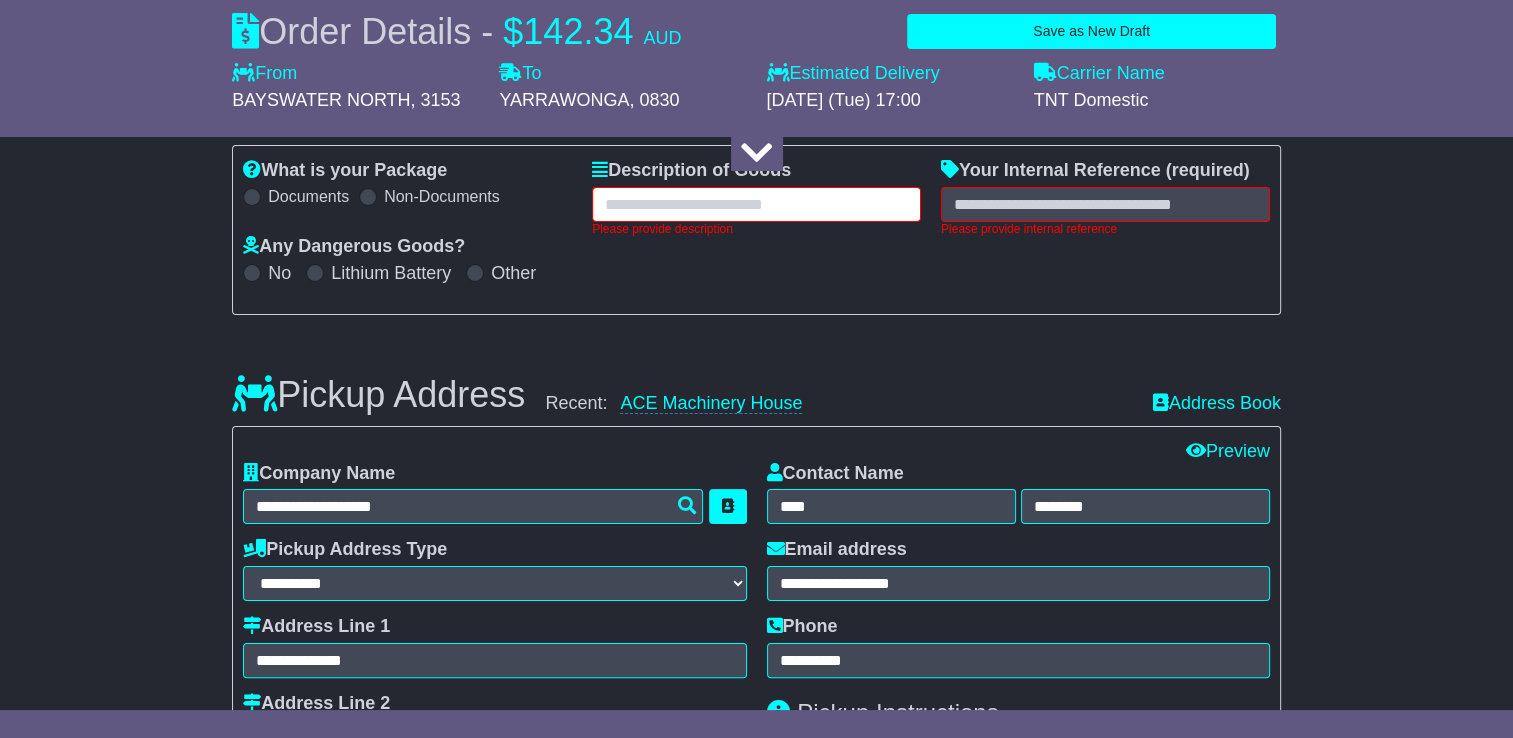 click at bounding box center (756, 204) 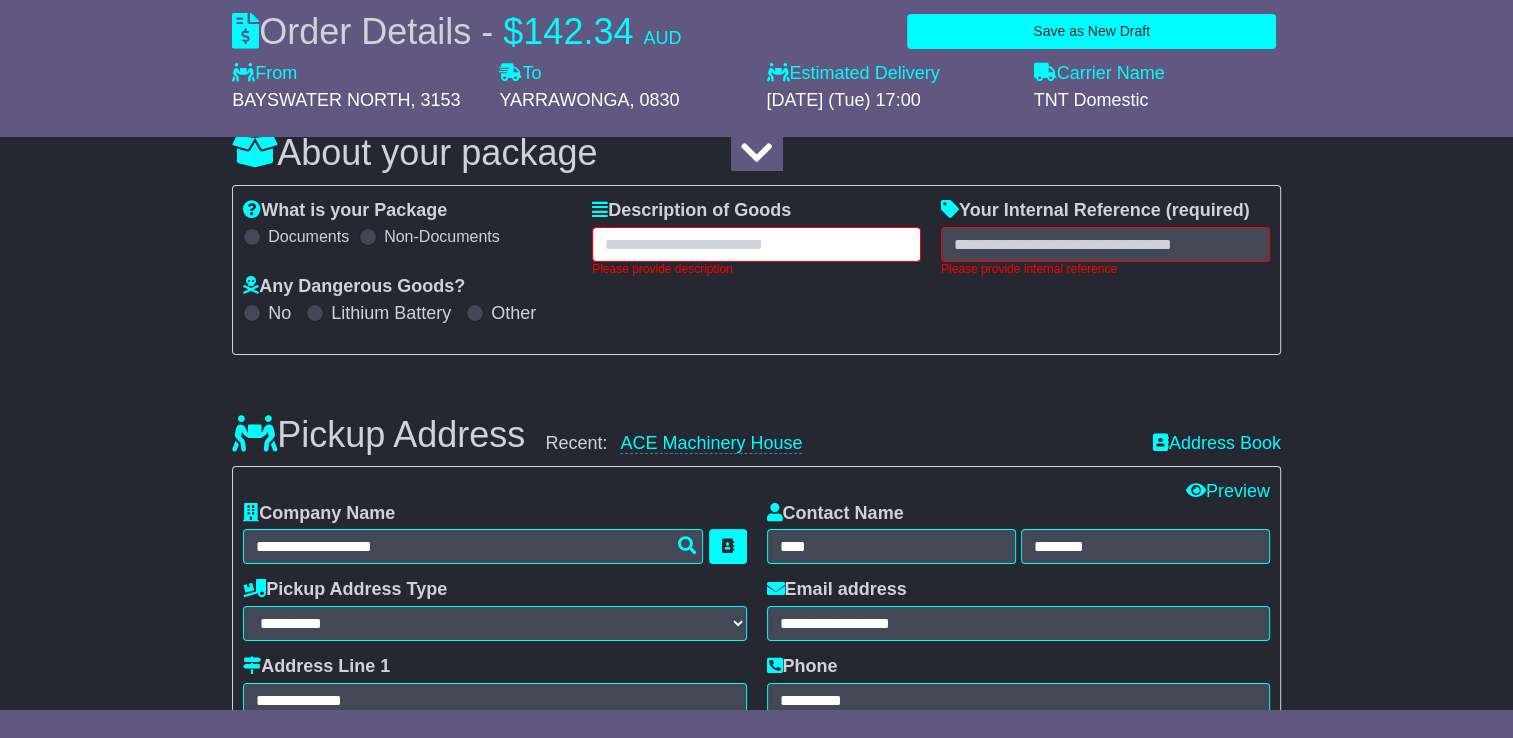 scroll, scrollTop: 92, scrollLeft: 0, axis: vertical 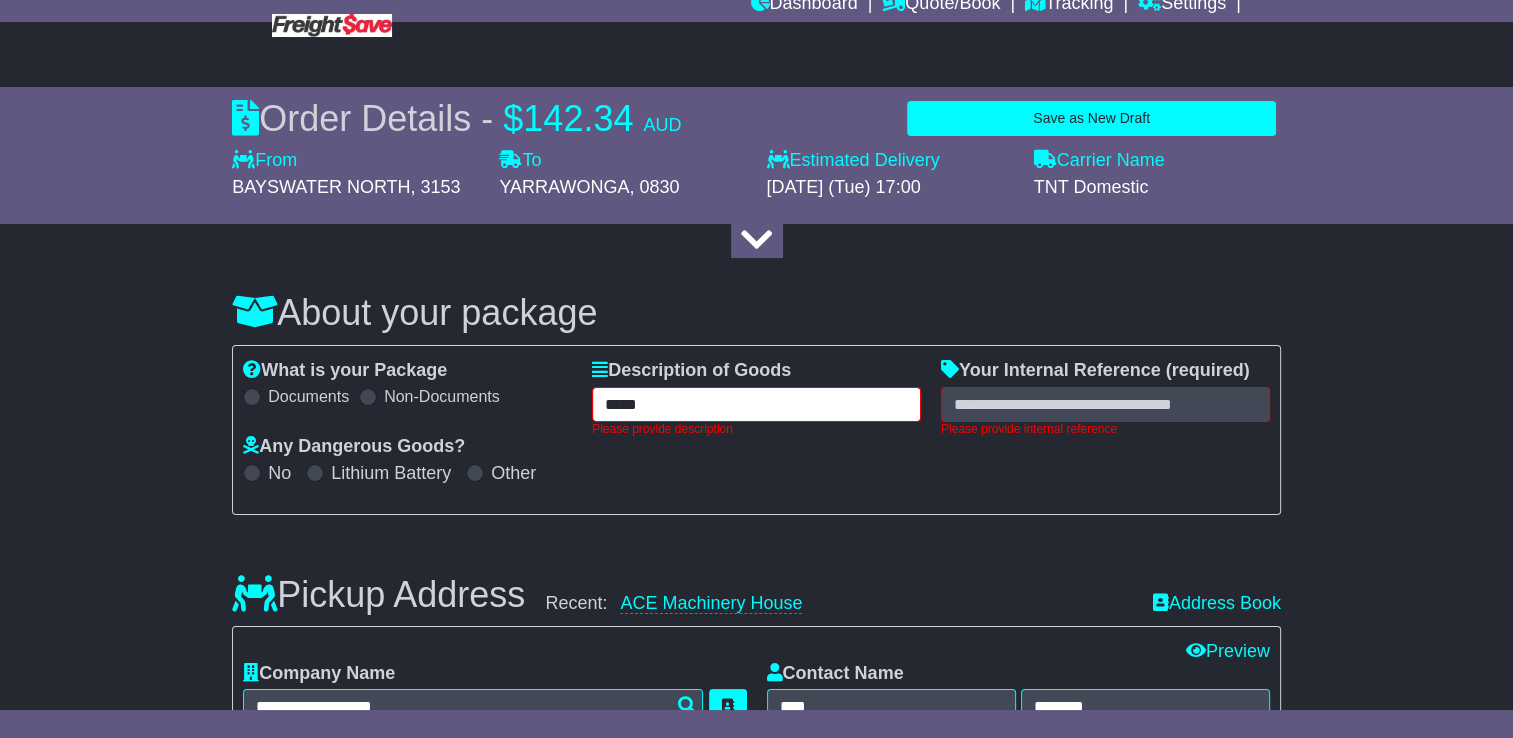 type on "*****" 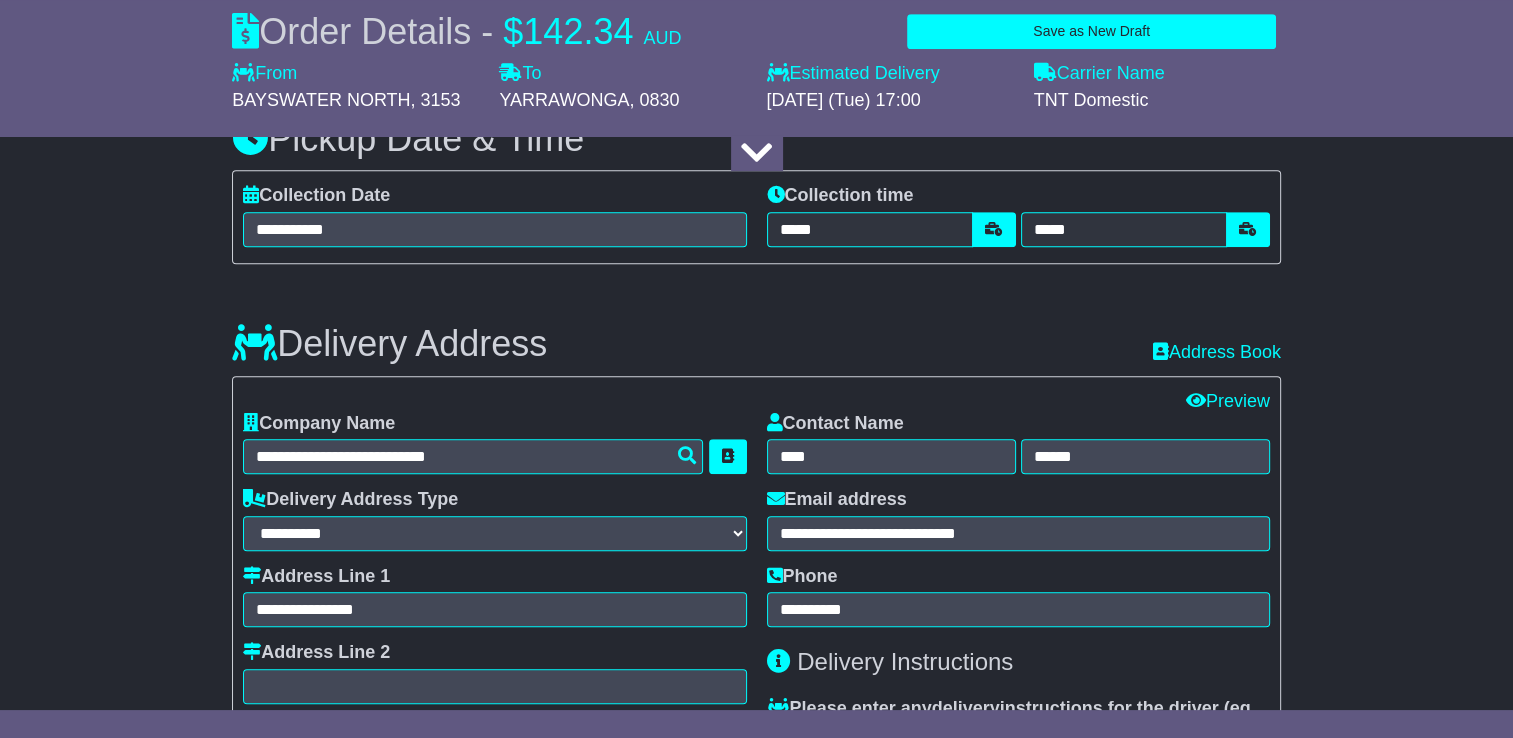 type on "****" 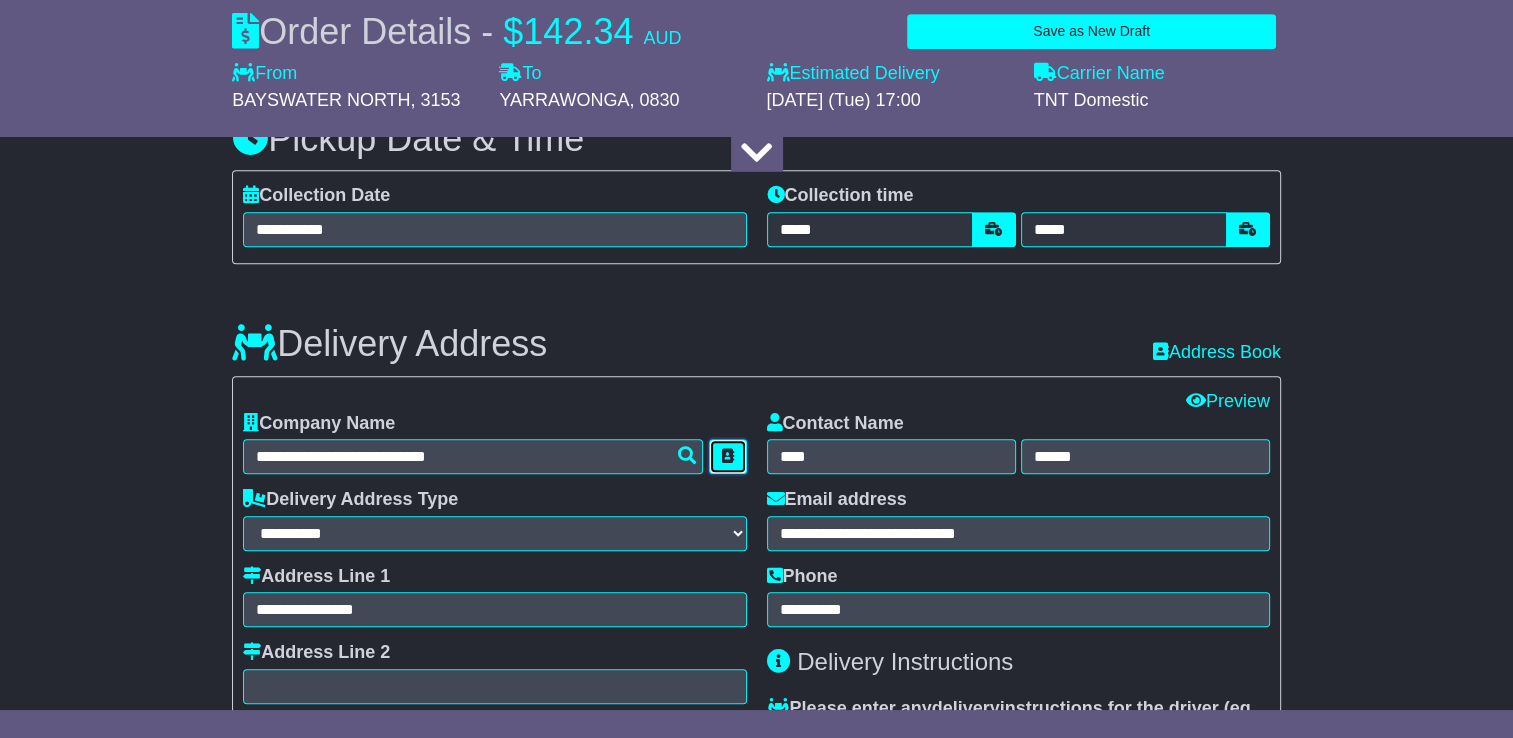 click at bounding box center [728, 456] 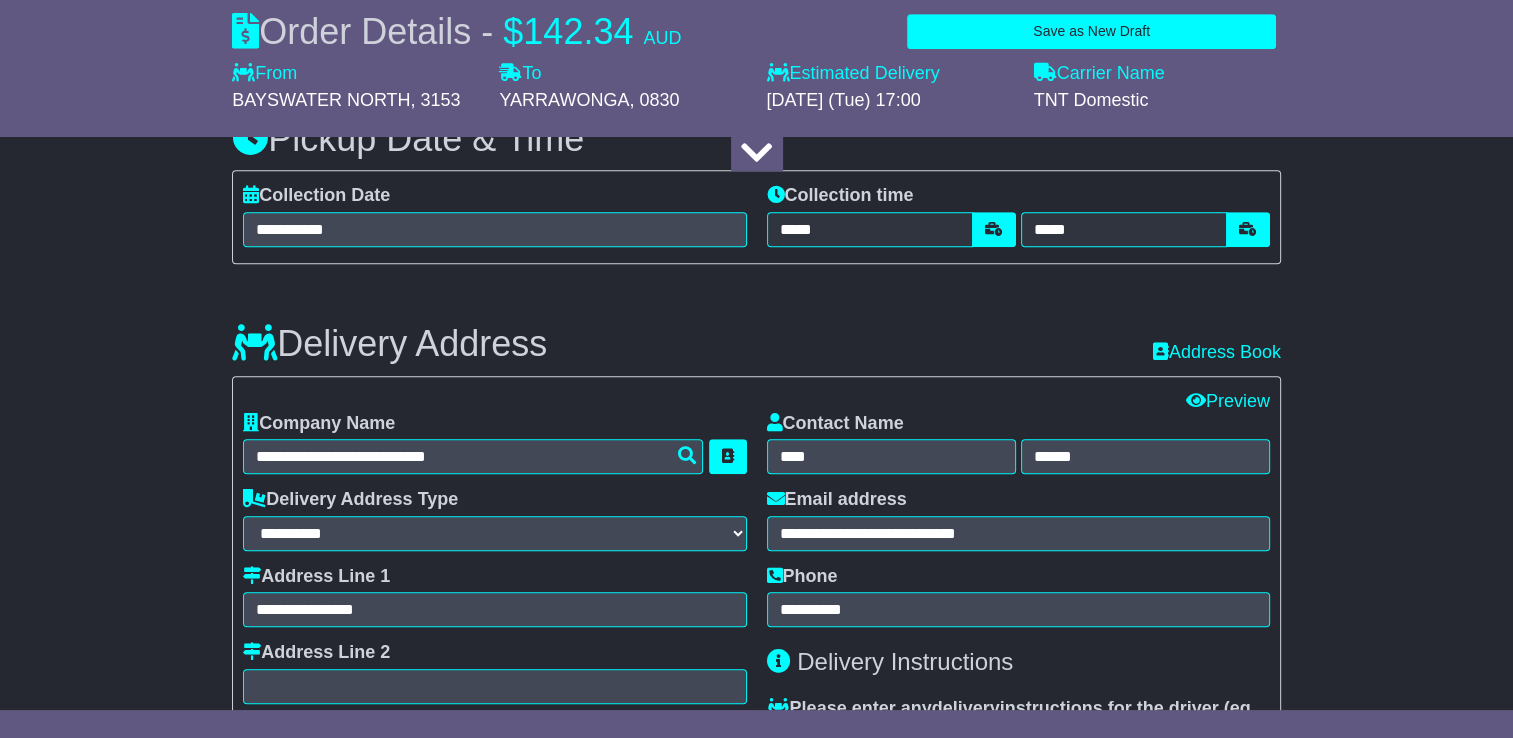 type on "**********" 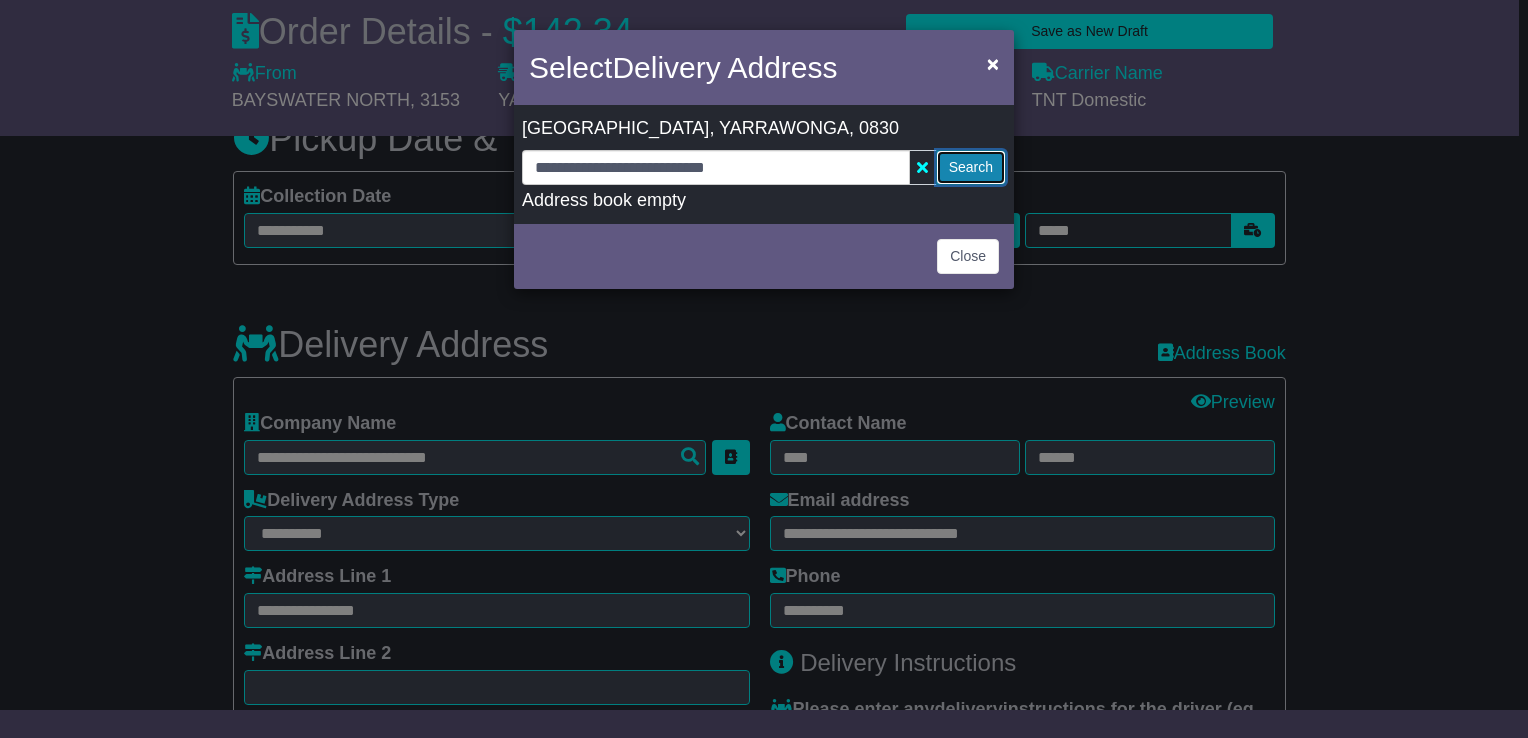 click on "Search" at bounding box center (971, 167) 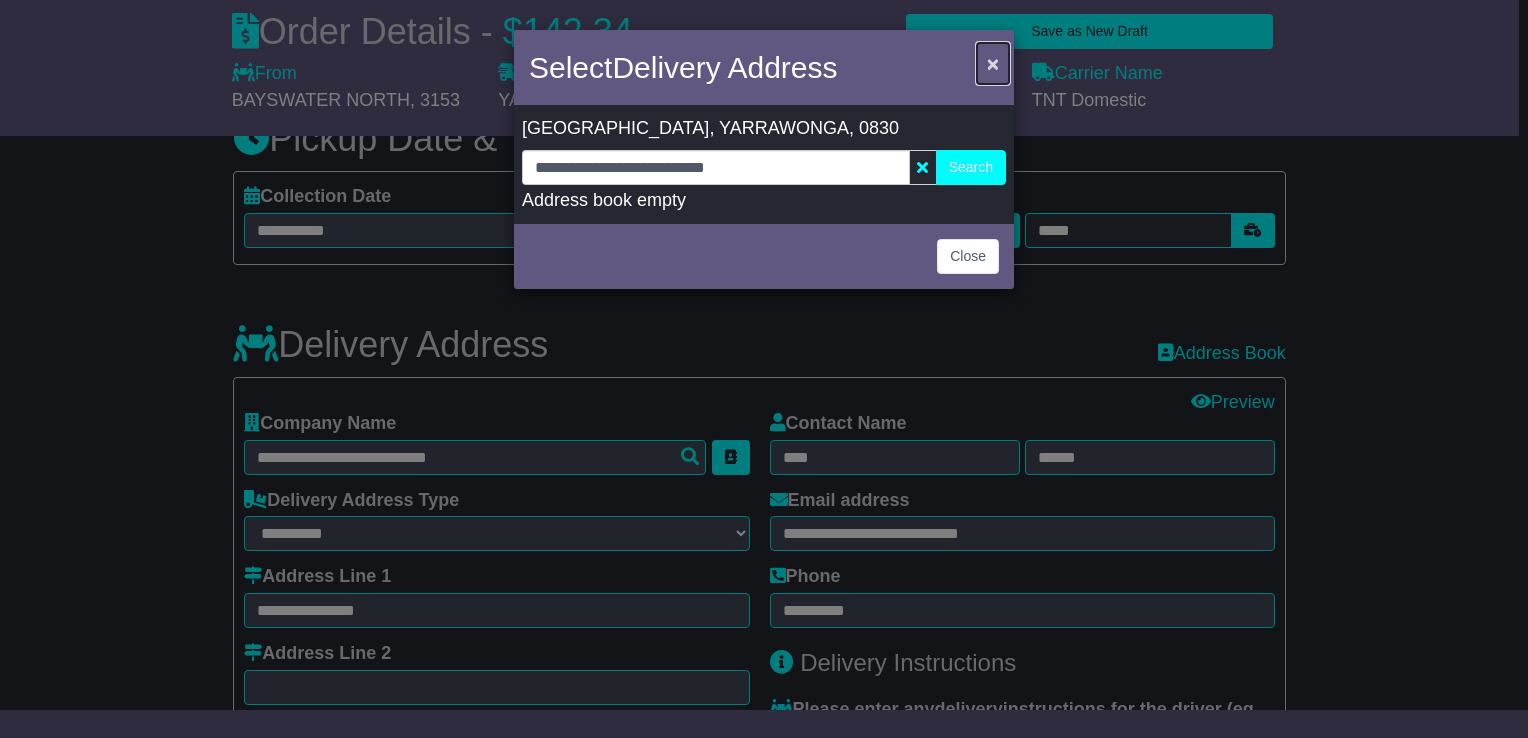 click on "×" at bounding box center (993, 63) 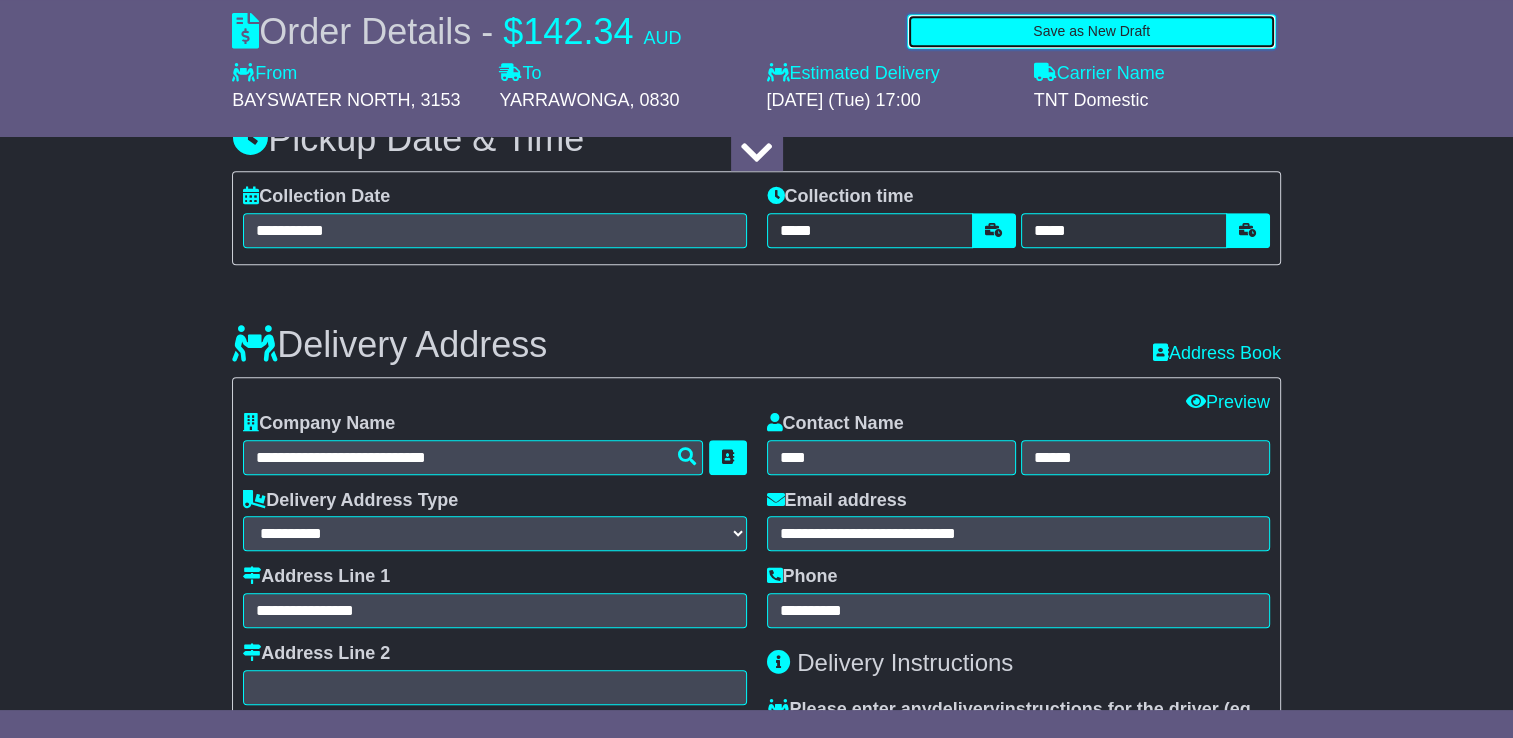click on "Save as New Draft" at bounding box center [1091, 31] 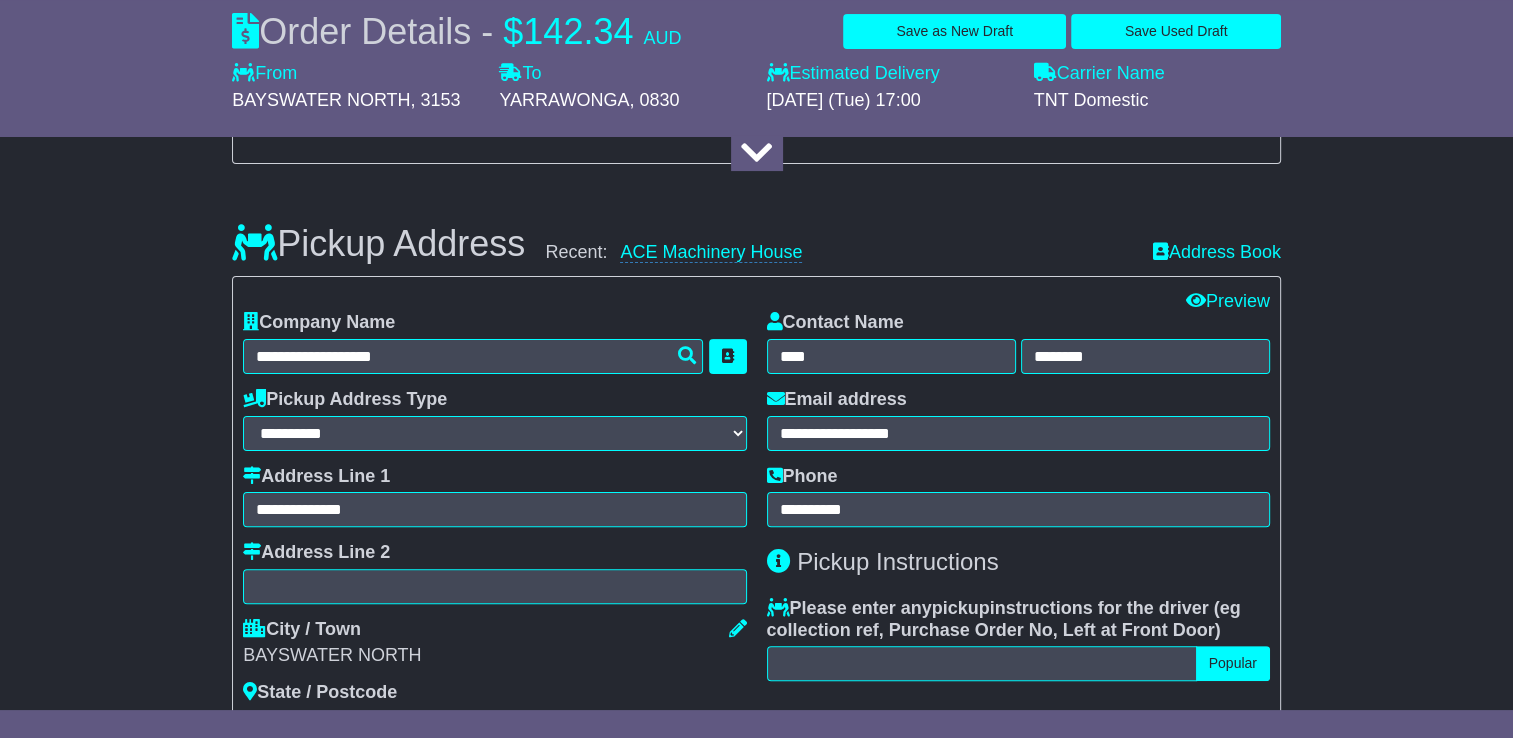 scroll, scrollTop: 0, scrollLeft: 0, axis: both 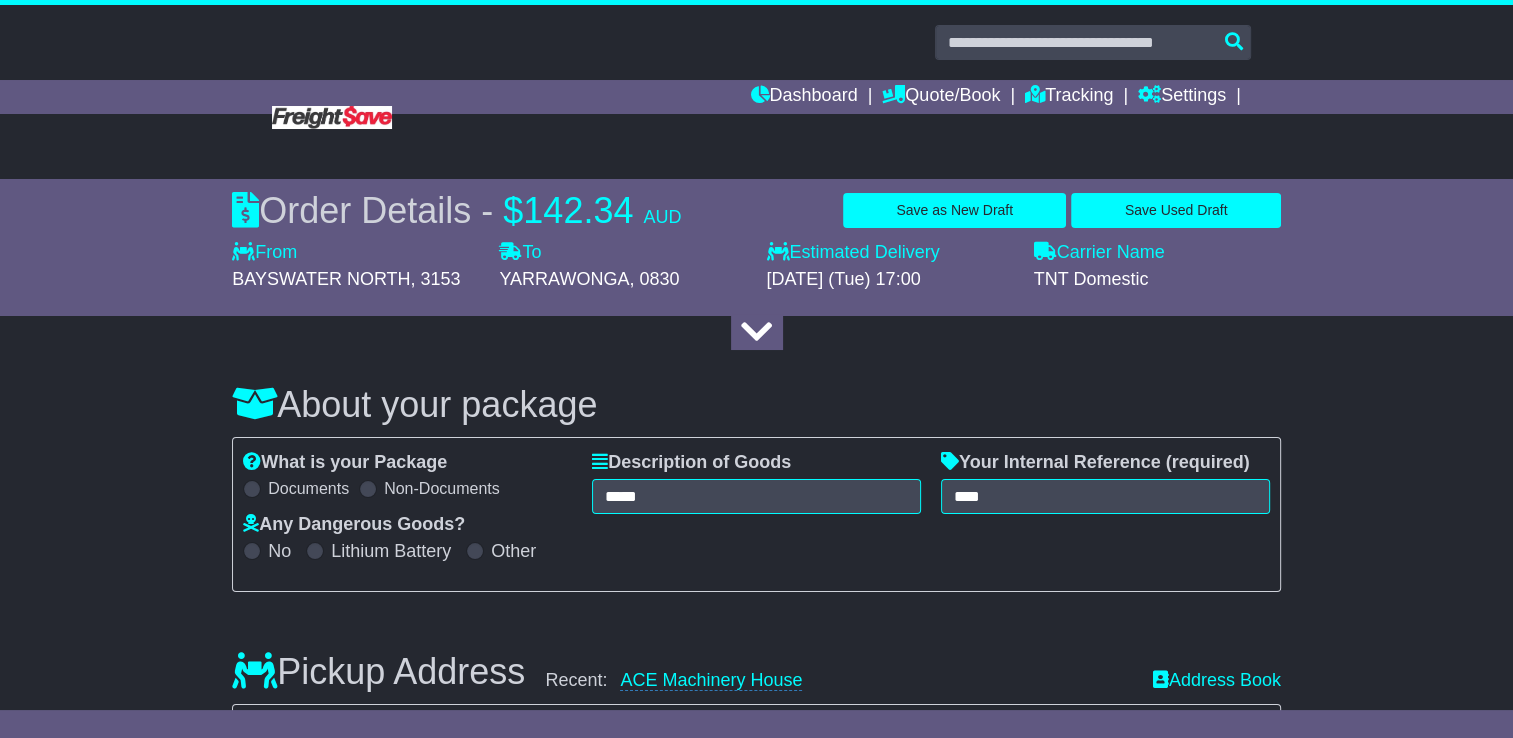 click on "Dashboard
Quote/Book
Domestic
International
Saved Quotes
Drafts
Domestic Quote / Book
International Quote / Book
Saved Quotes
Drafts
Tracking
Settings
Settings
Address Book
Settings
Address Book" at bounding box center [756, 97] 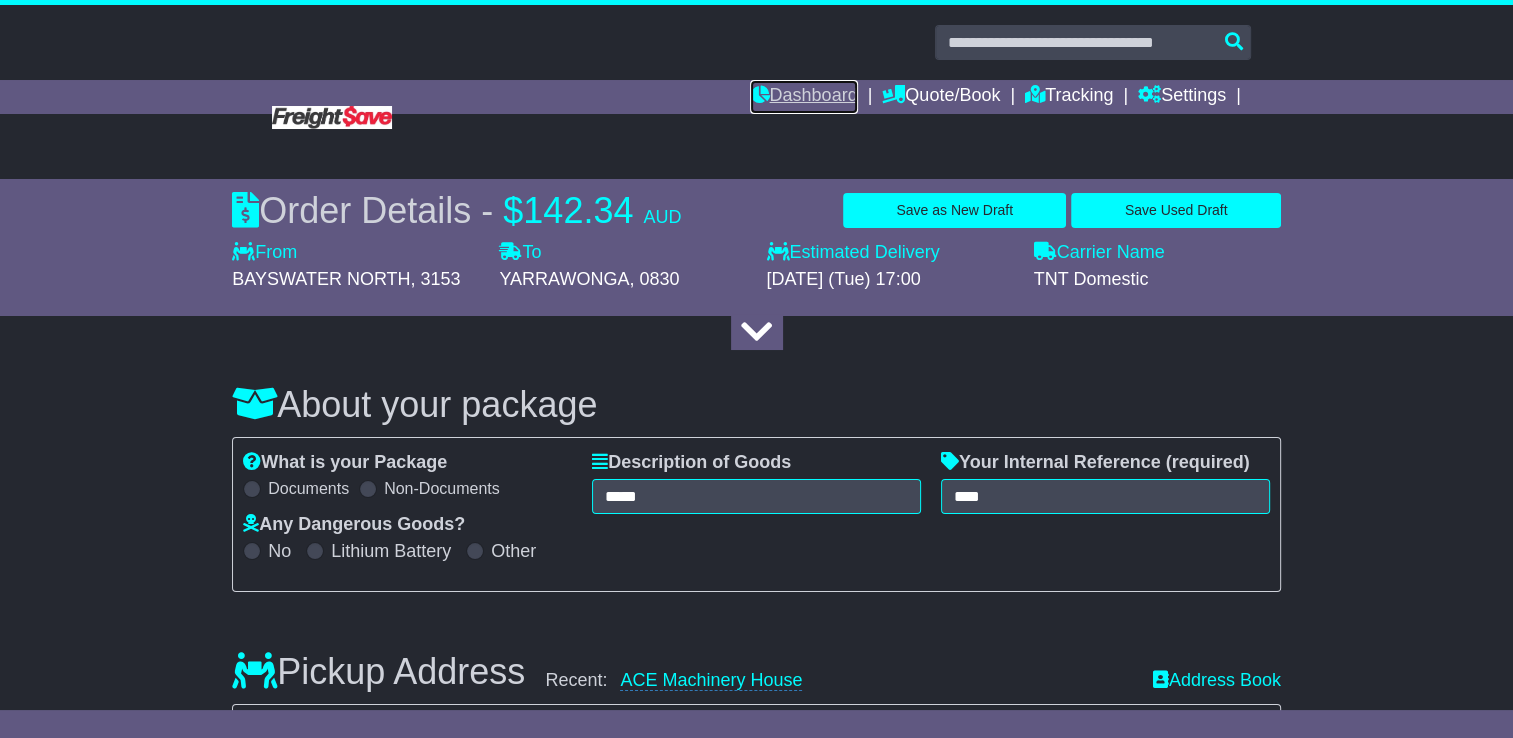 click on "Dashboard" at bounding box center [803, 97] 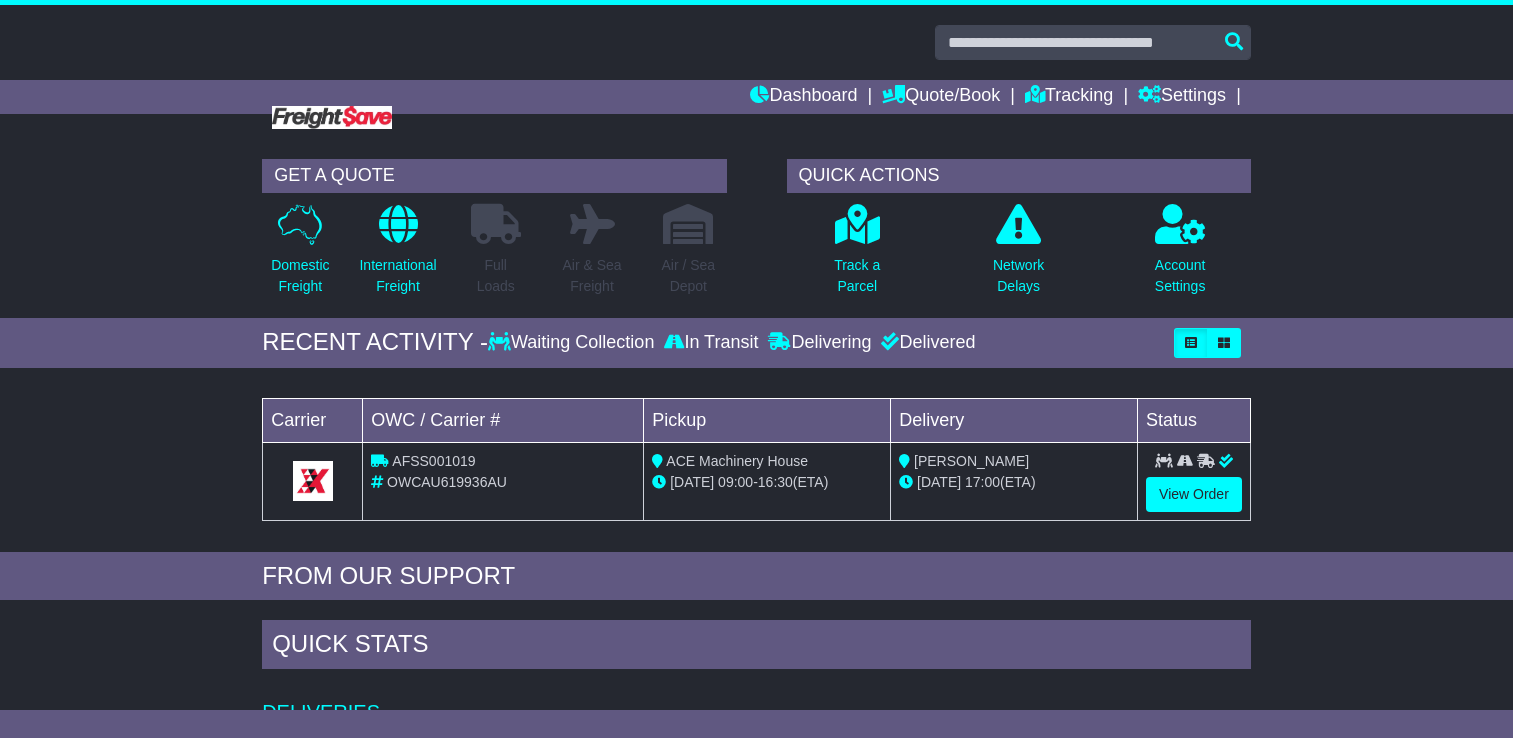 scroll, scrollTop: 0, scrollLeft: 0, axis: both 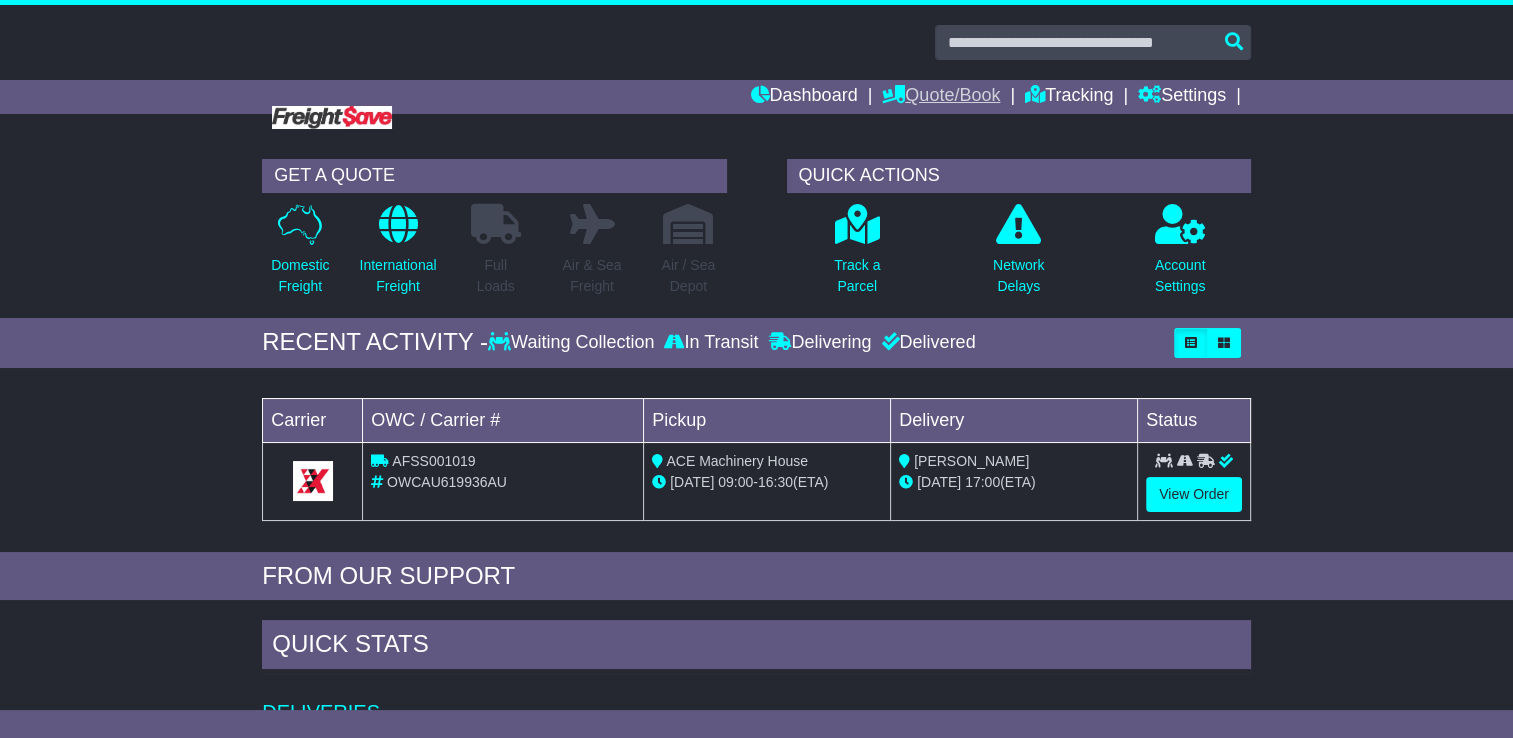 click on "Quote/Book" at bounding box center (941, 97) 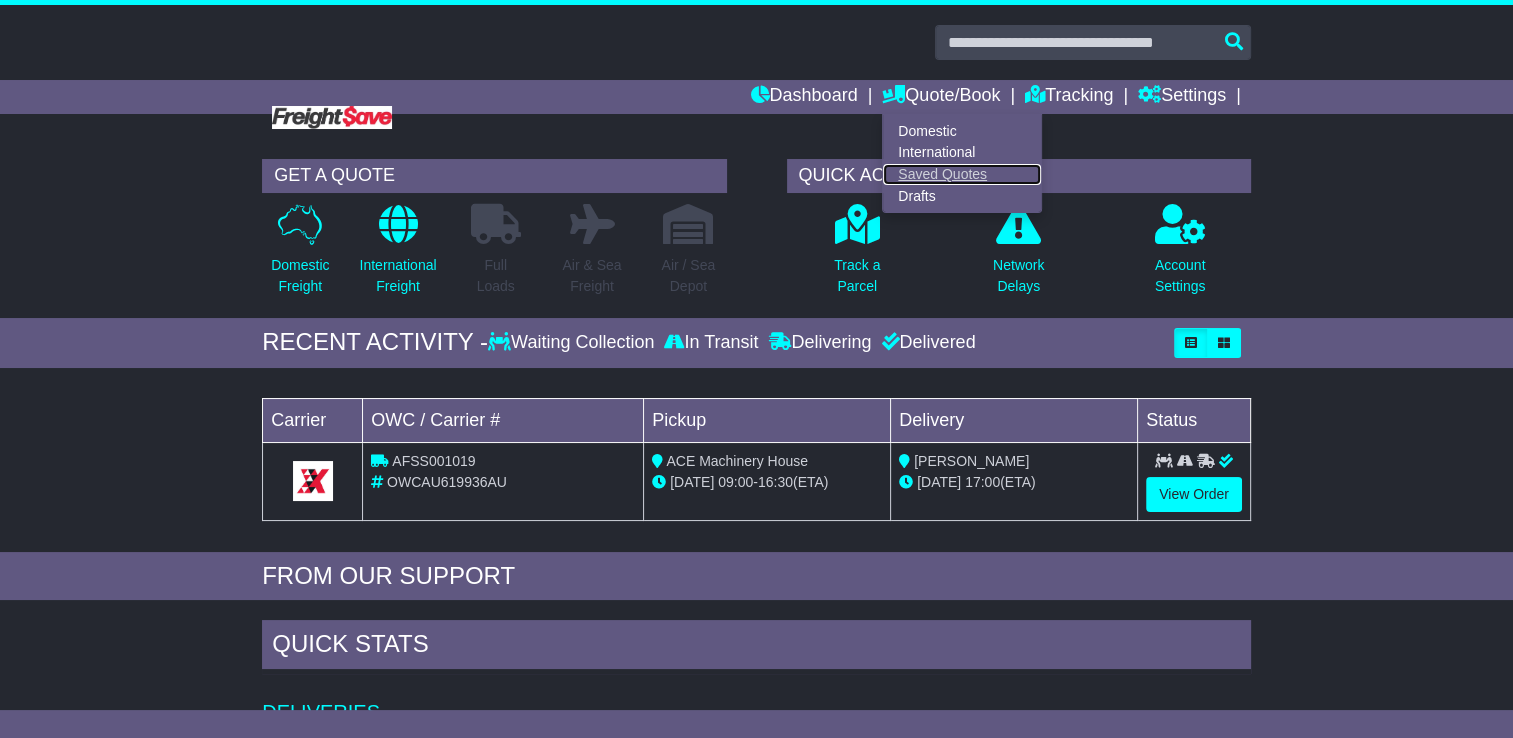 click on "Saved Quotes" at bounding box center (962, 175) 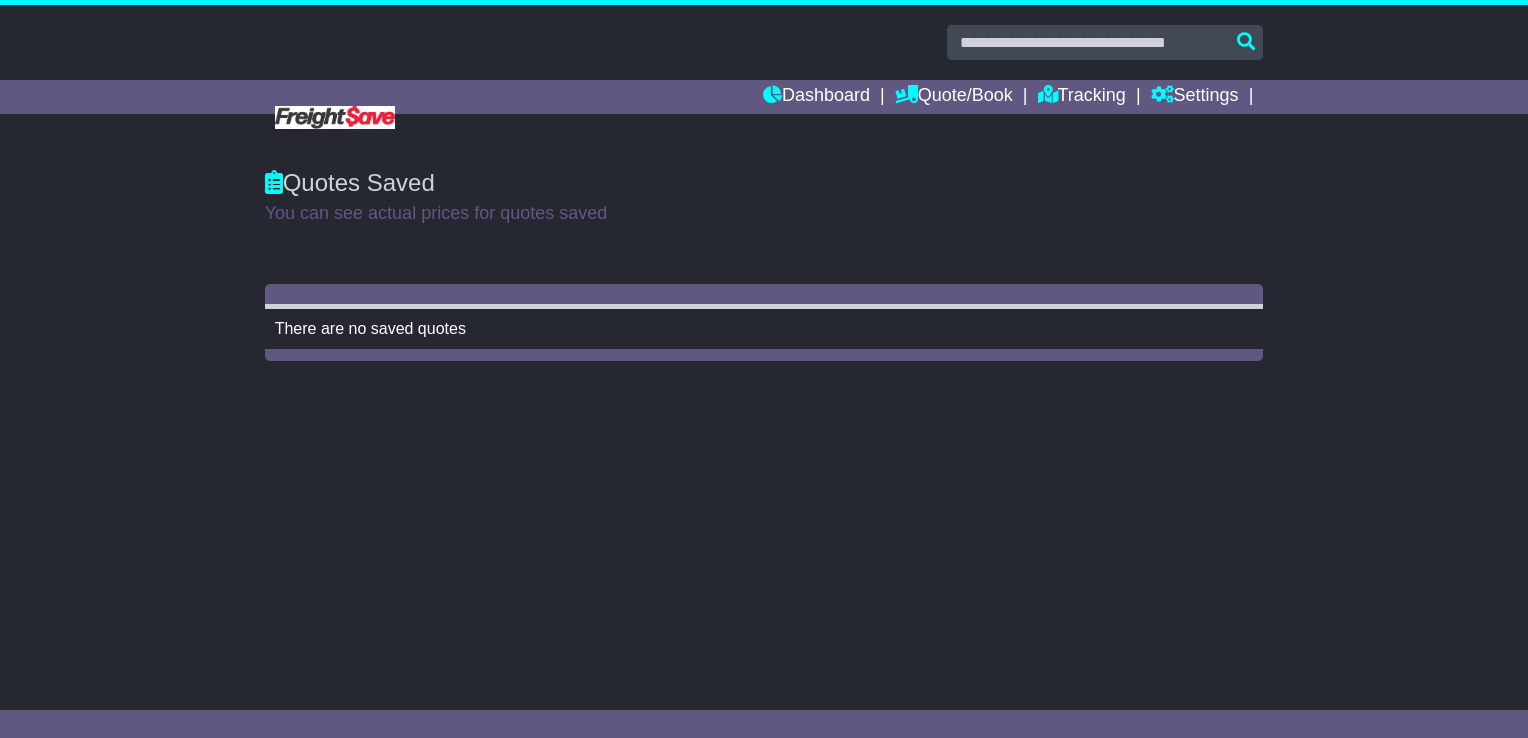 scroll, scrollTop: 0, scrollLeft: 0, axis: both 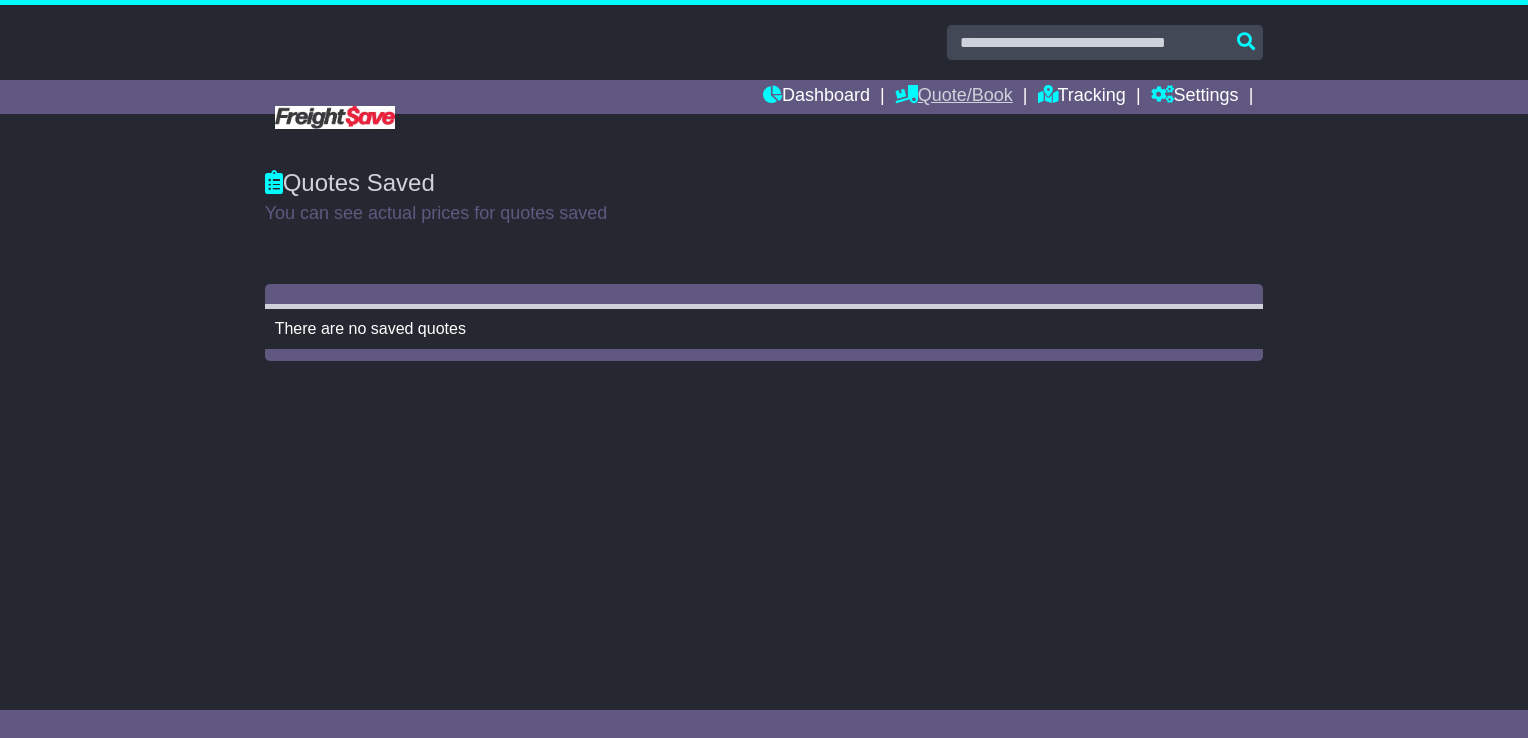 click on "Quote/Book" at bounding box center [954, 97] 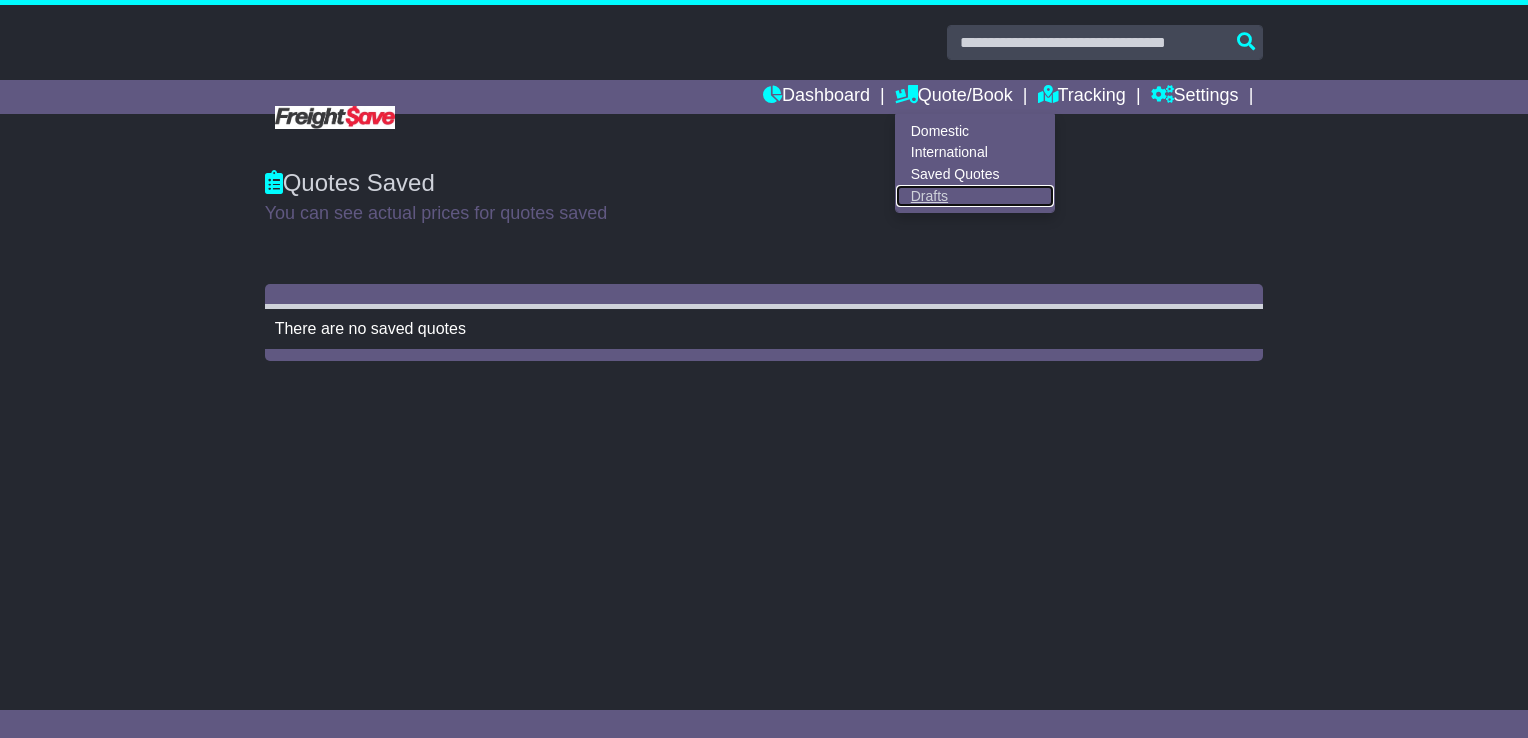 click on "Drafts" at bounding box center [975, 196] 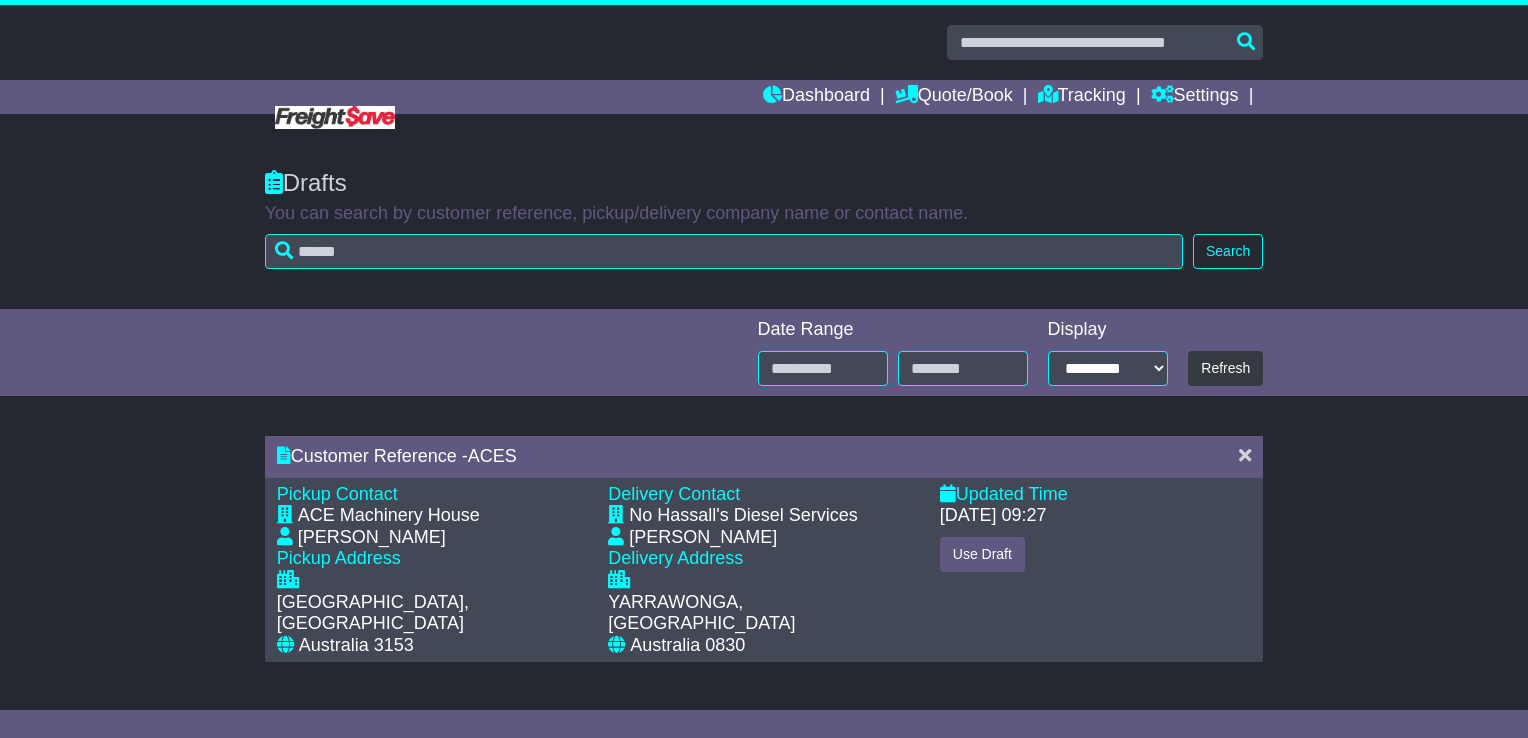 scroll, scrollTop: 0, scrollLeft: 0, axis: both 